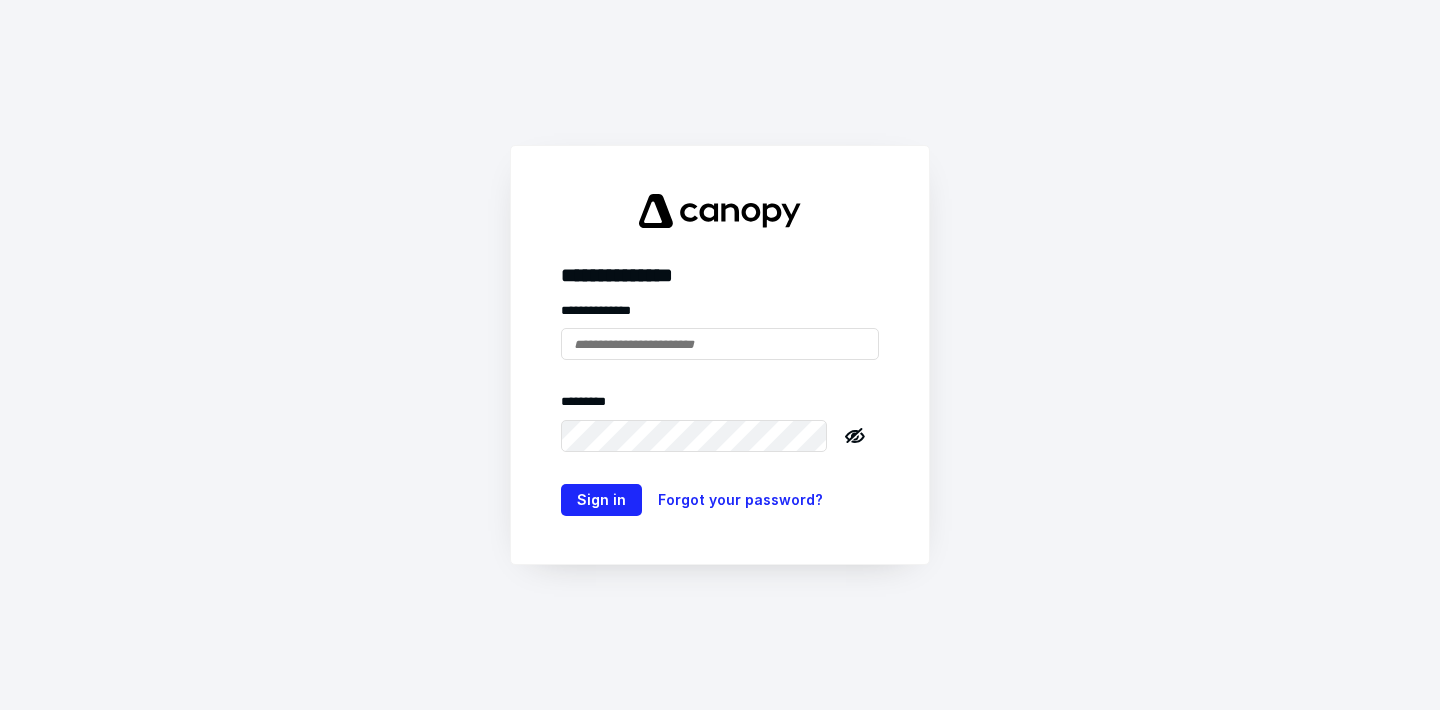 scroll, scrollTop: 0, scrollLeft: 0, axis: both 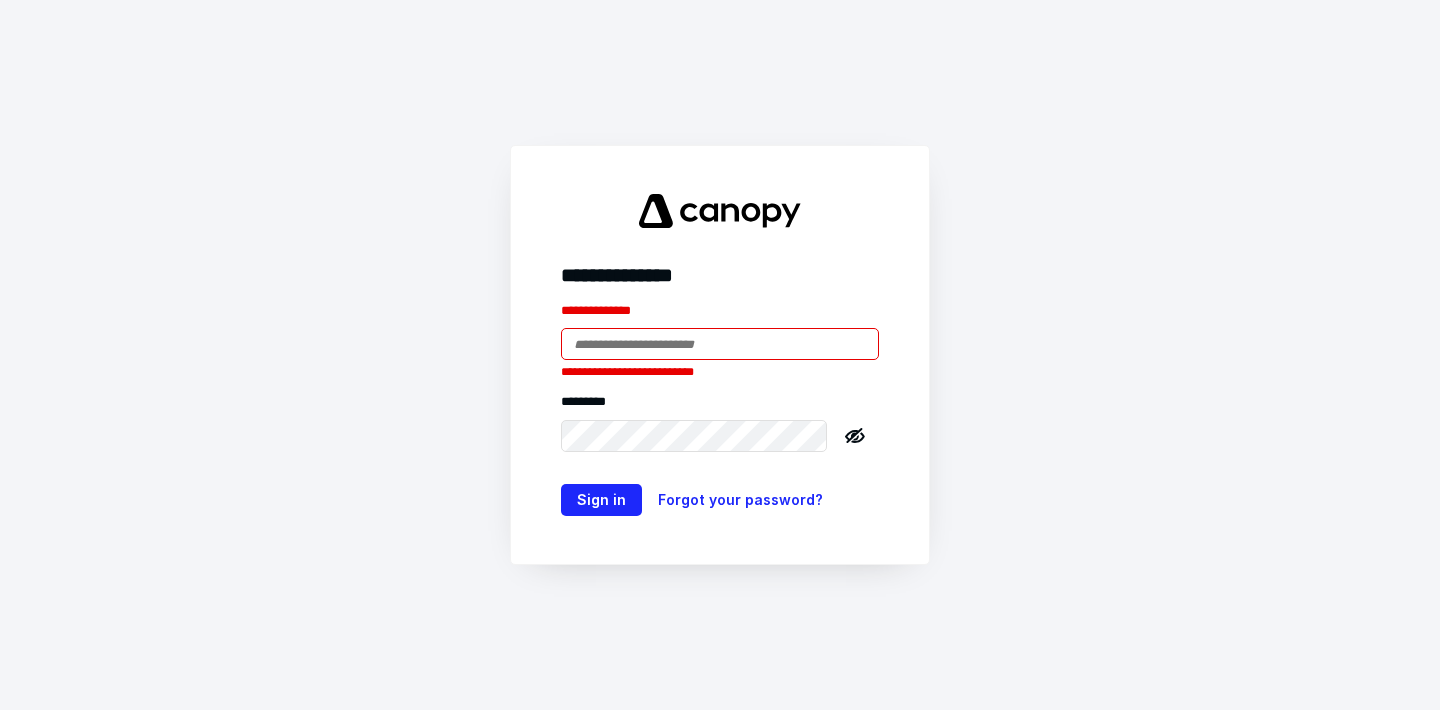 type on "**********" 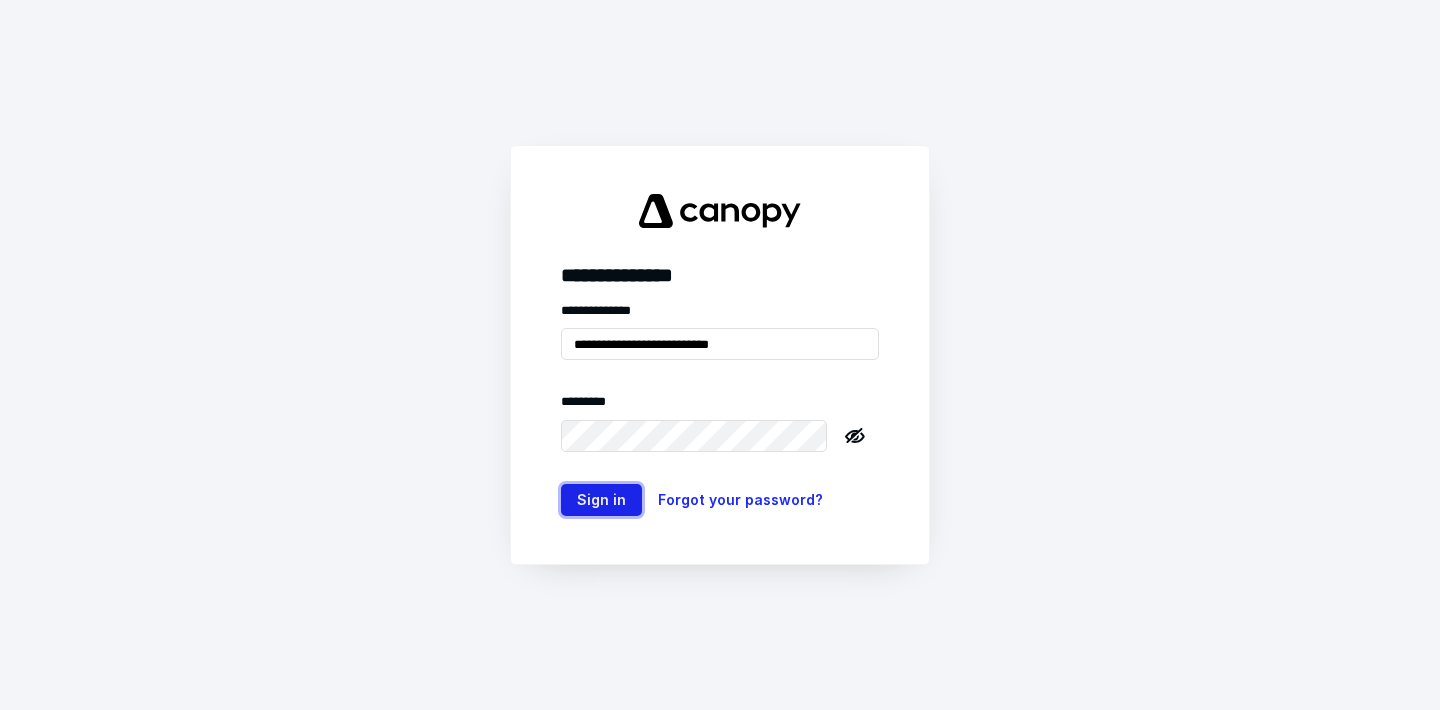click on "Sign in" at bounding box center (601, 500) 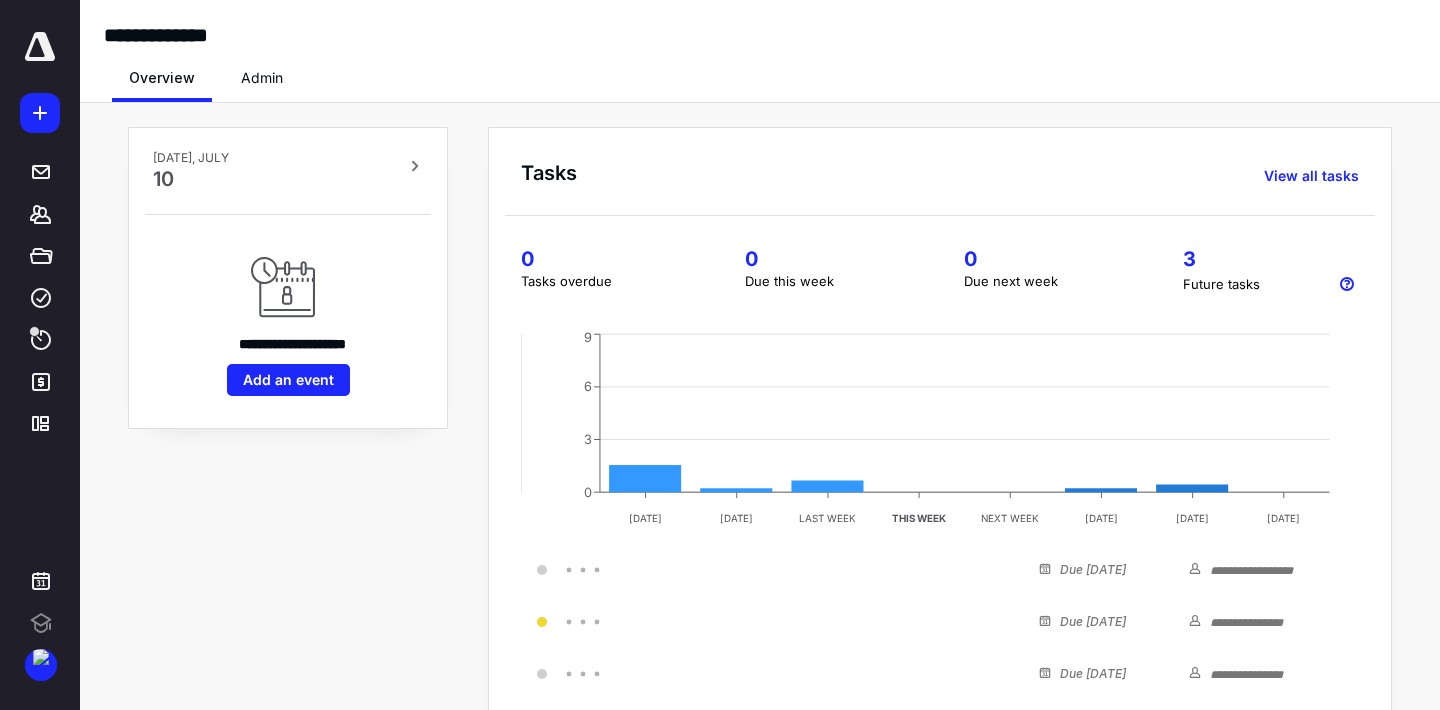 scroll, scrollTop: 0, scrollLeft: 0, axis: both 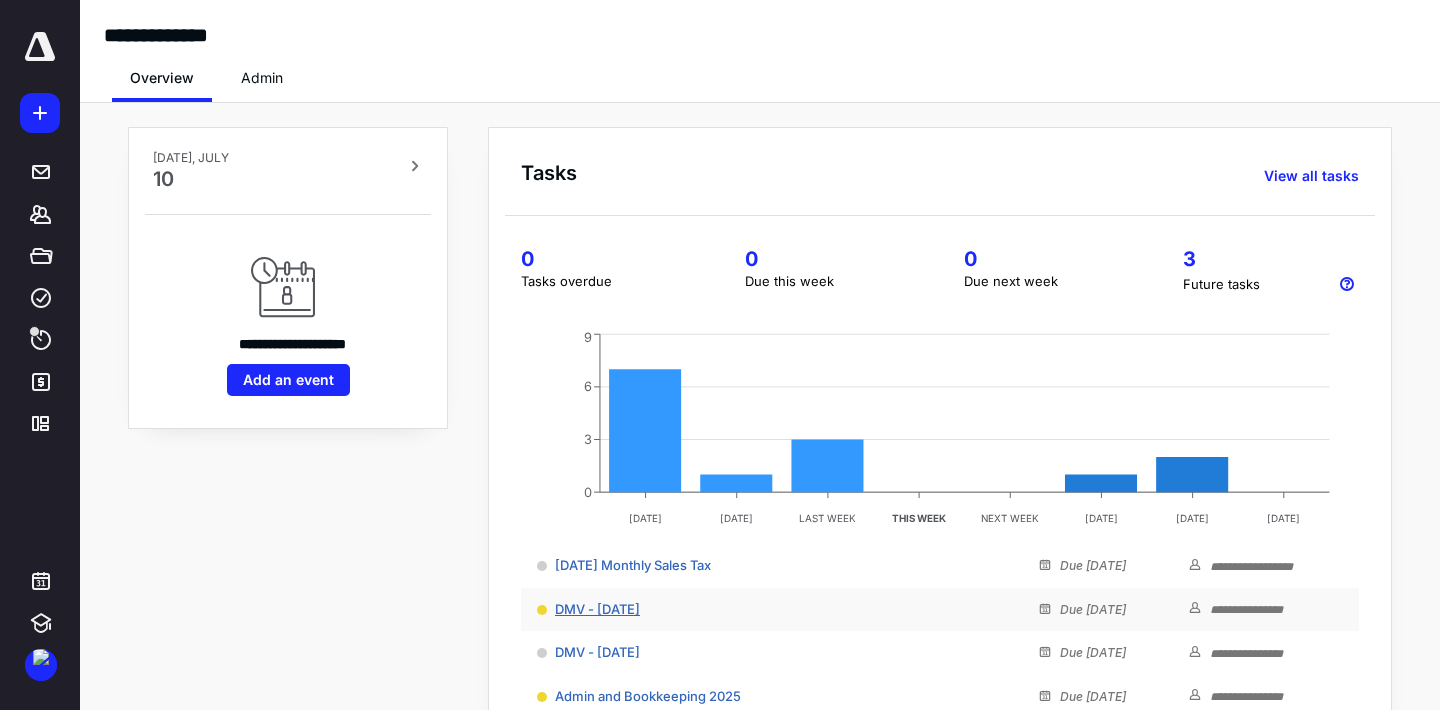 click on "DMV - [DATE]" at bounding box center (597, 609) 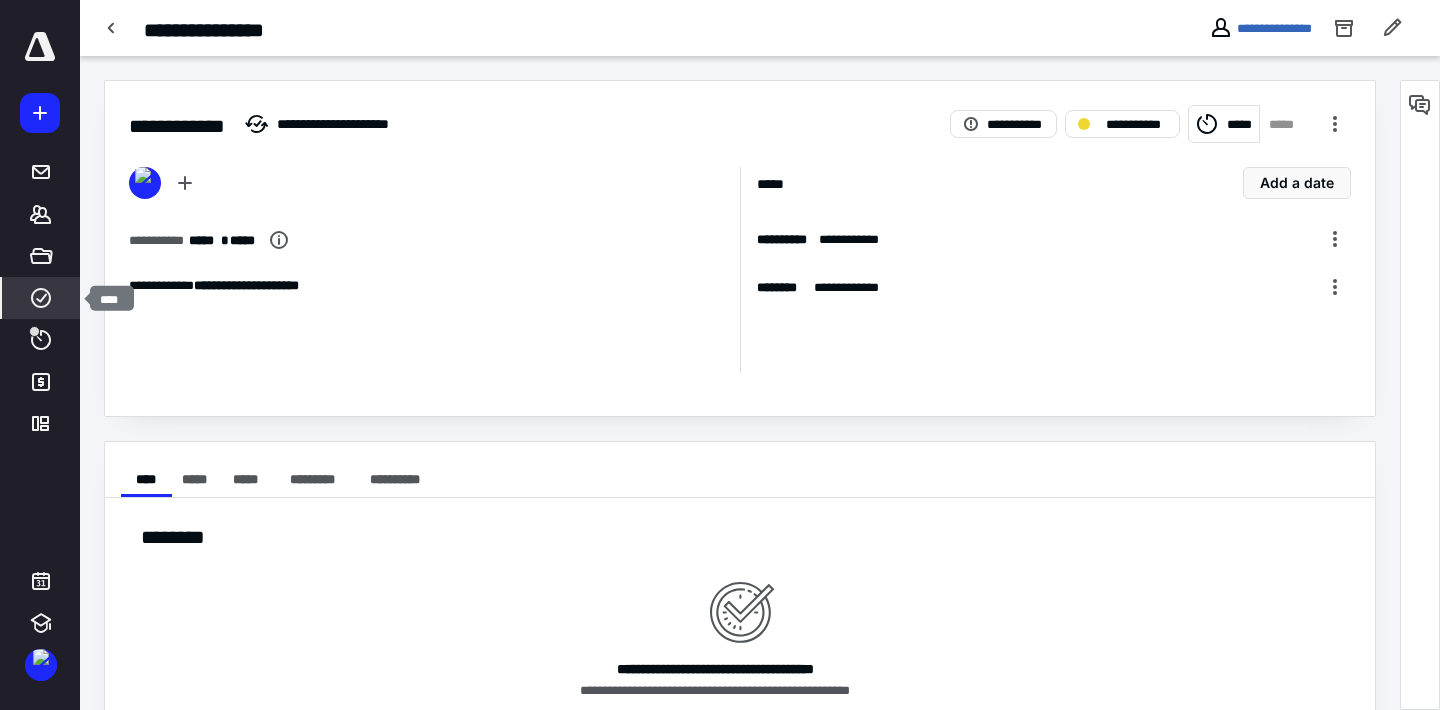 click 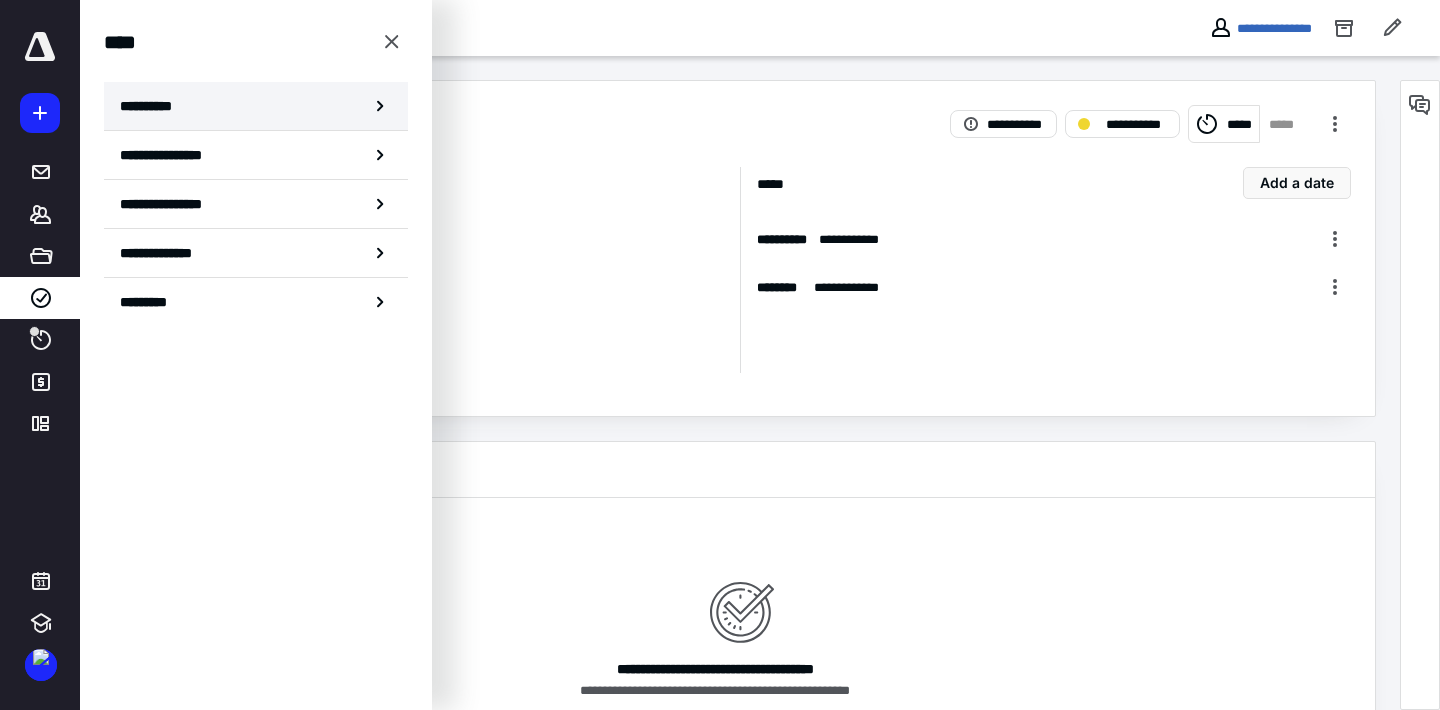 click on "**********" at bounding box center (256, 106) 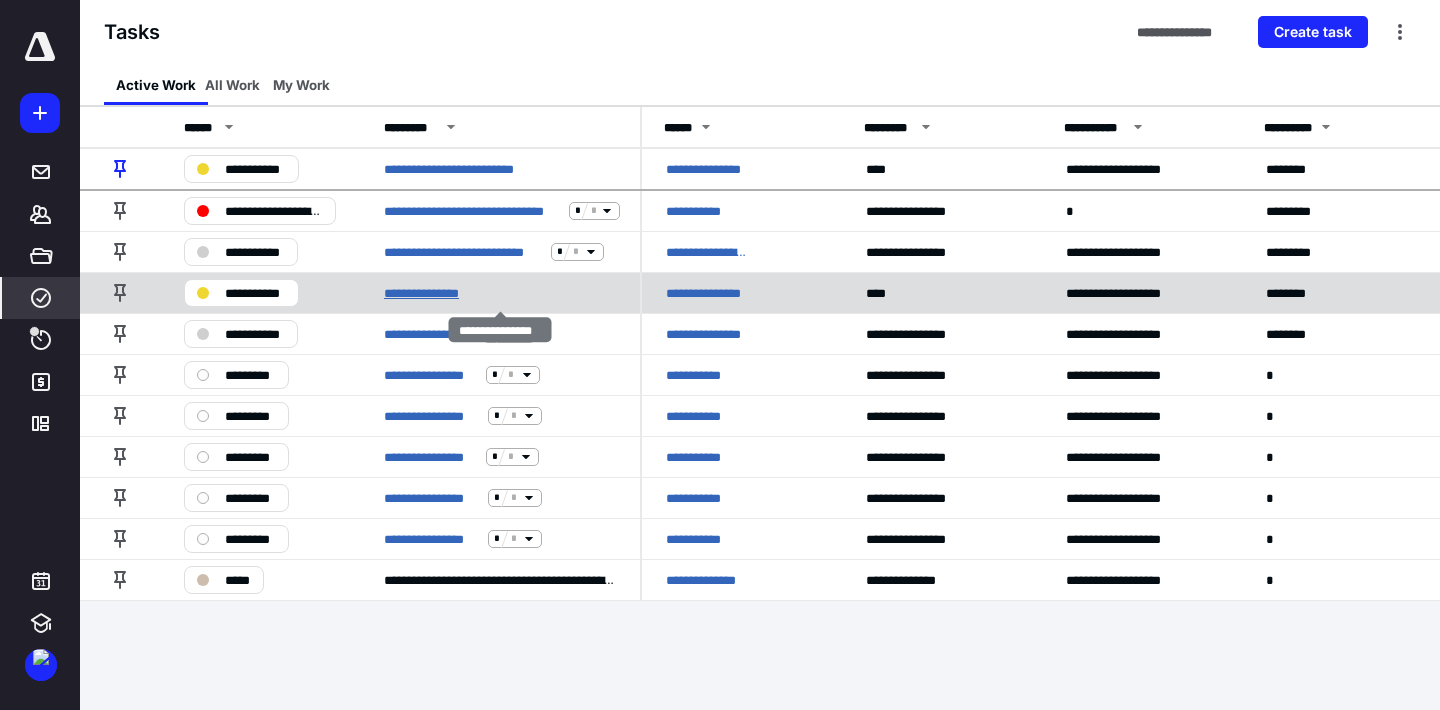 click on "**********" at bounding box center (429, 292) 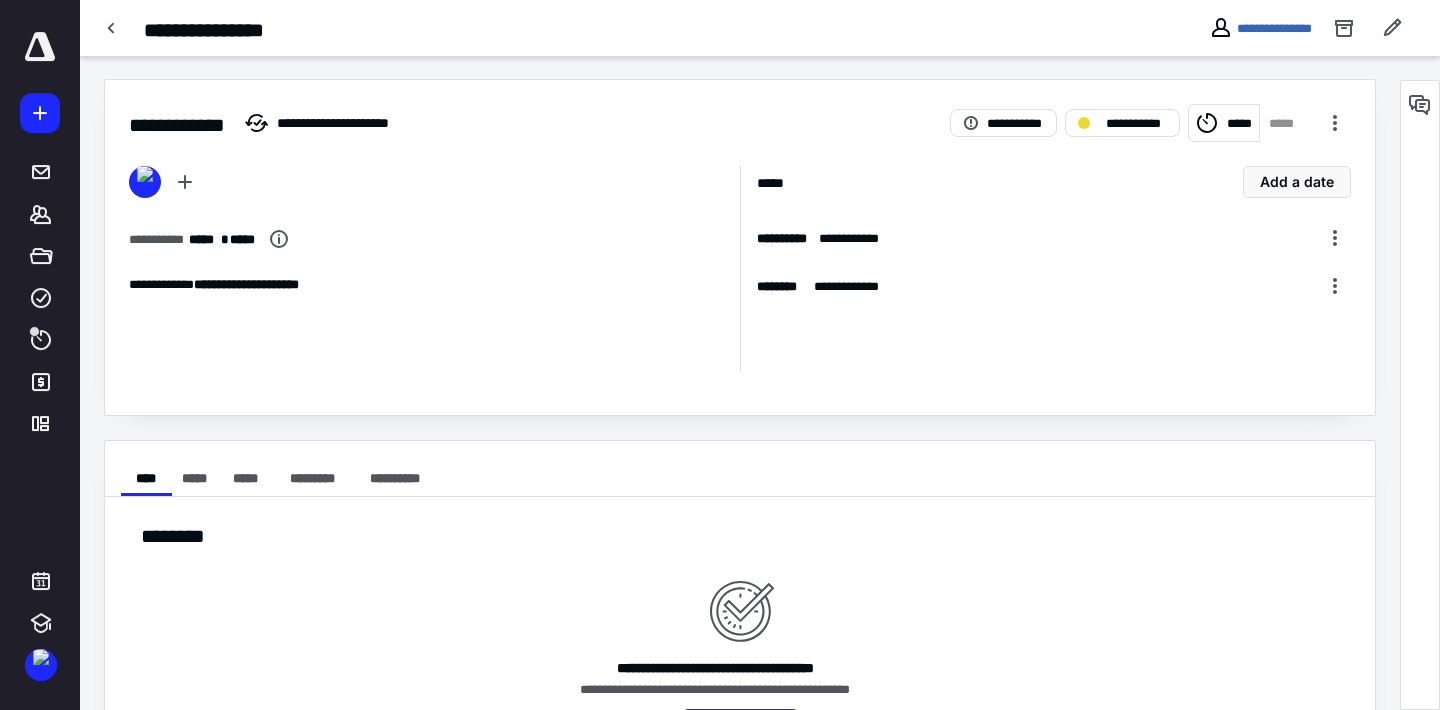 scroll, scrollTop: 2, scrollLeft: 0, axis: vertical 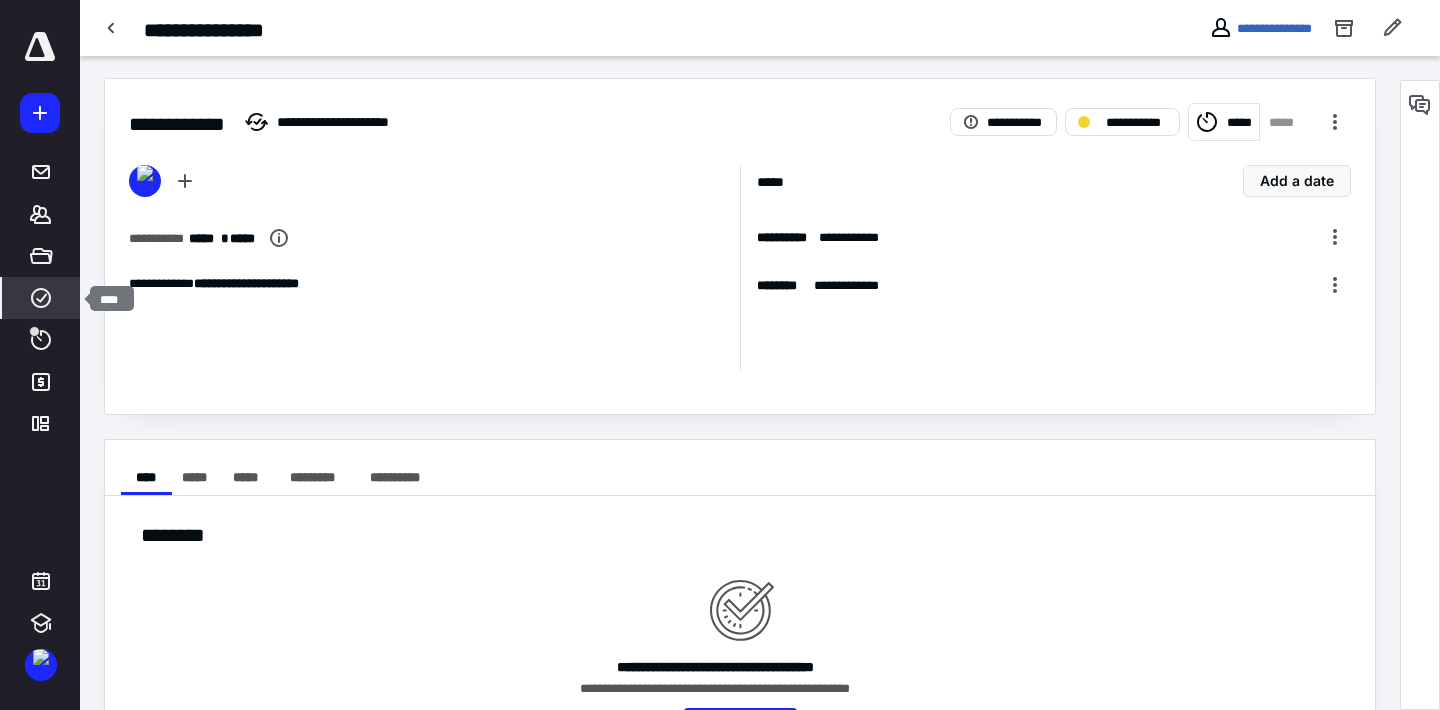click on "****" at bounding box center [41, 298] 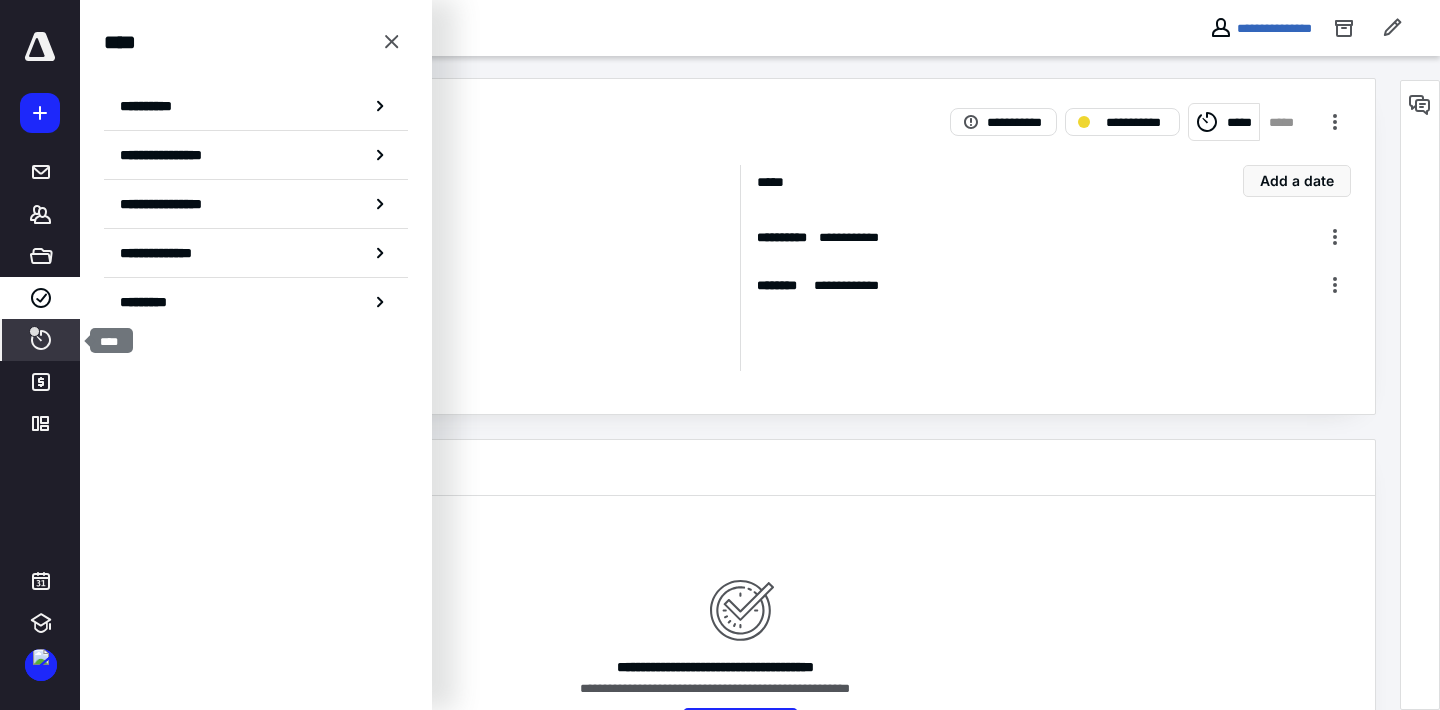 click 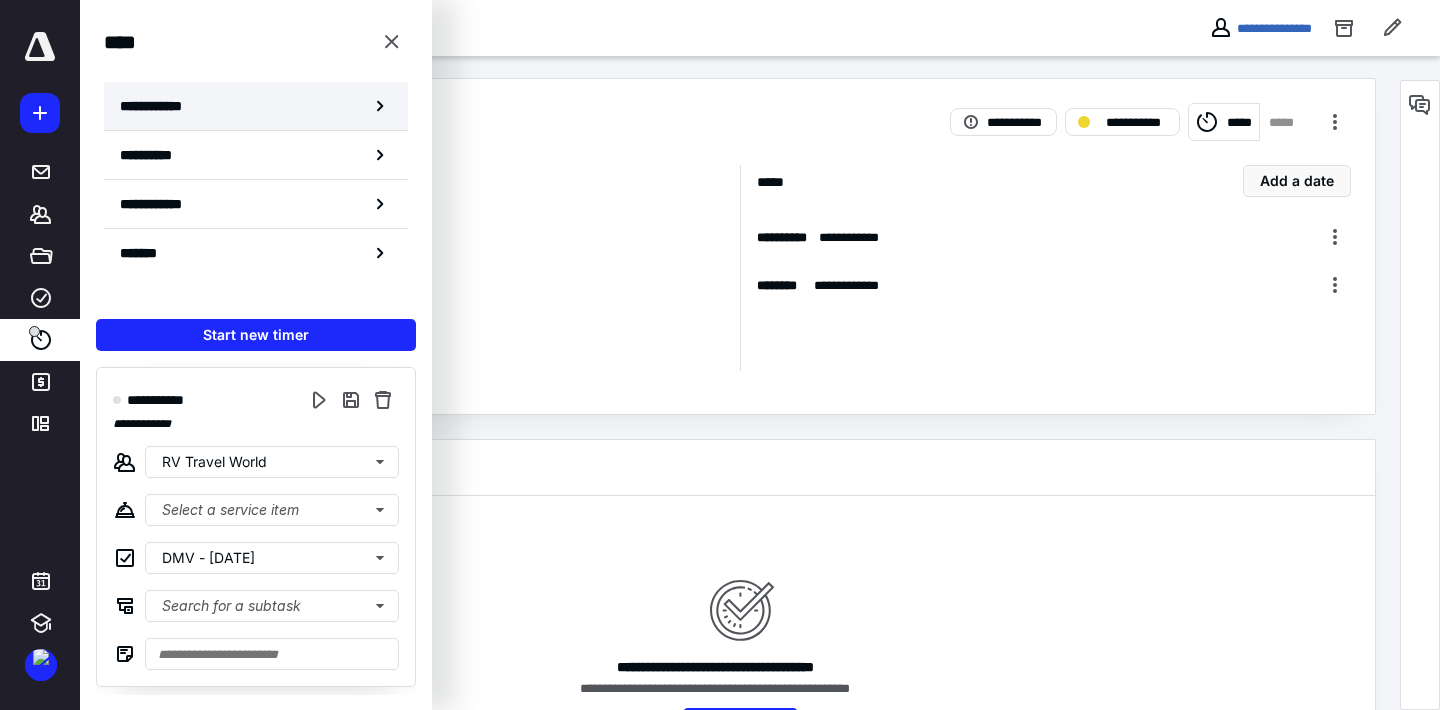 click on "**********" at bounding box center [256, 106] 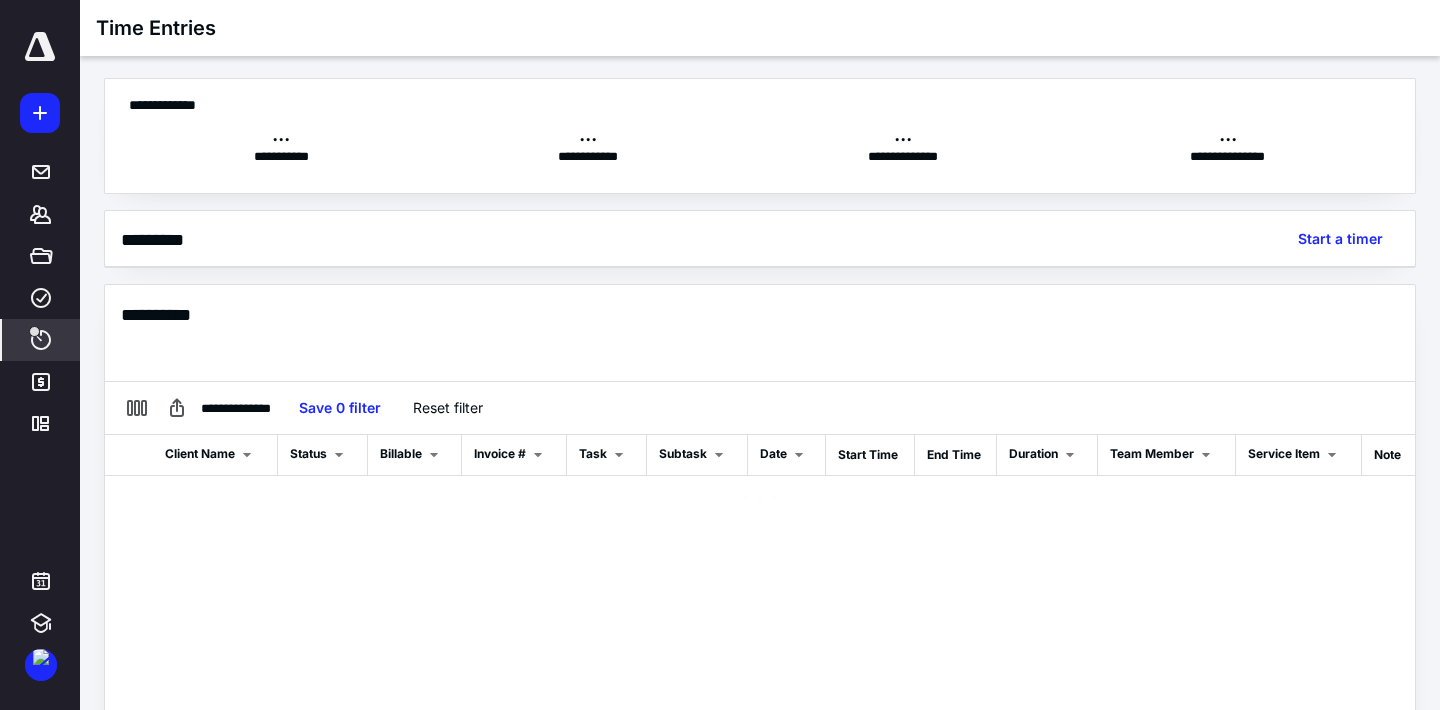scroll, scrollTop: 0, scrollLeft: 0, axis: both 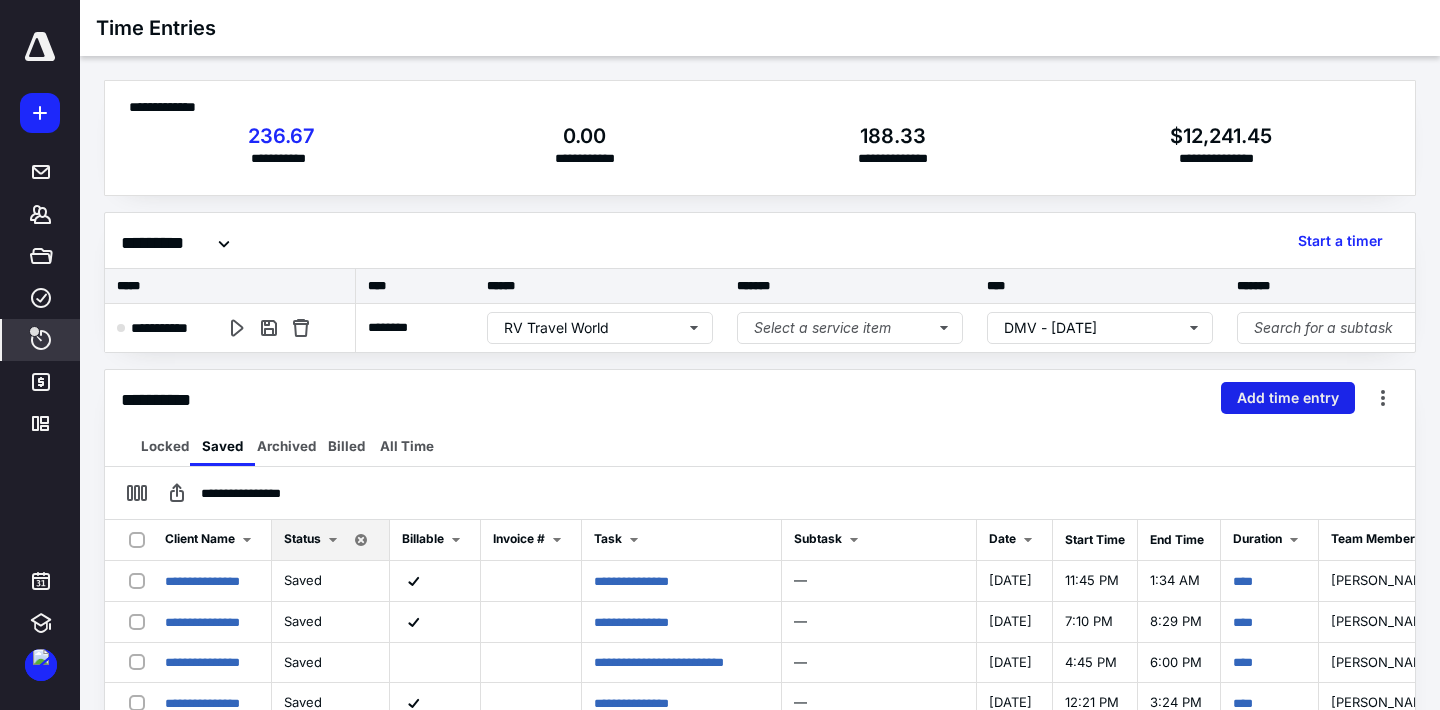 click on "Add time entry" at bounding box center (1288, 398) 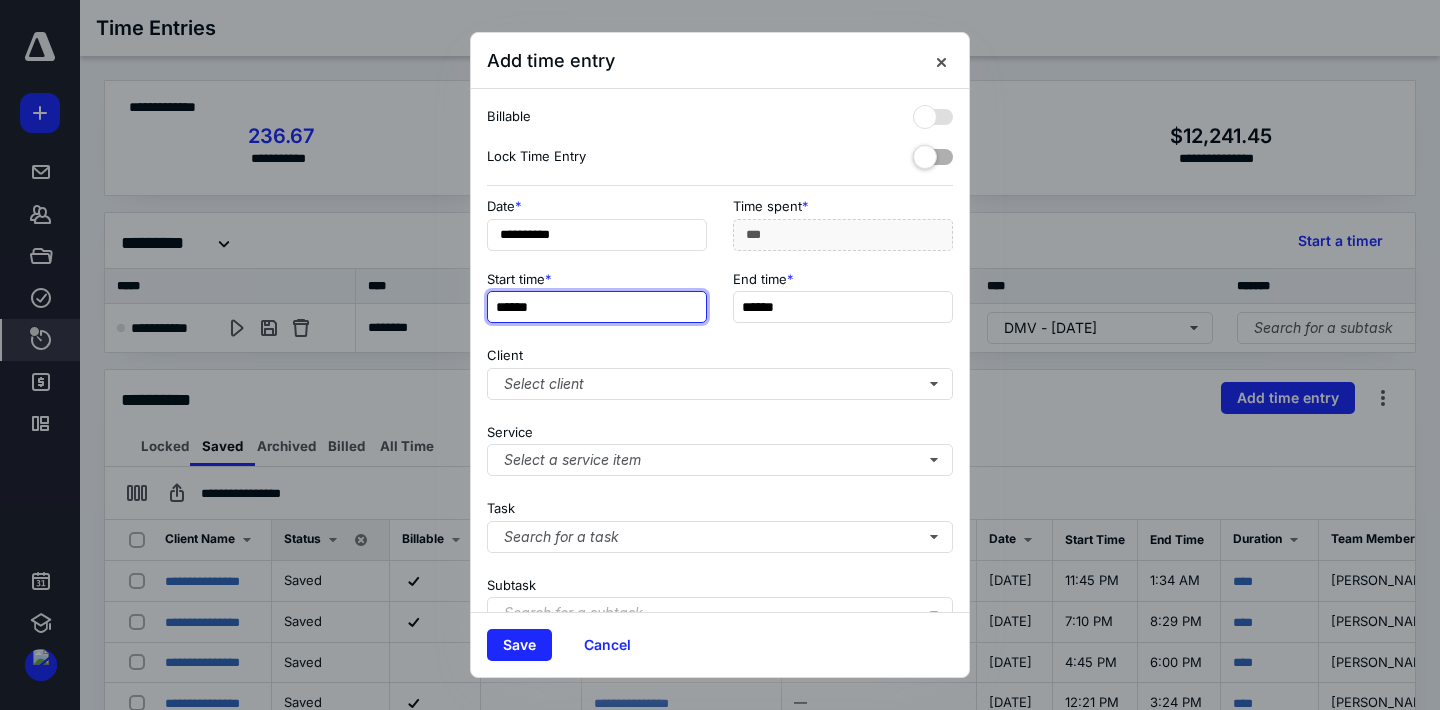 click on "******" at bounding box center (597, 307) 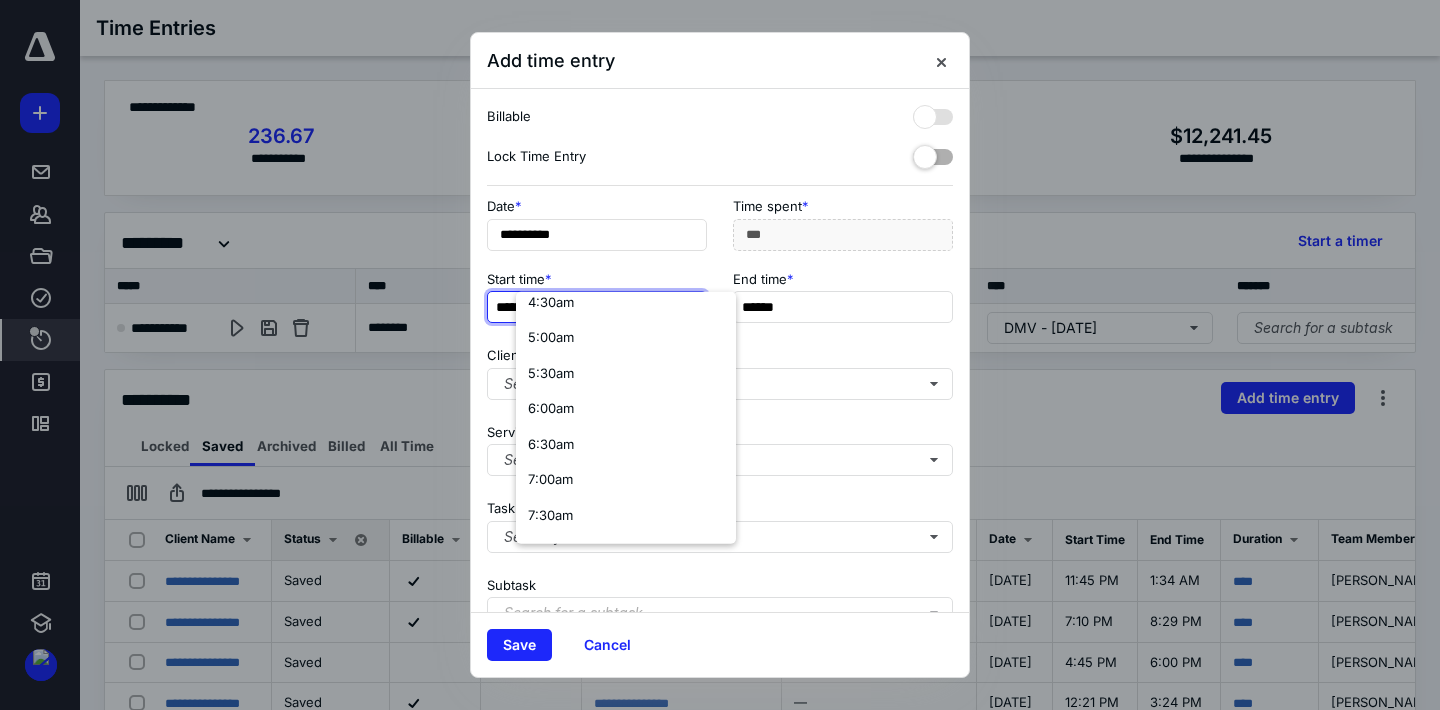 scroll, scrollTop: 342, scrollLeft: 0, axis: vertical 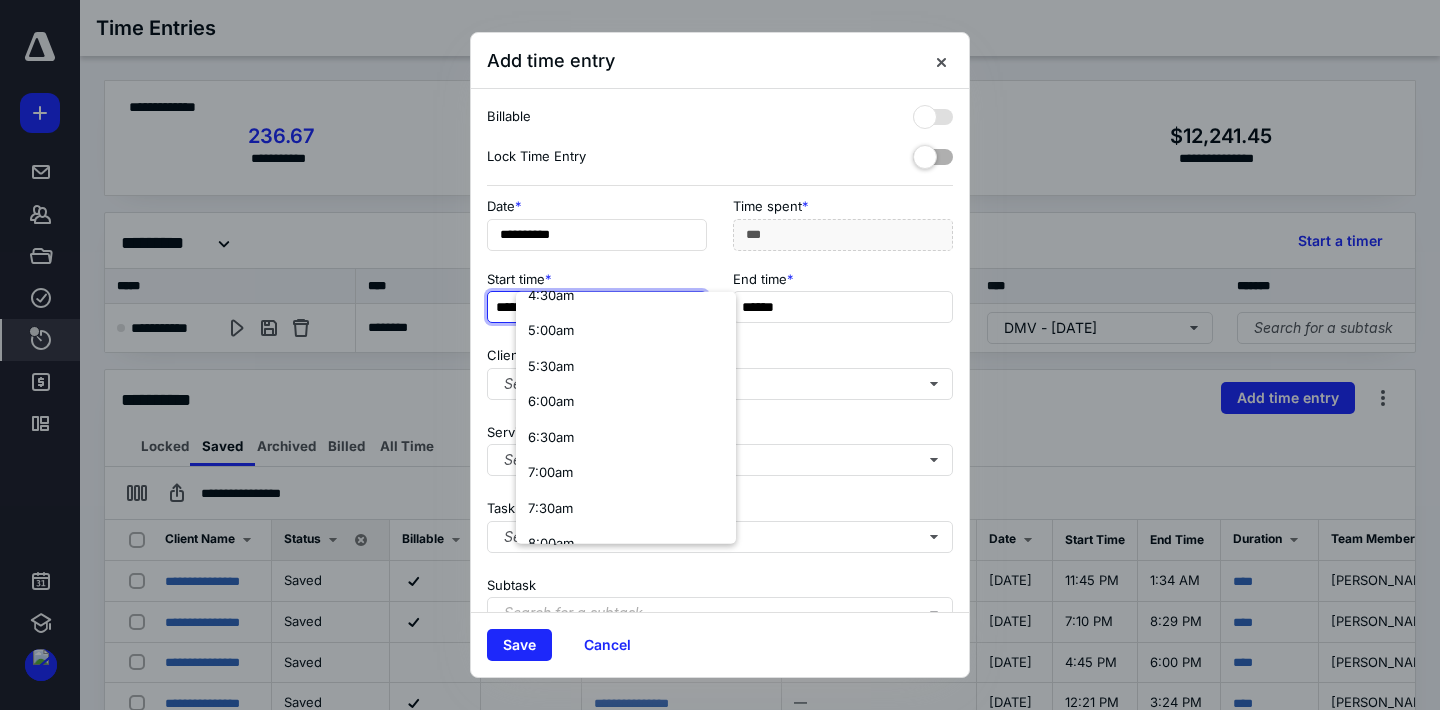 click on "8:30am" at bounding box center (612, 579) 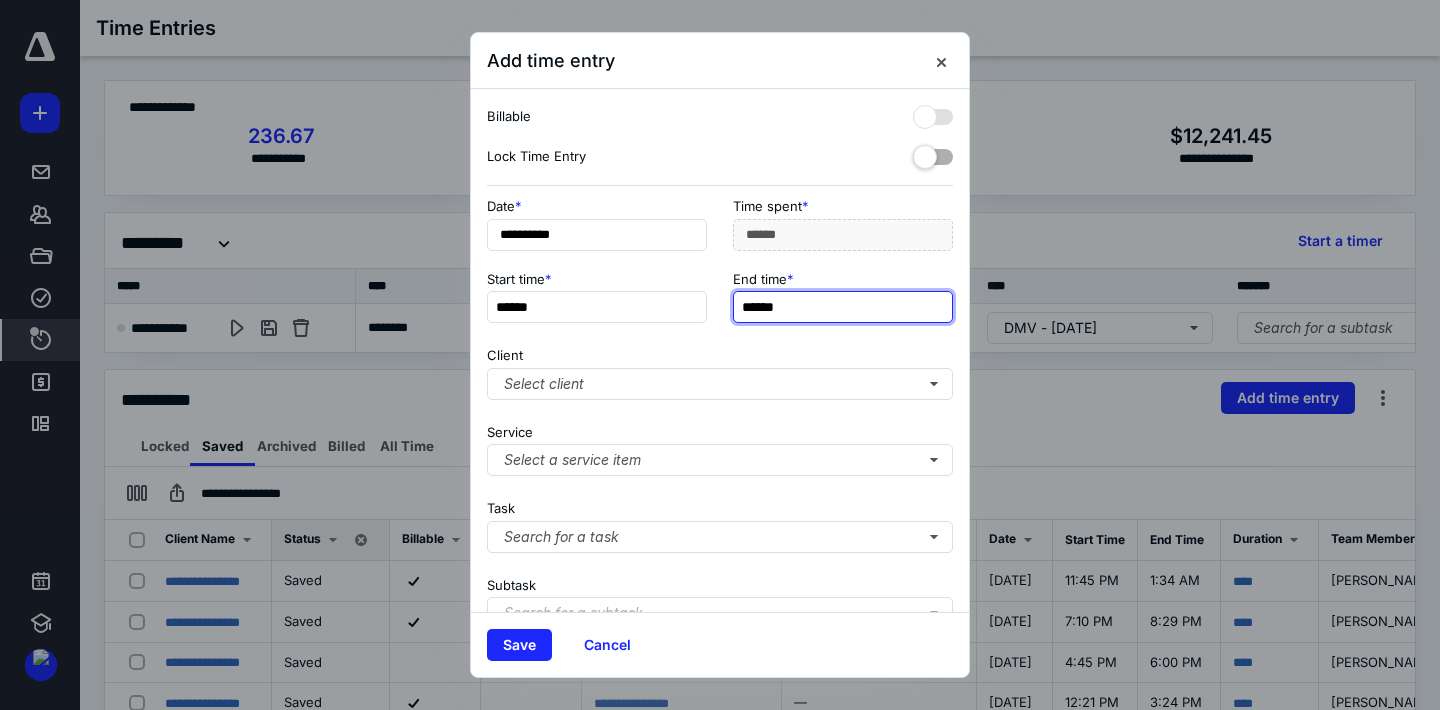 click on "******" at bounding box center (843, 307) 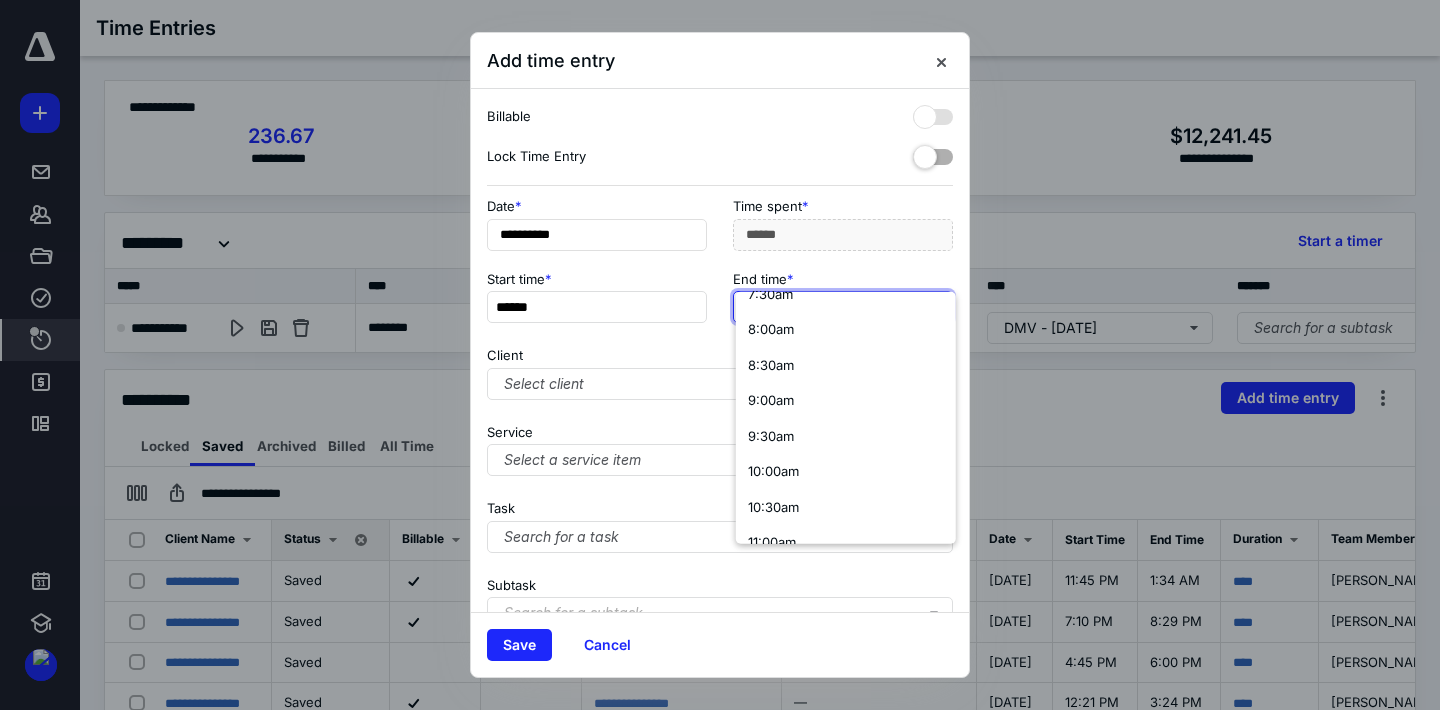scroll, scrollTop: 599, scrollLeft: 0, axis: vertical 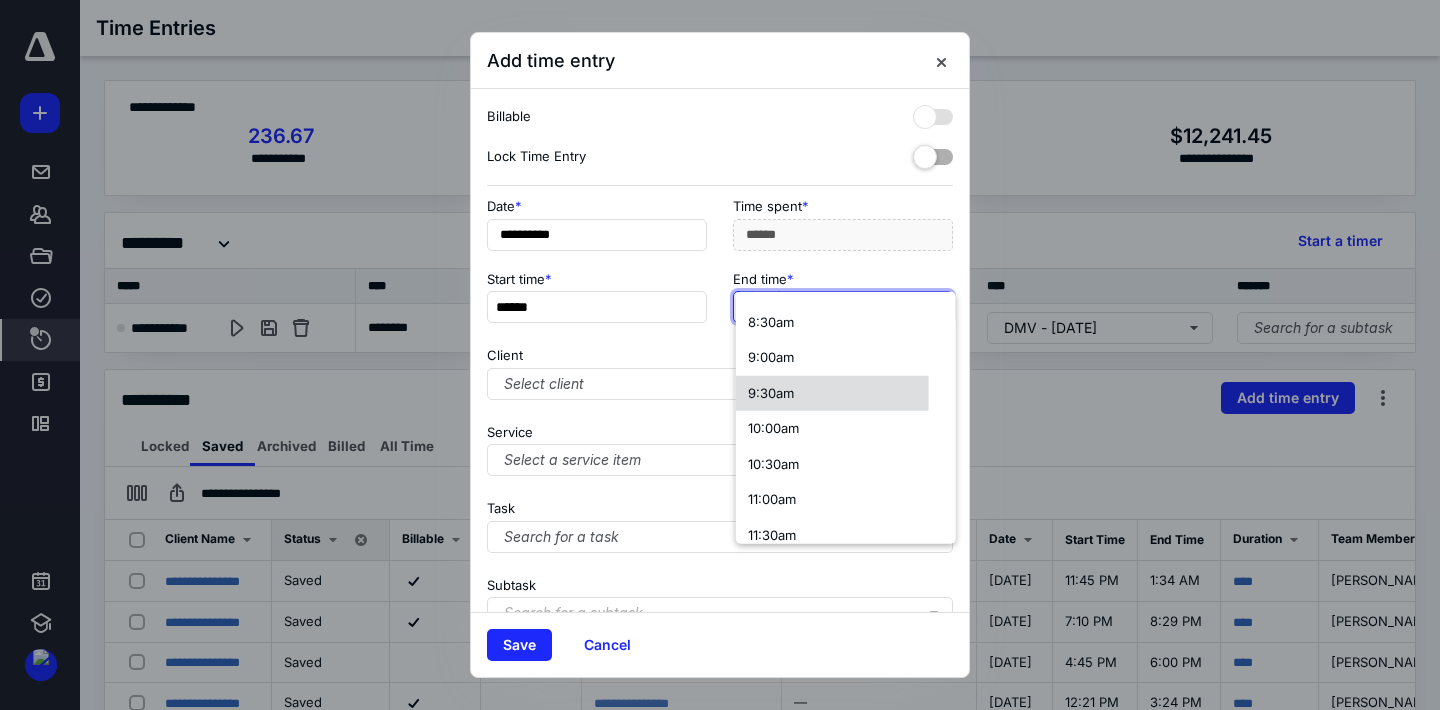 click on "9:30am" at bounding box center (771, 392) 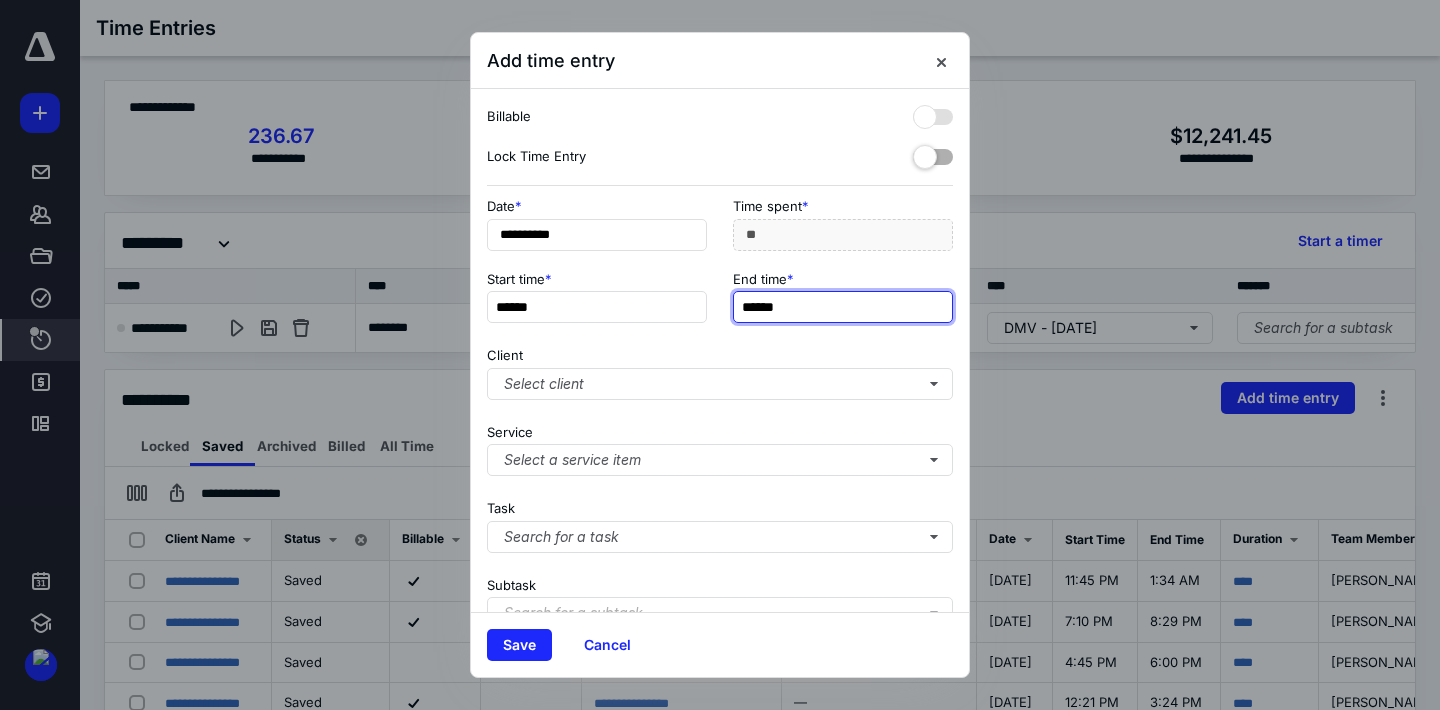 click on "******" at bounding box center (843, 307) 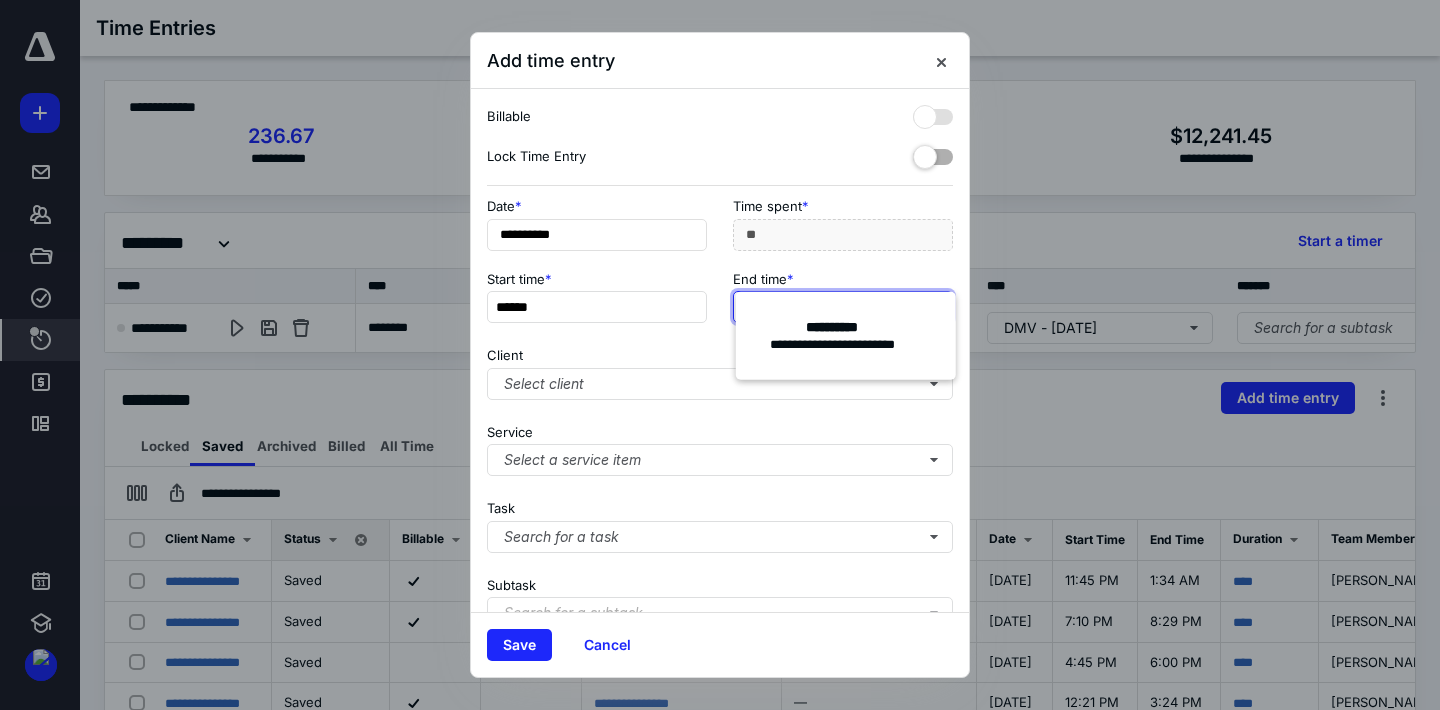 type on "******" 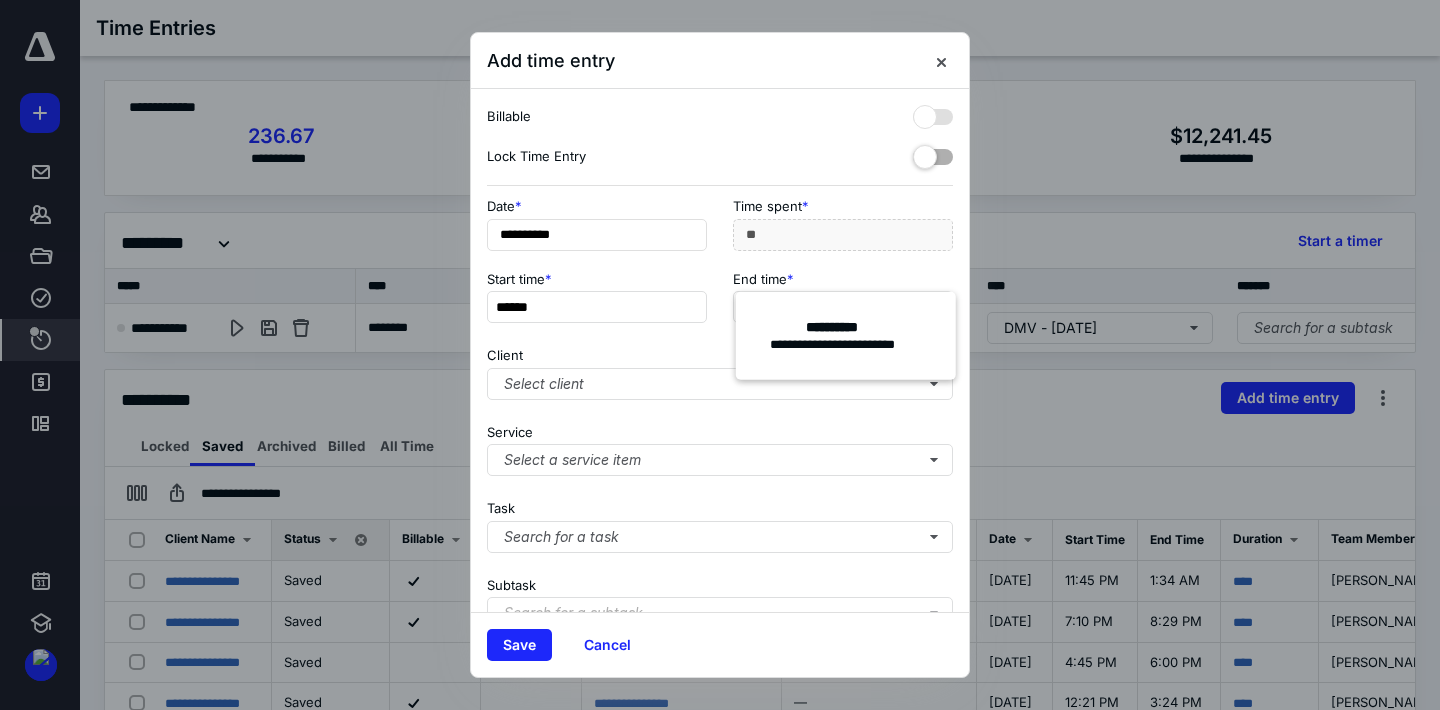 type on "******" 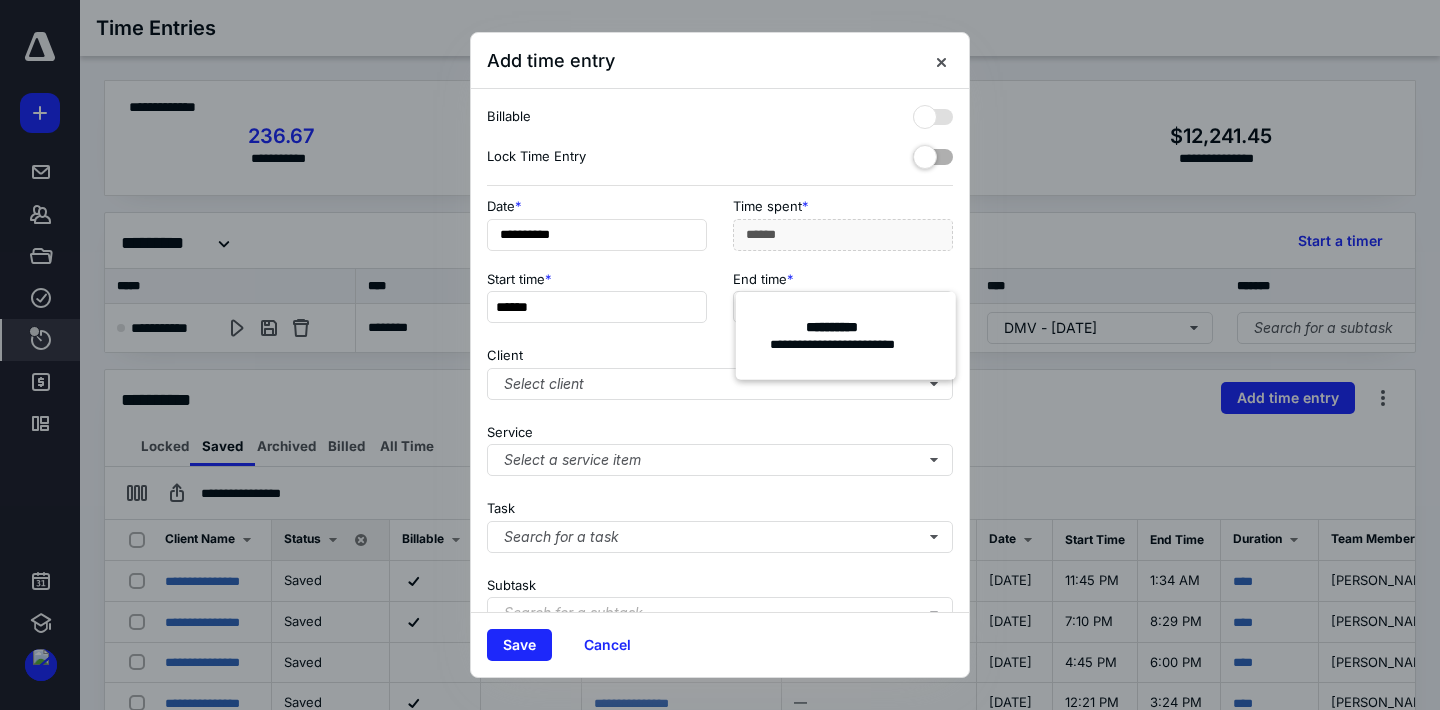 click on "Billable" at bounding box center [720, 117] 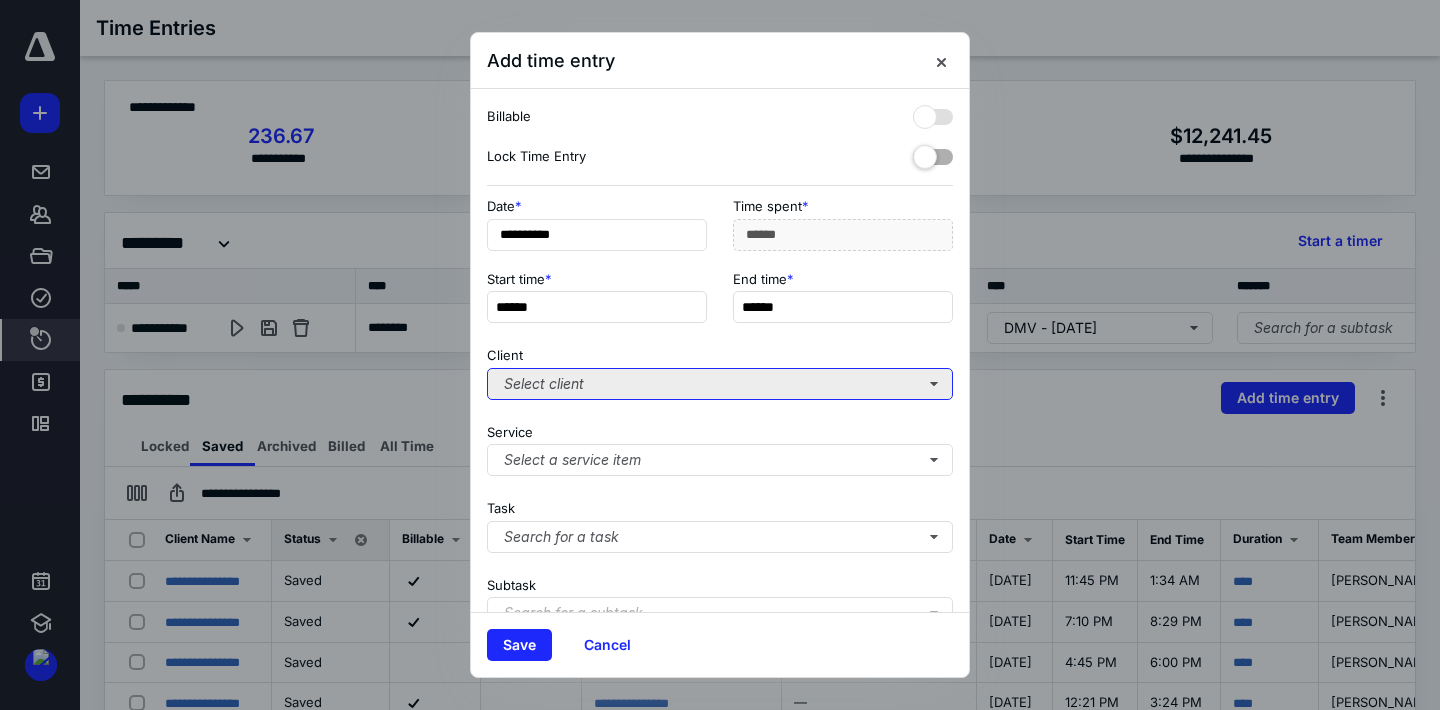 click on "Select client" at bounding box center (720, 384) 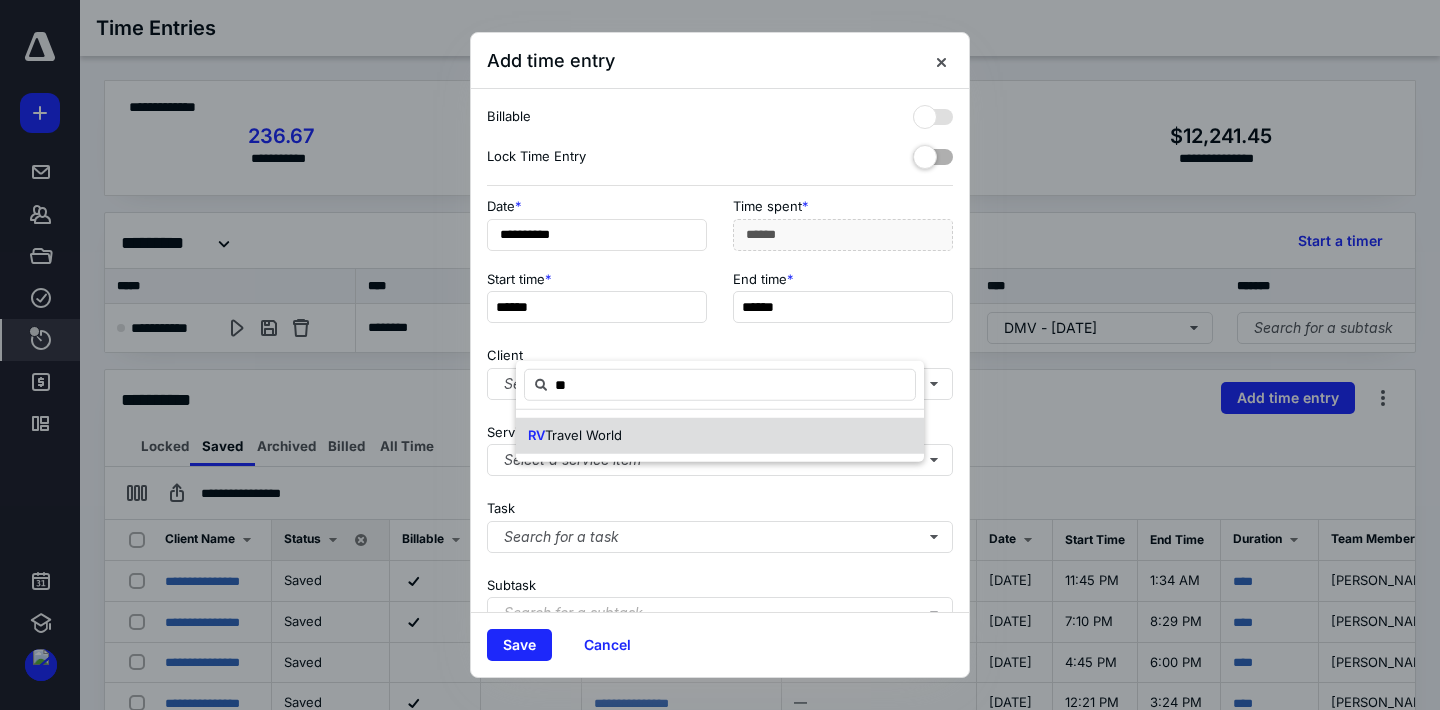 click on "RV  Travel World" at bounding box center [720, 436] 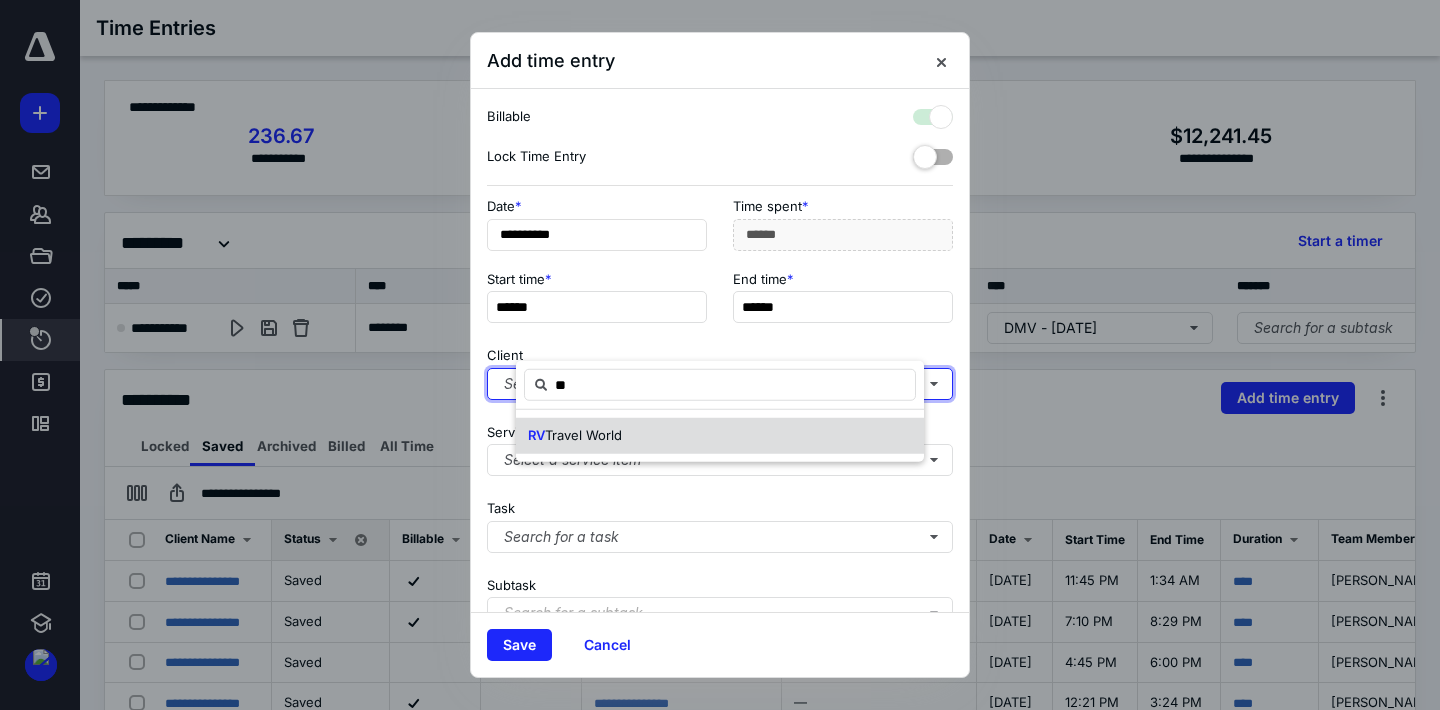 checkbox on "true" 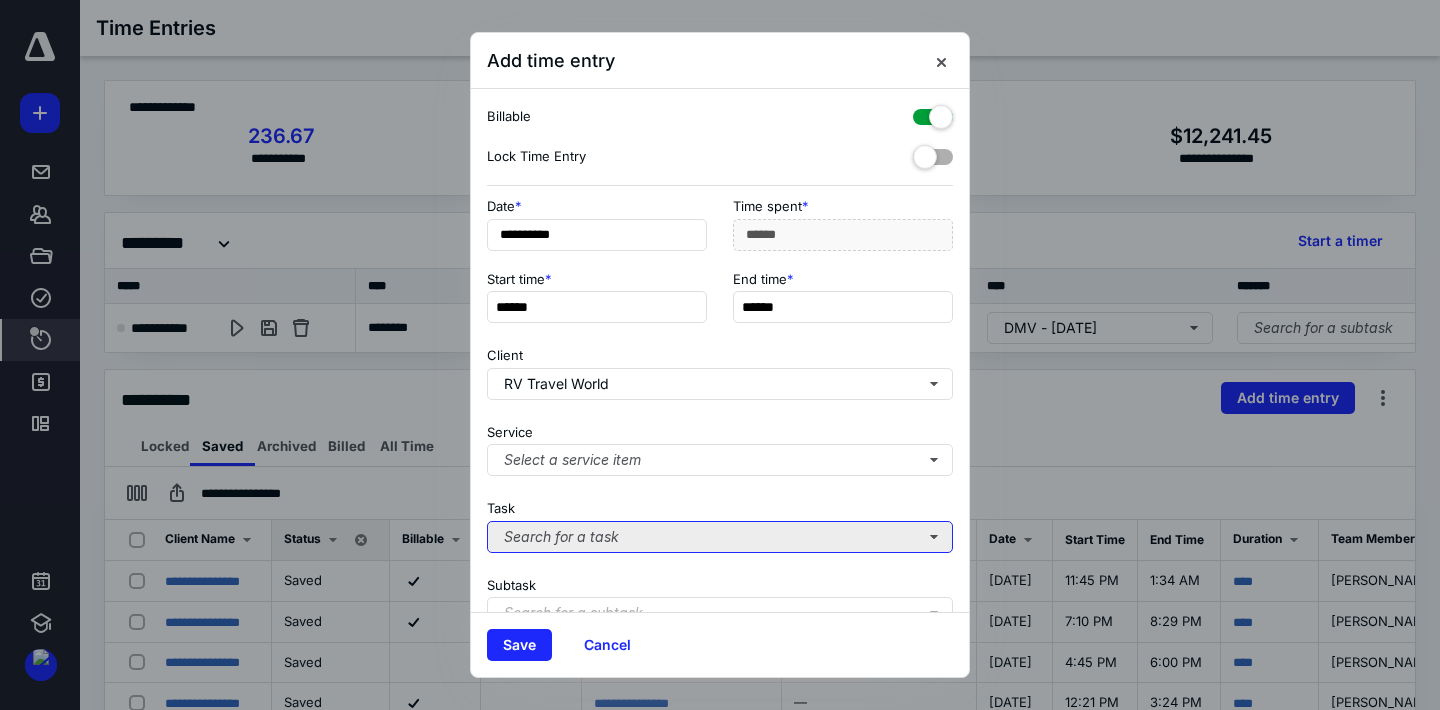 click on "Search for a task" at bounding box center [720, 537] 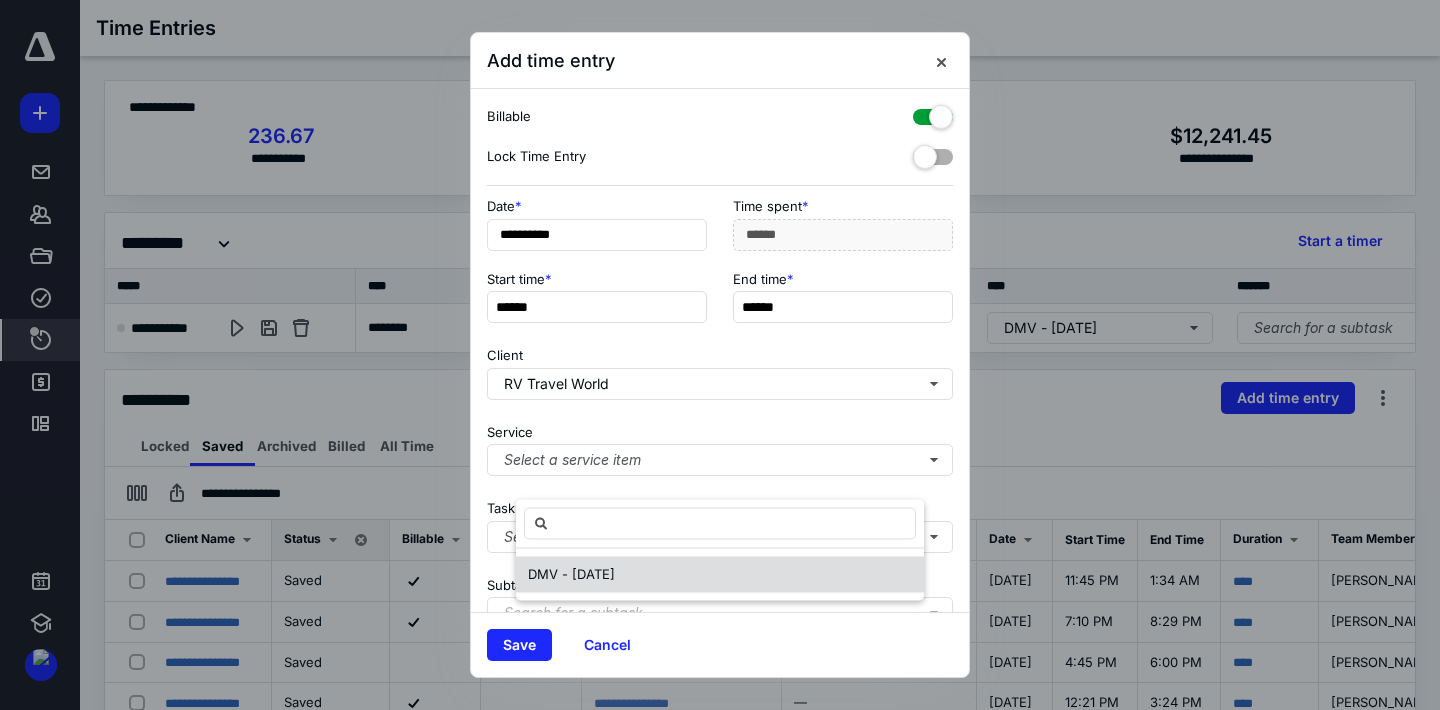 click on "DMV - [DATE]" at bounding box center [720, 575] 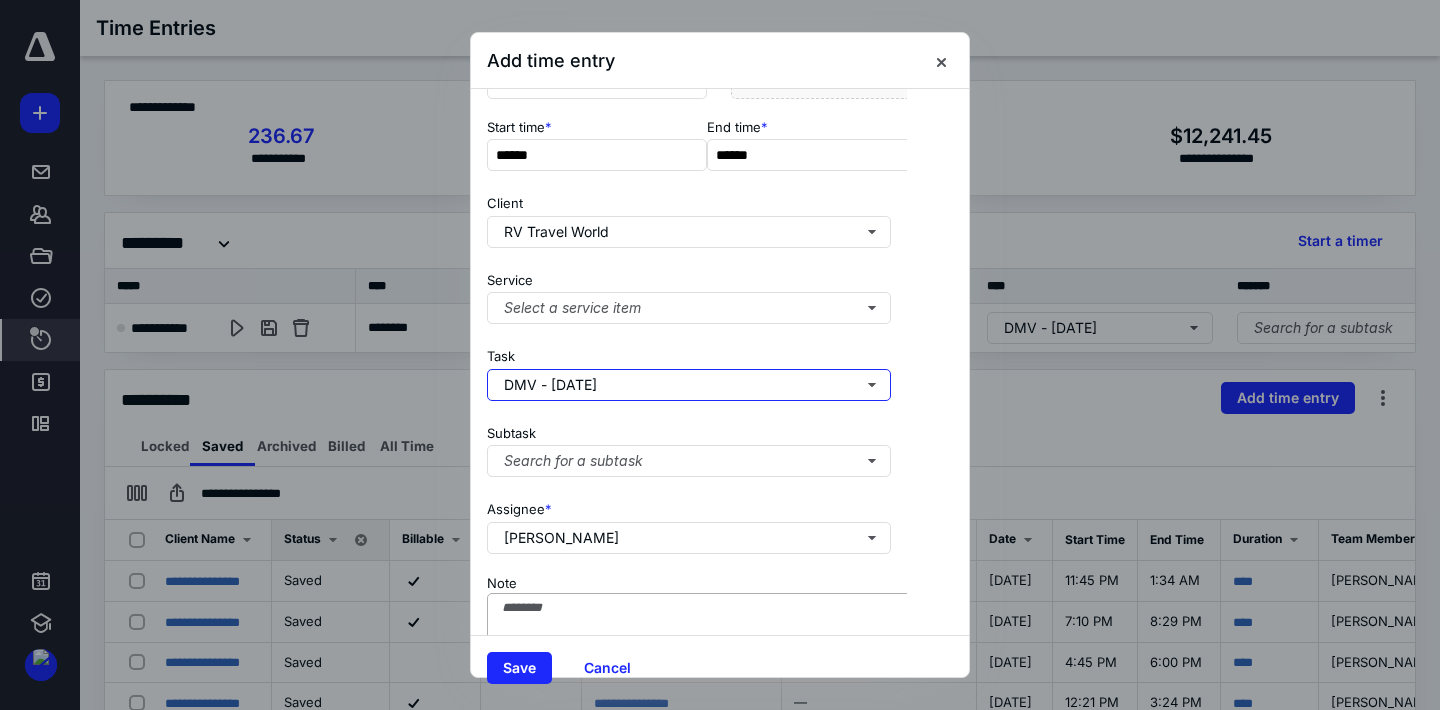 scroll, scrollTop: 164, scrollLeft: 0, axis: vertical 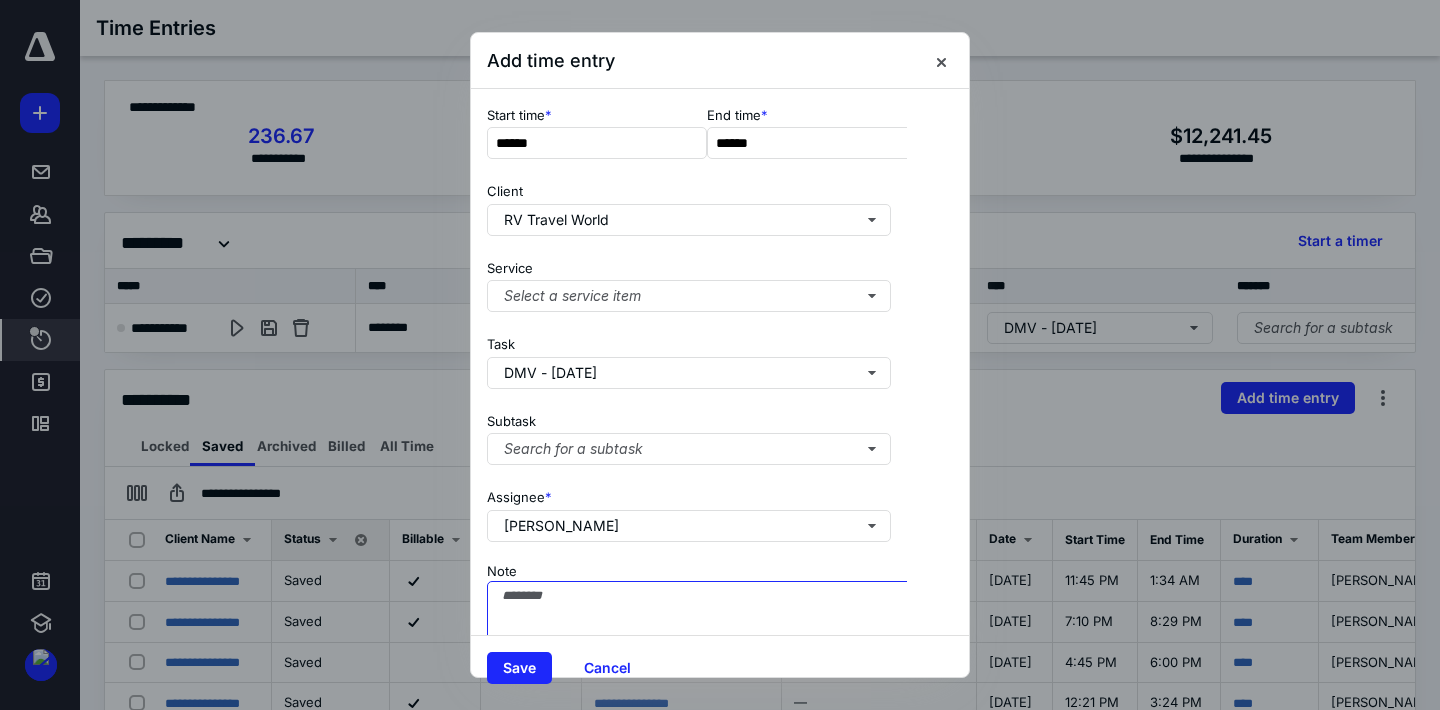 click on "Note" at bounding box center (721, 631) 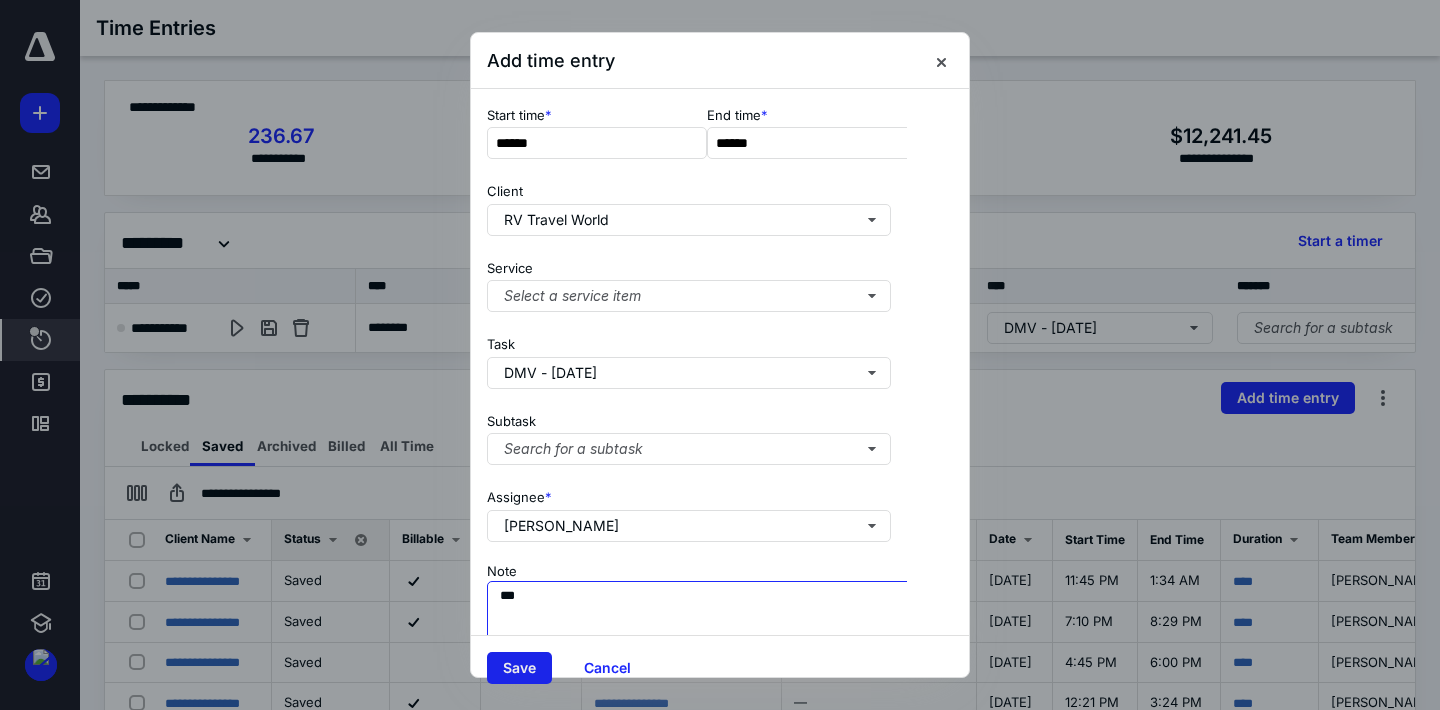 type on "***" 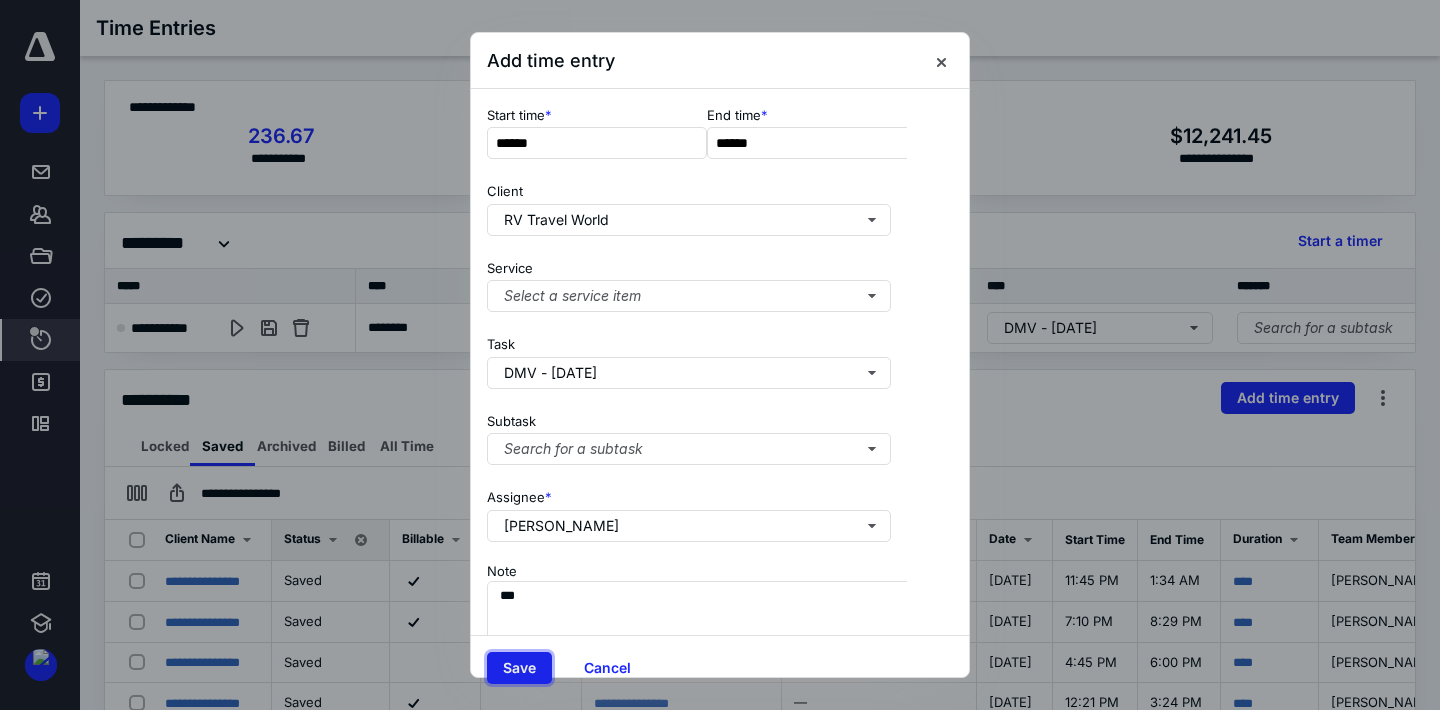 click on "Save" at bounding box center [519, 668] 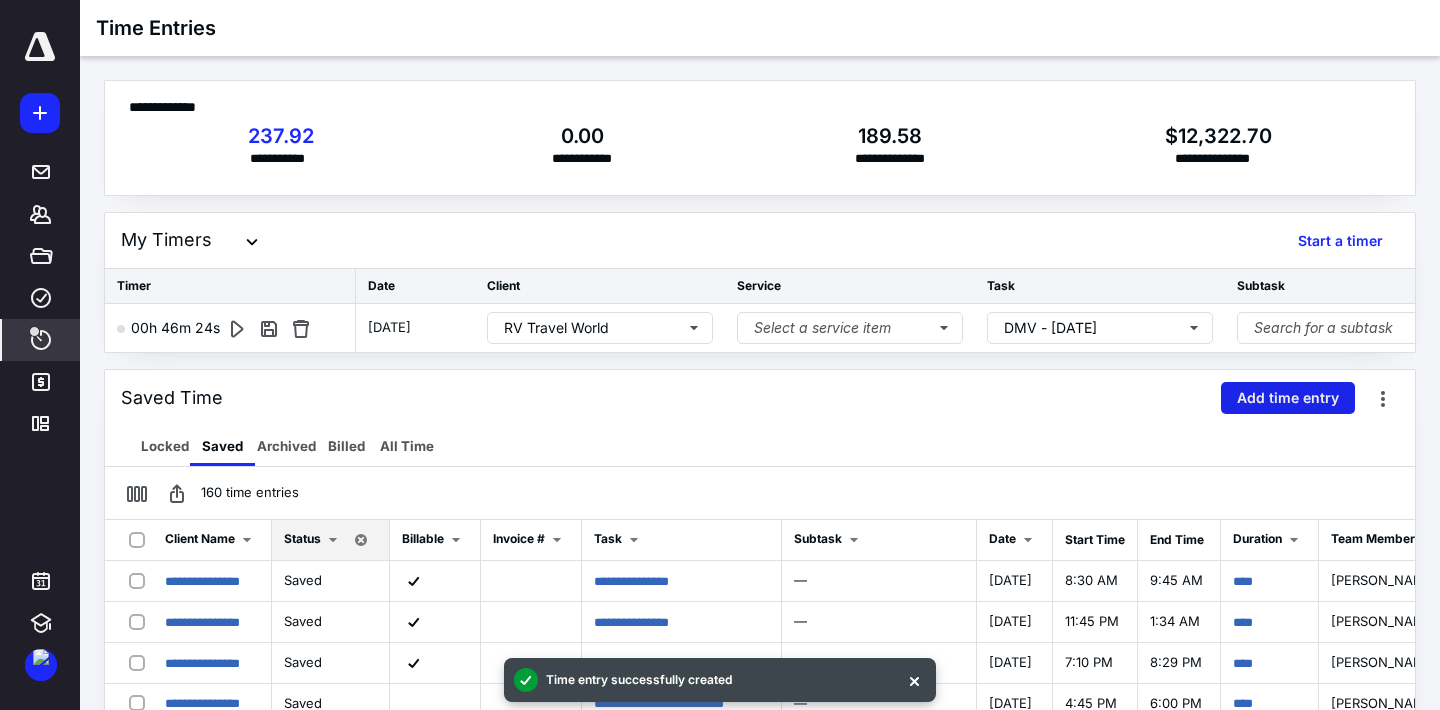 click on "Add time entry" at bounding box center (1288, 398) 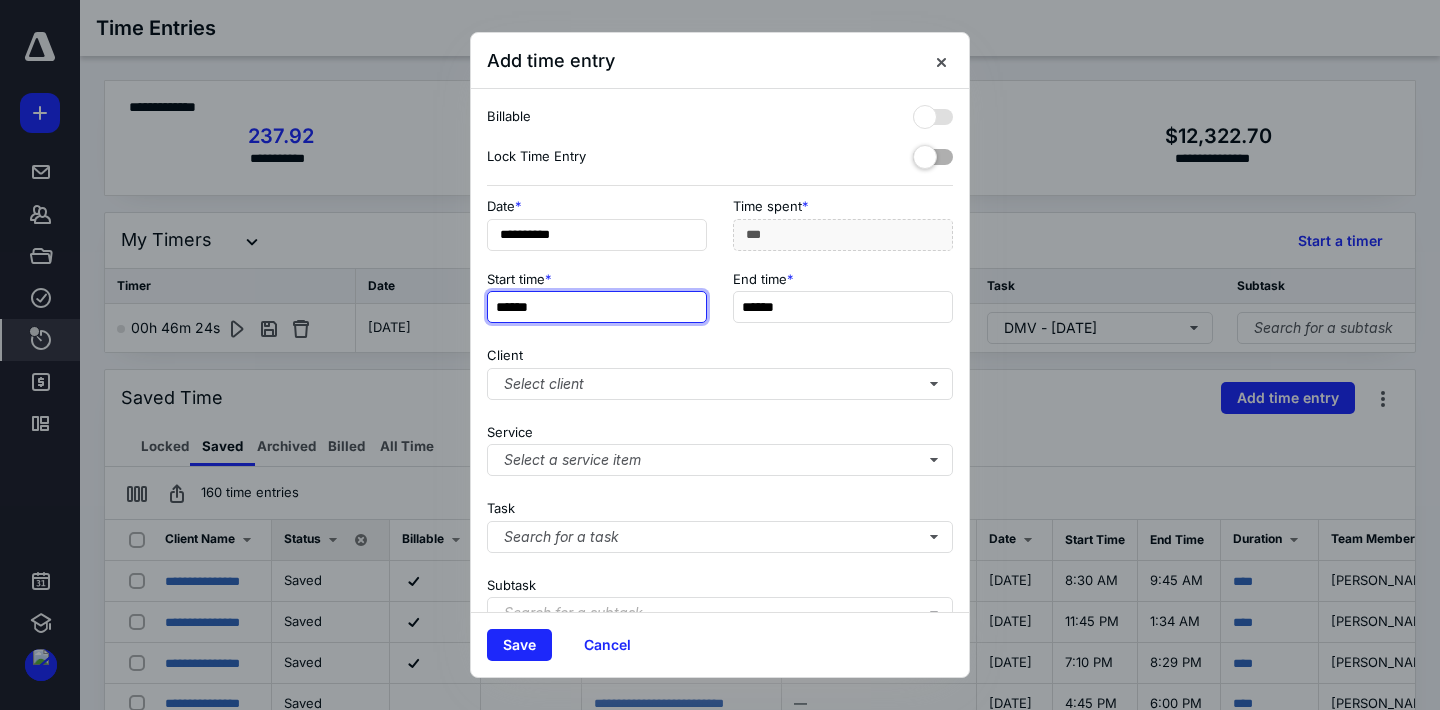 click on "******" at bounding box center (597, 307) 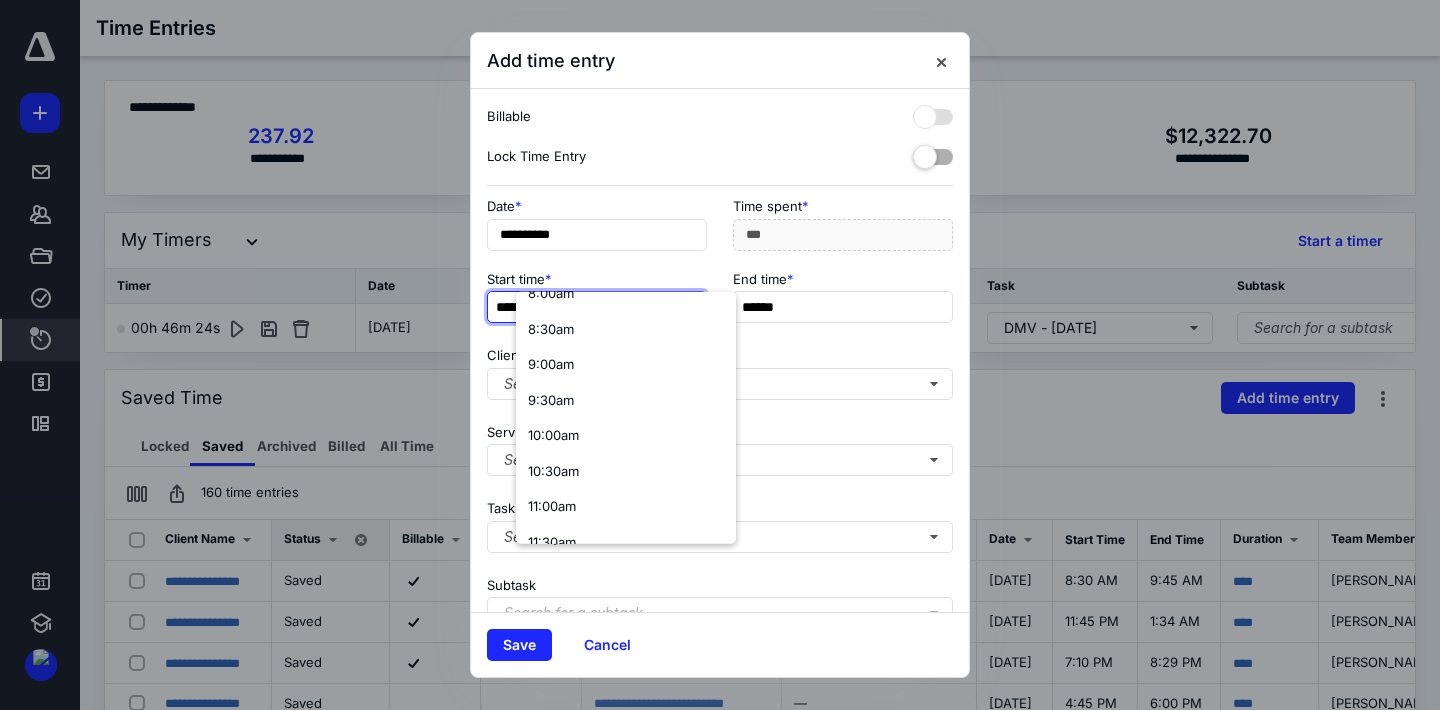 scroll, scrollTop: 599, scrollLeft: 0, axis: vertical 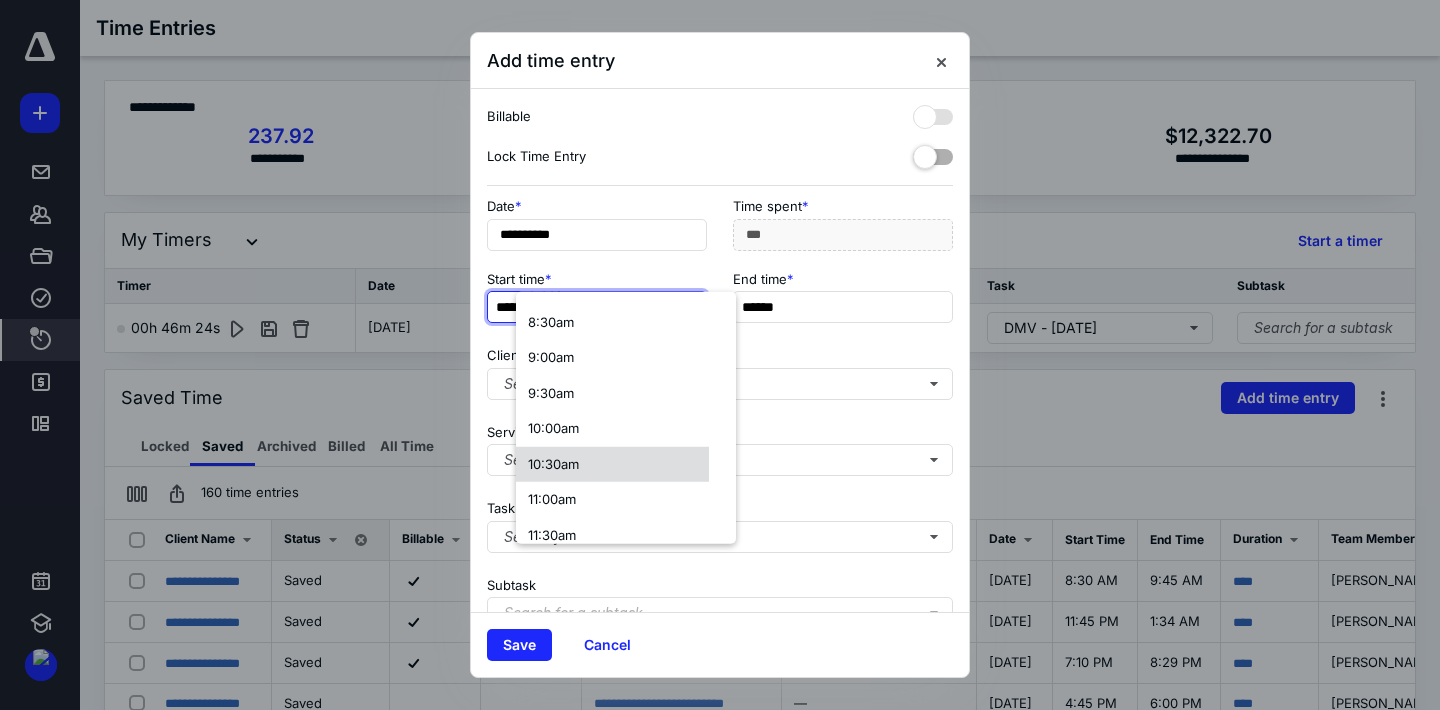 click on "10:30am" at bounding box center [612, 464] 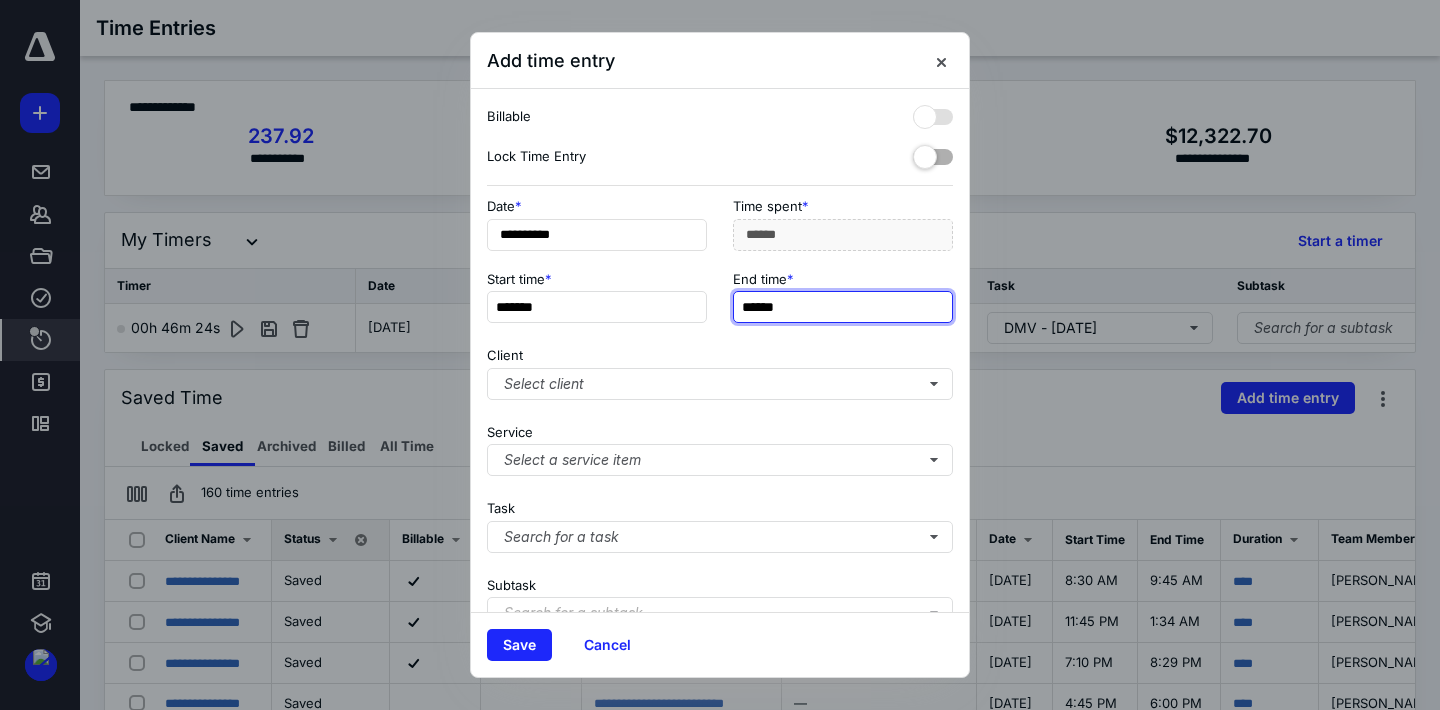 click on "******" at bounding box center (843, 307) 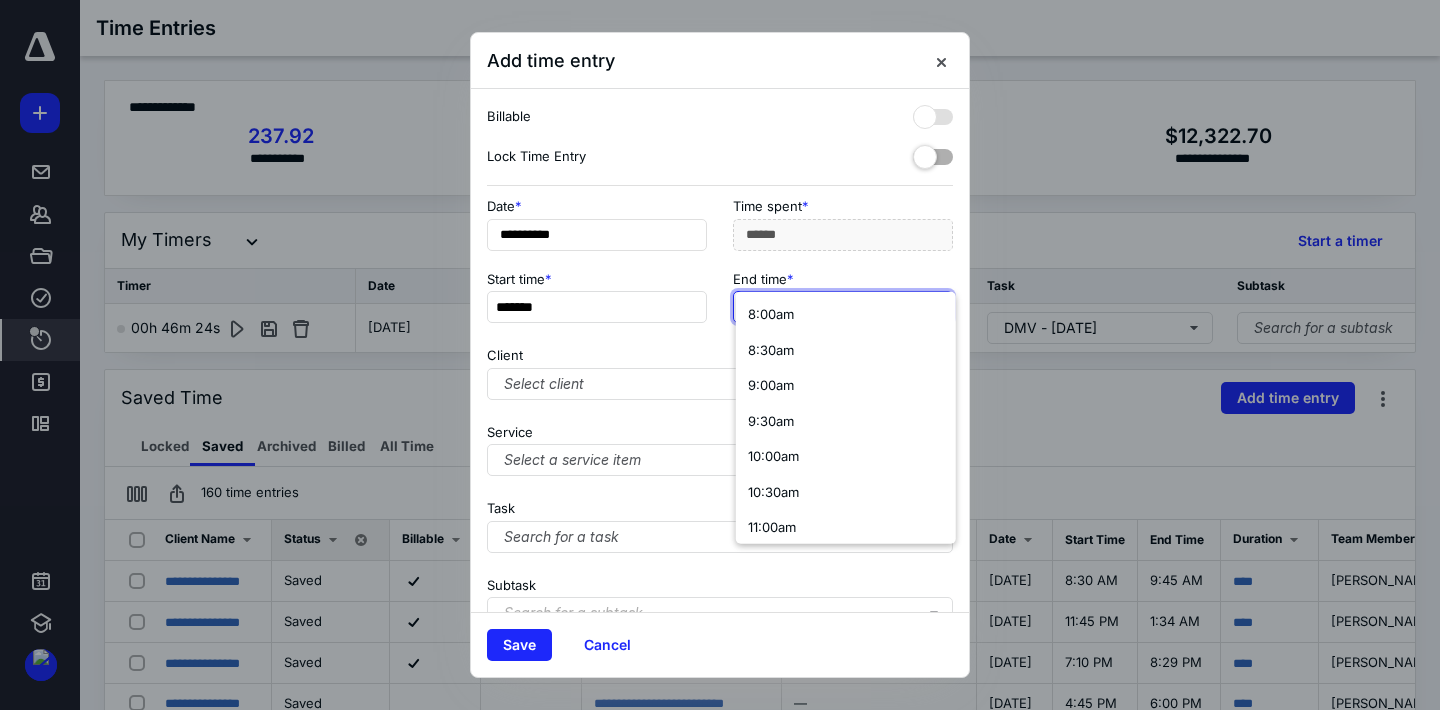scroll, scrollTop: 599, scrollLeft: 0, axis: vertical 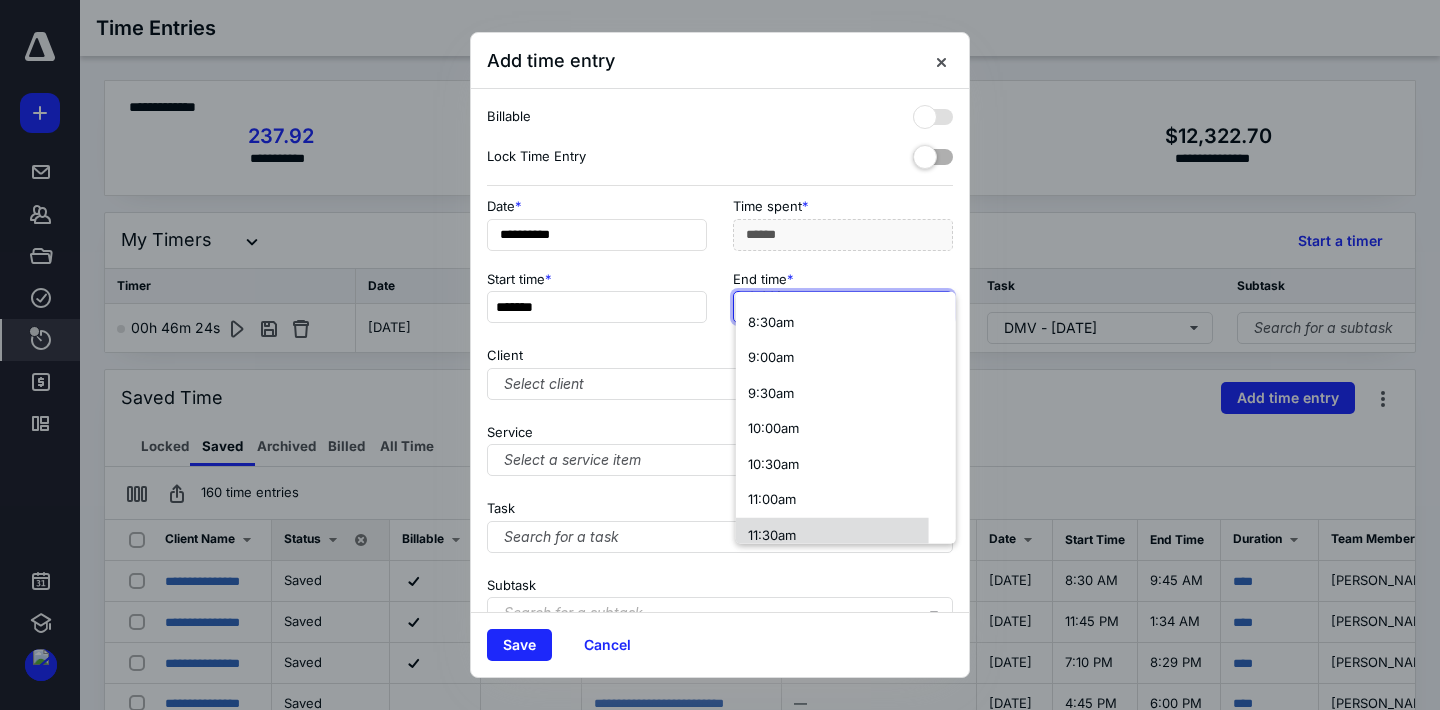 click on "11:30am" at bounding box center (832, 535) 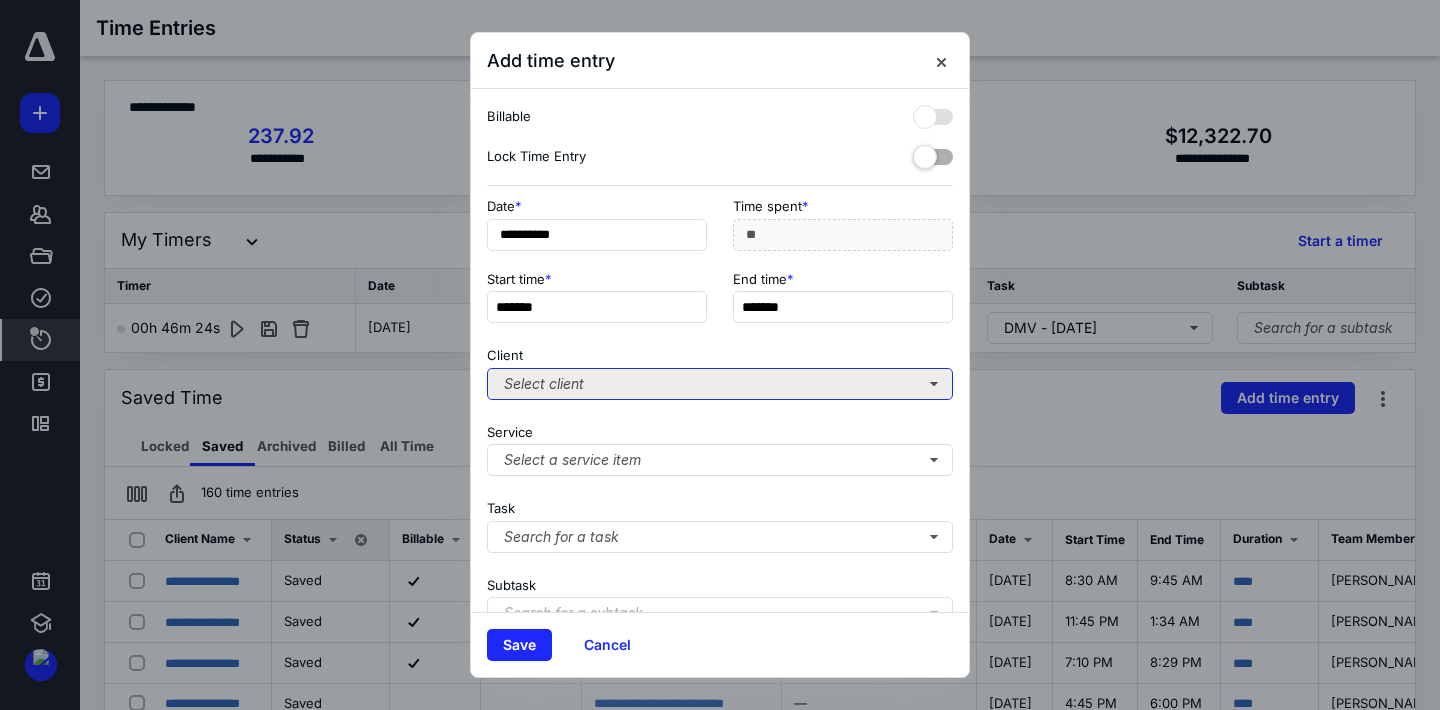 click on "Select client" at bounding box center (720, 384) 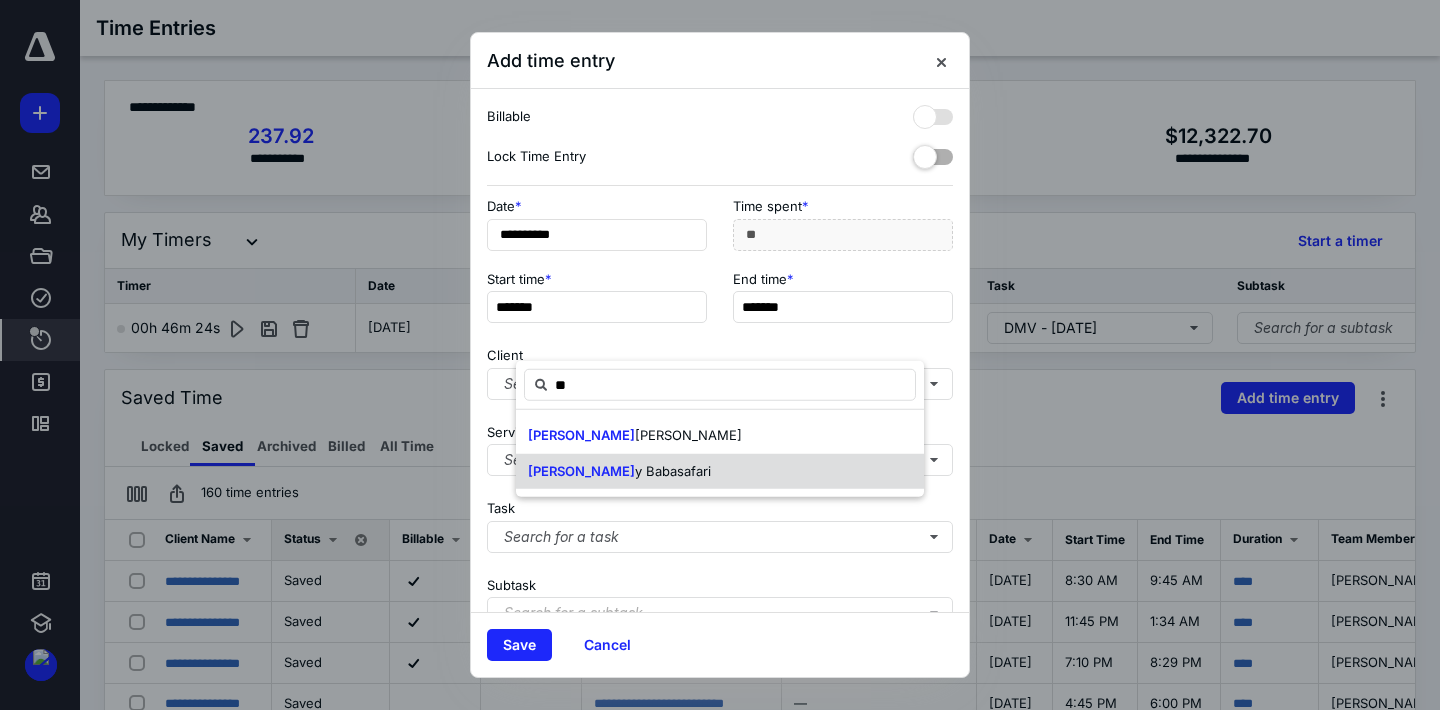 click on "Ja y Babasafari" at bounding box center (720, 471) 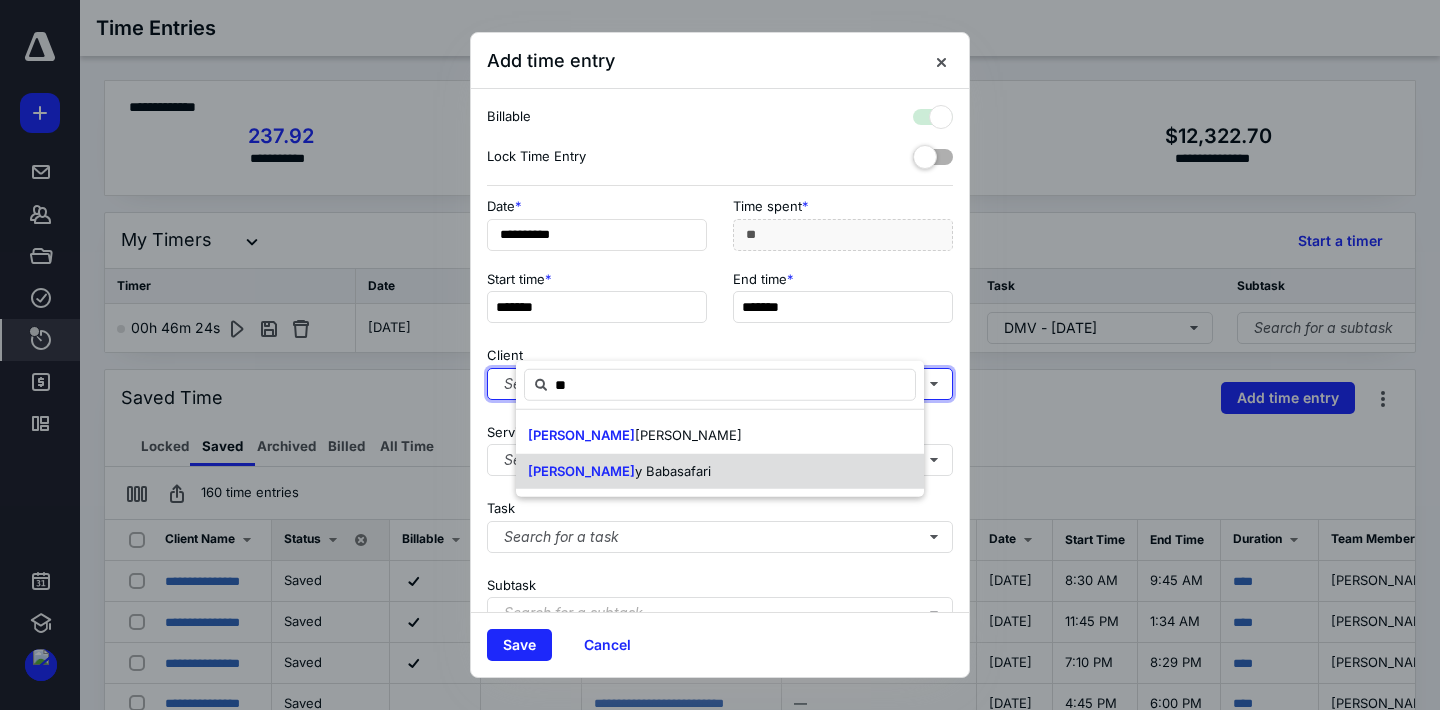 checkbox on "true" 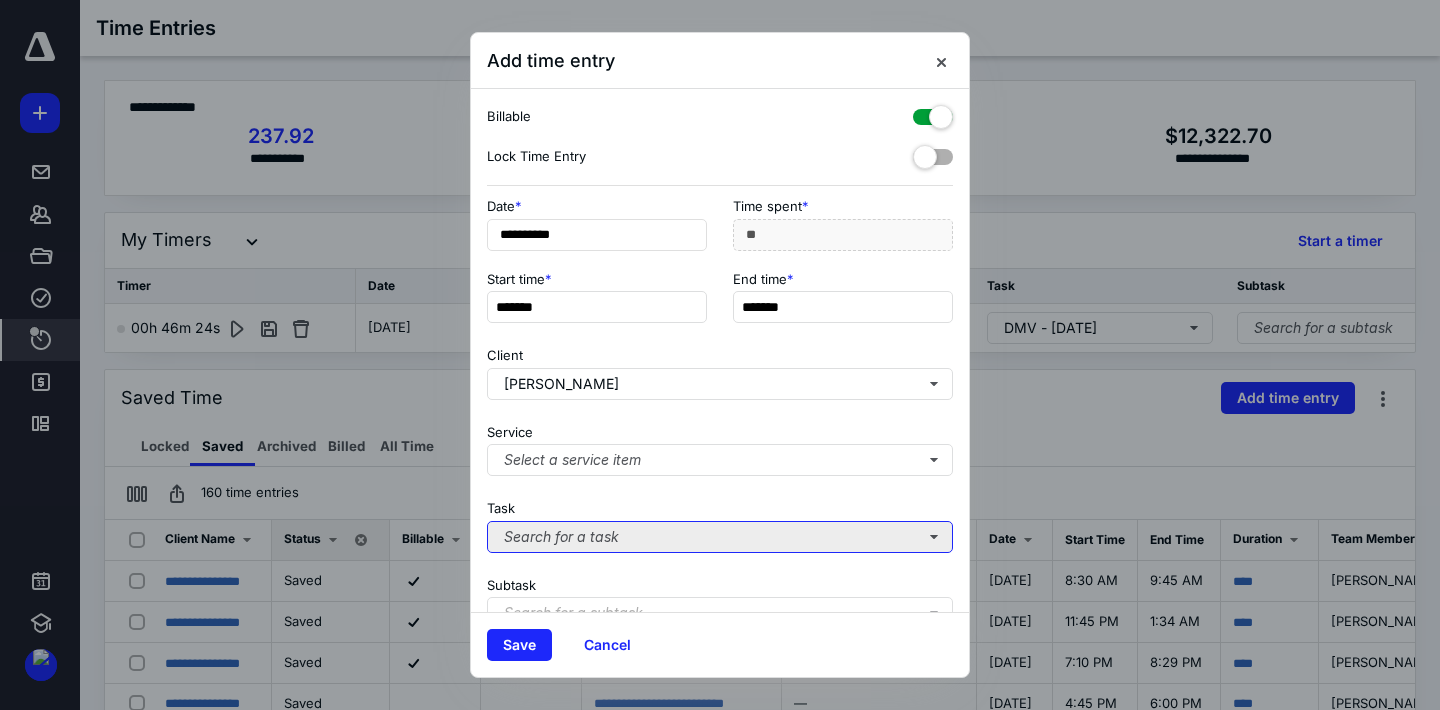 click on "Search for a task" at bounding box center (720, 537) 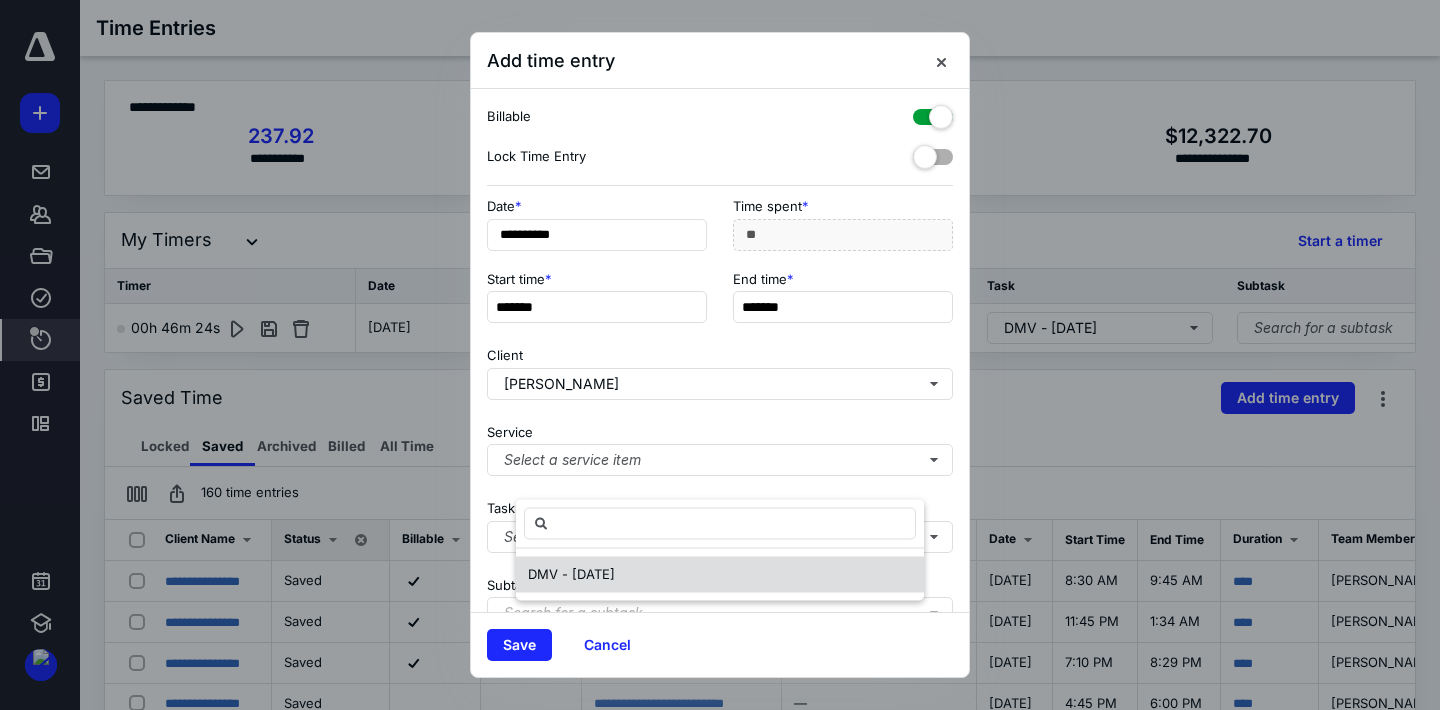 click on "DMV - [DATE]" at bounding box center (720, 575) 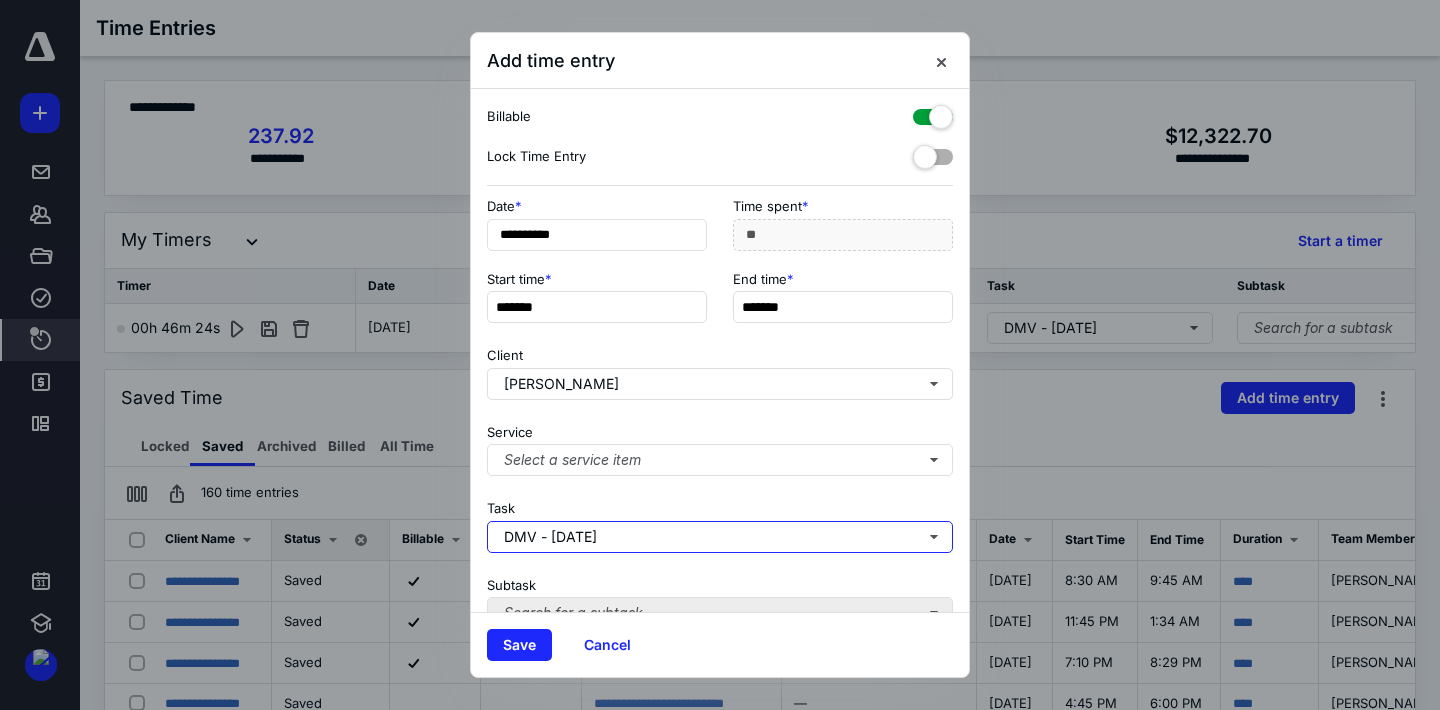 scroll, scrollTop: 164, scrollLeft: 0, axis: vertical 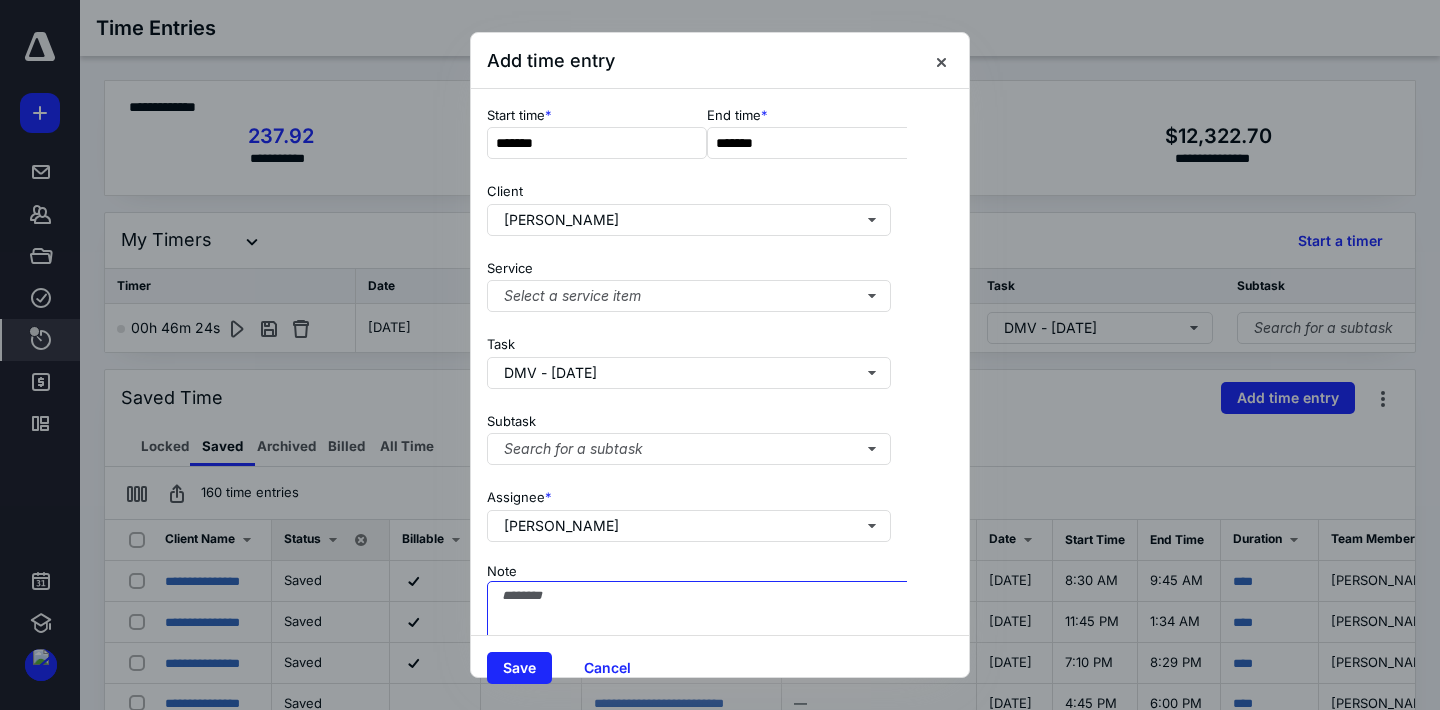 click on "Note" at bounding box center [721, 631] 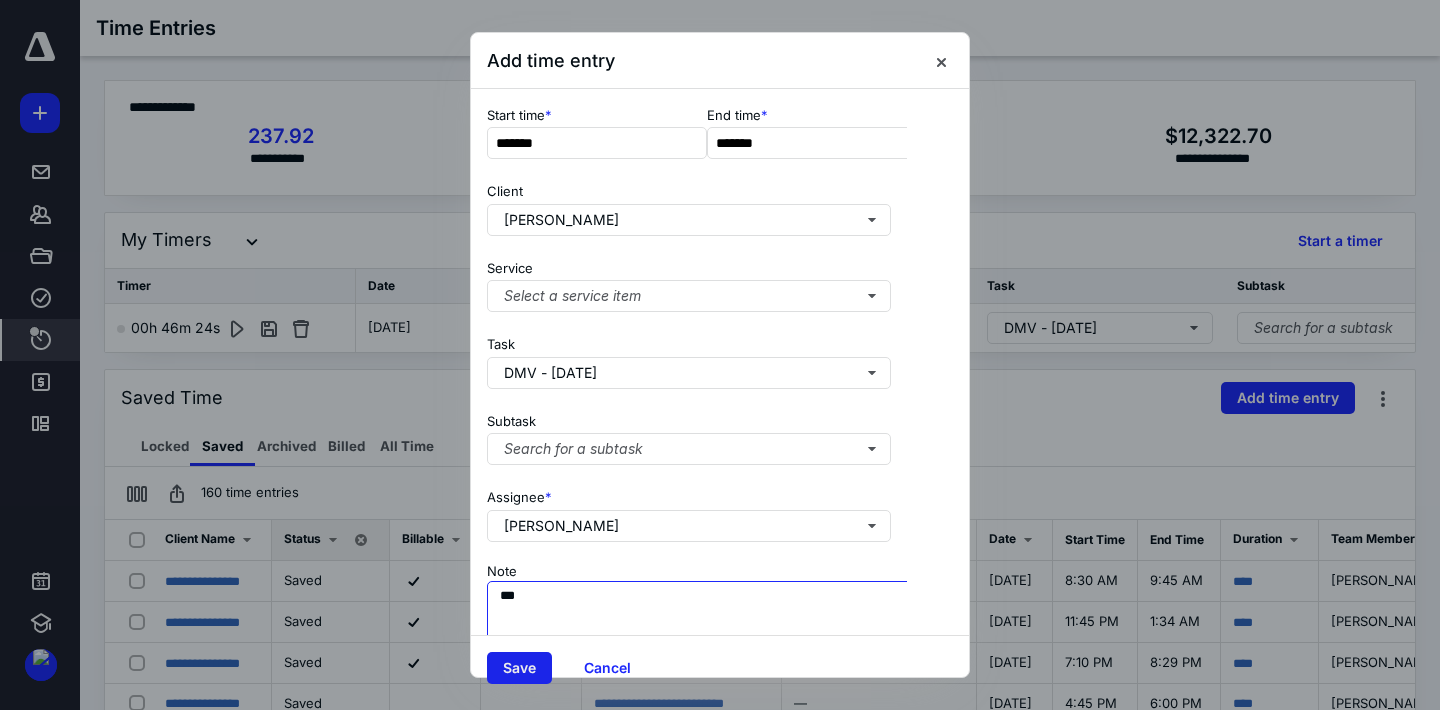type on "***" 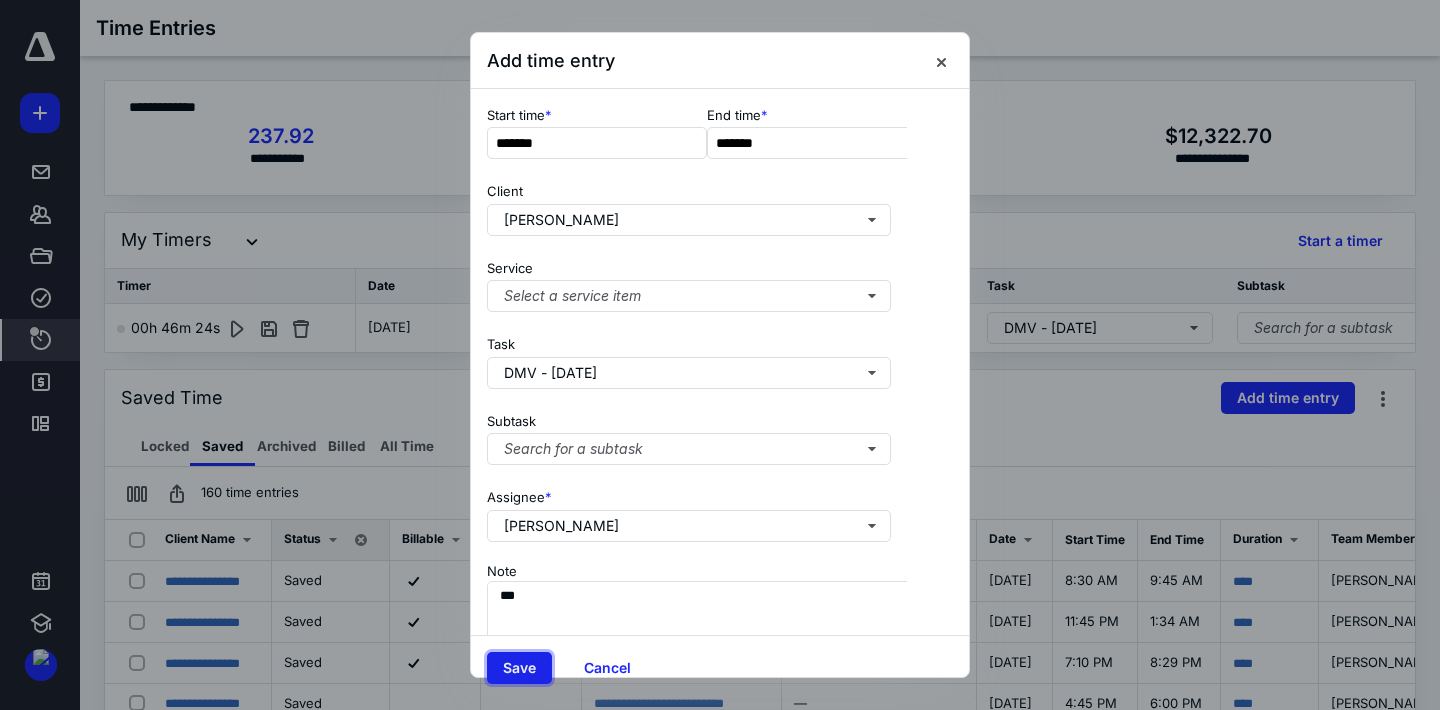 click on "Save" at bounding box center [519, 668] 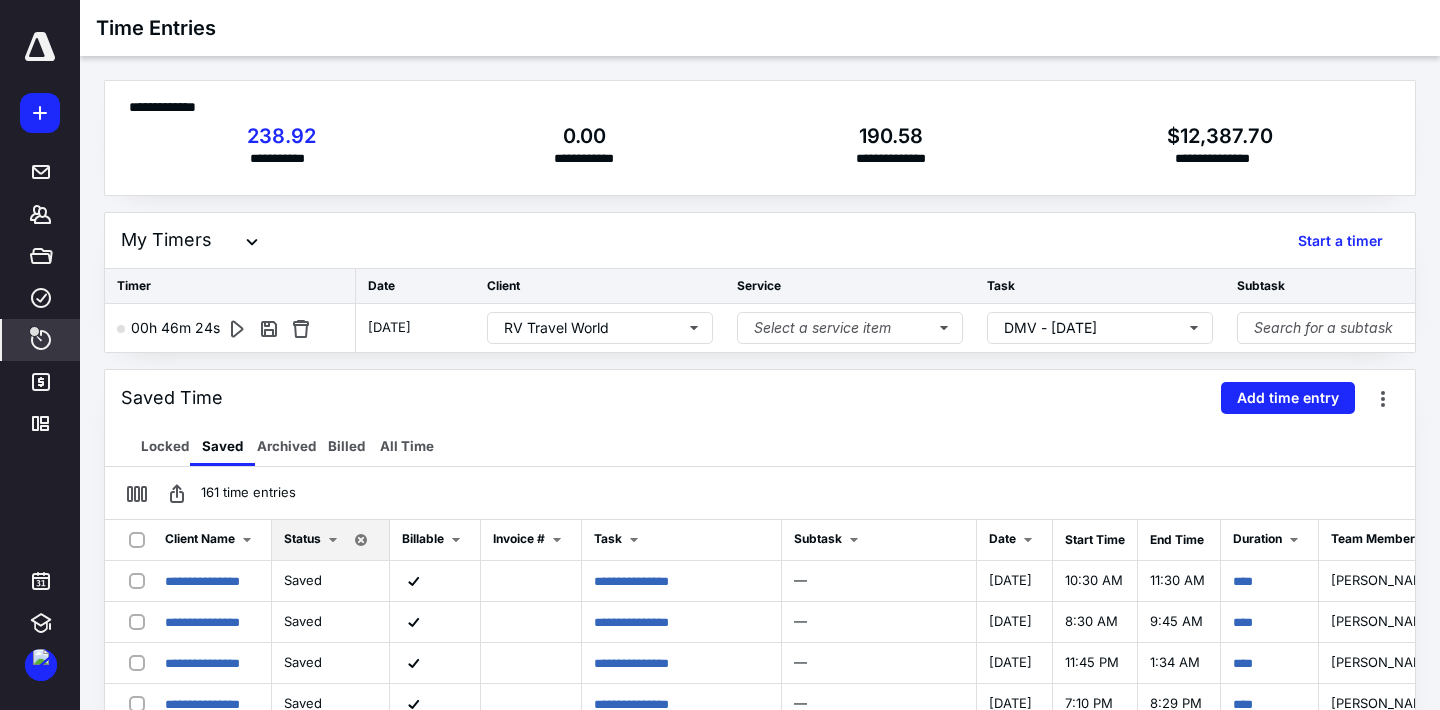 click at bounding box center [40, 47] 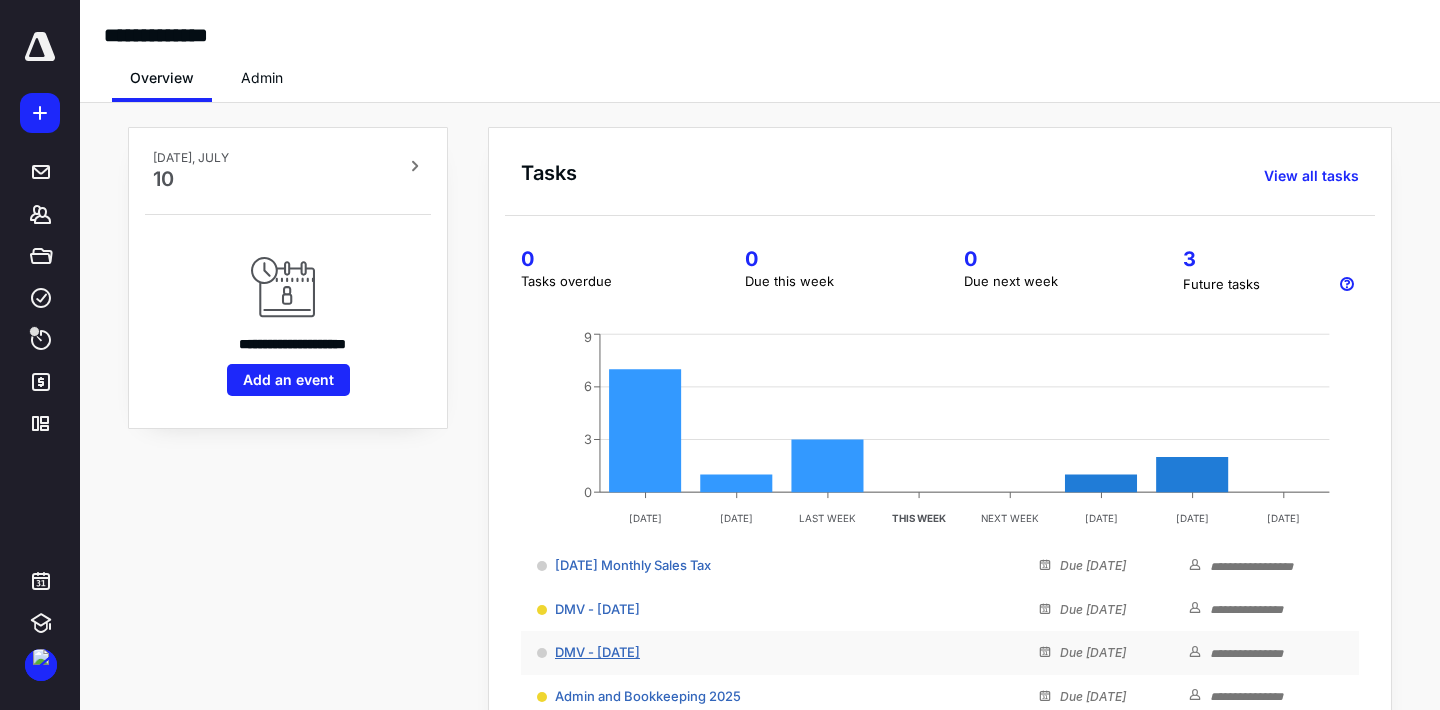 click on "DMV - [DATE]" at bounding box center [597, 652] 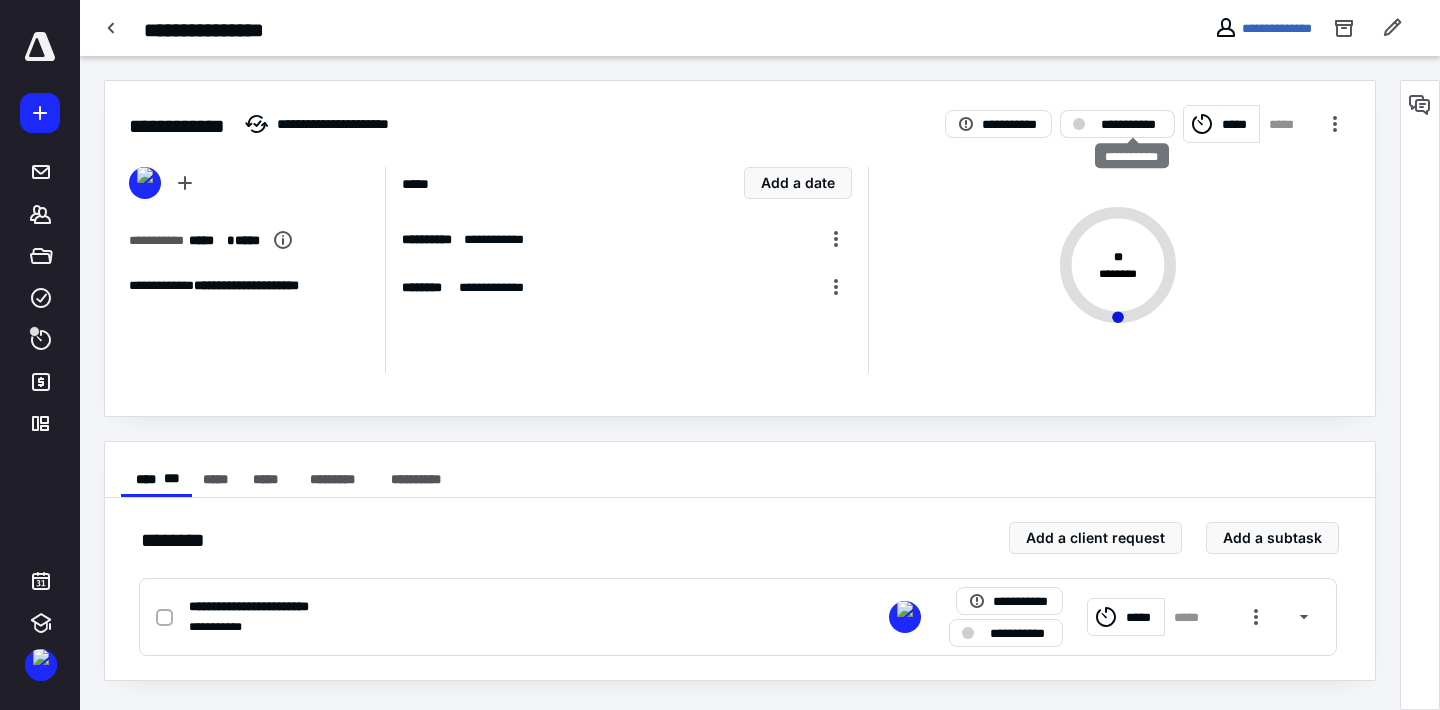 click on "**********" at bounding box center (1131, 124) 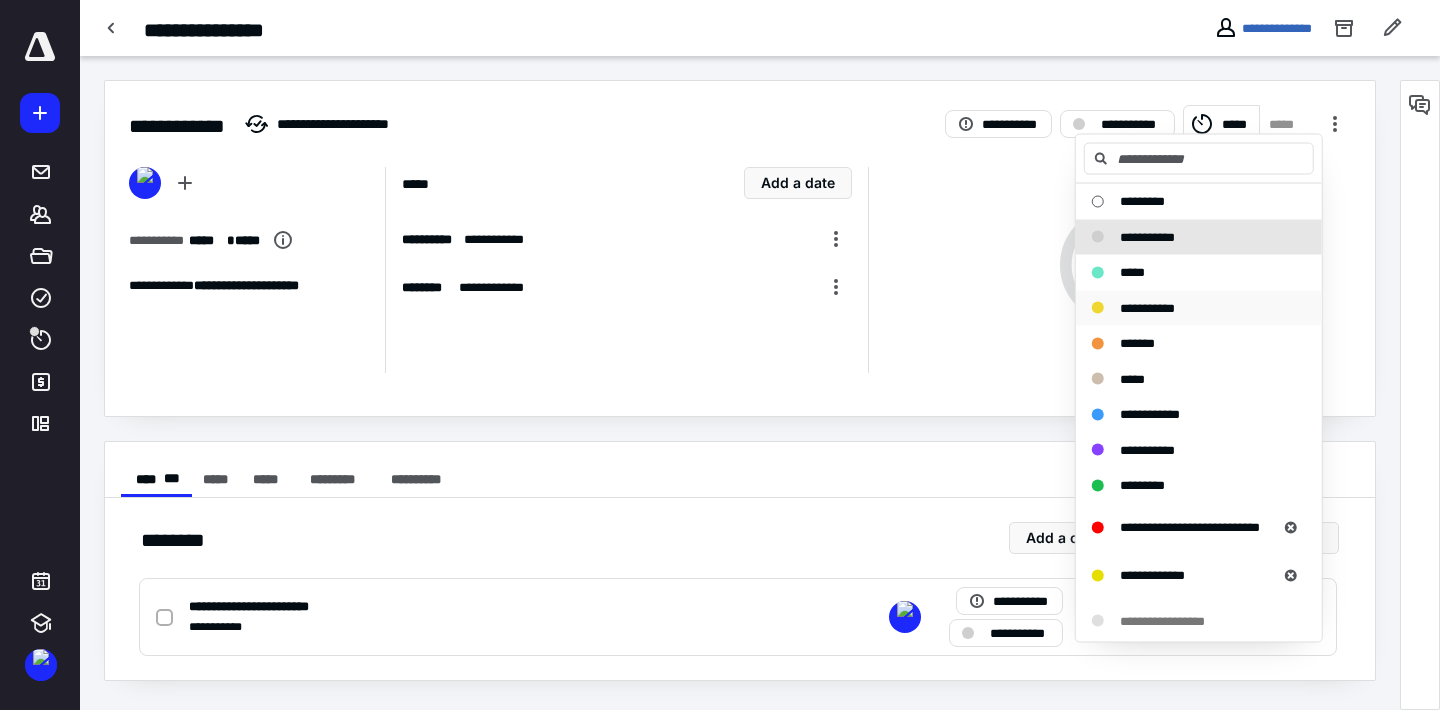 click on "**********" at bounding box center [1187, 308] 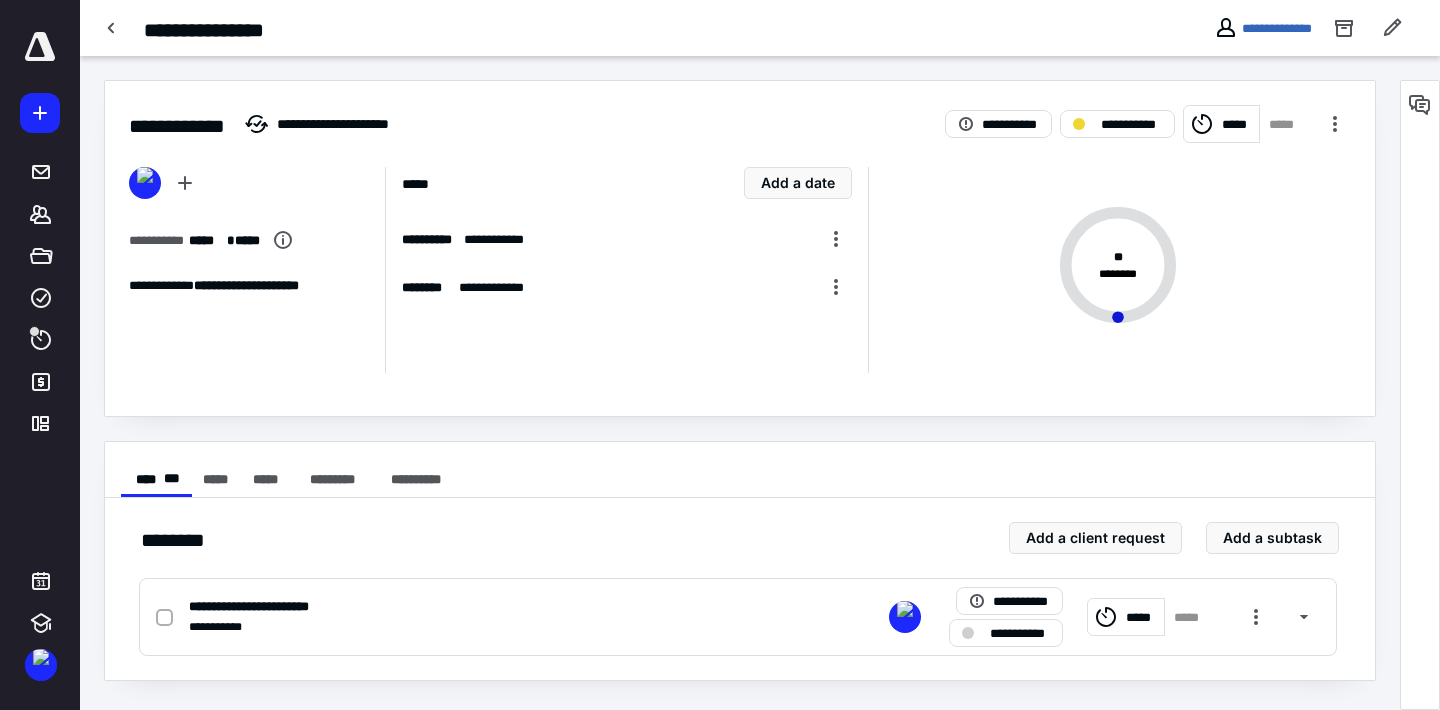 click on "* * ********" at bounding box center (1109, 270) 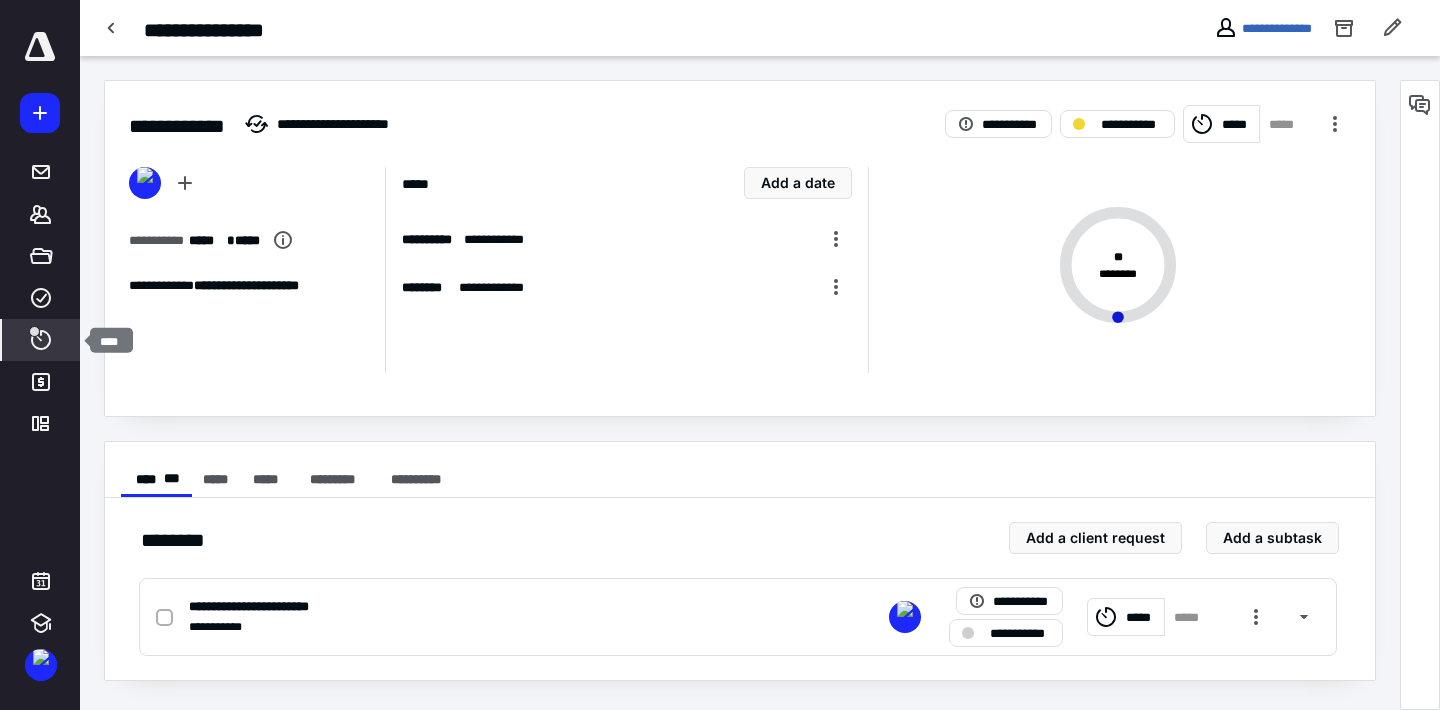 click 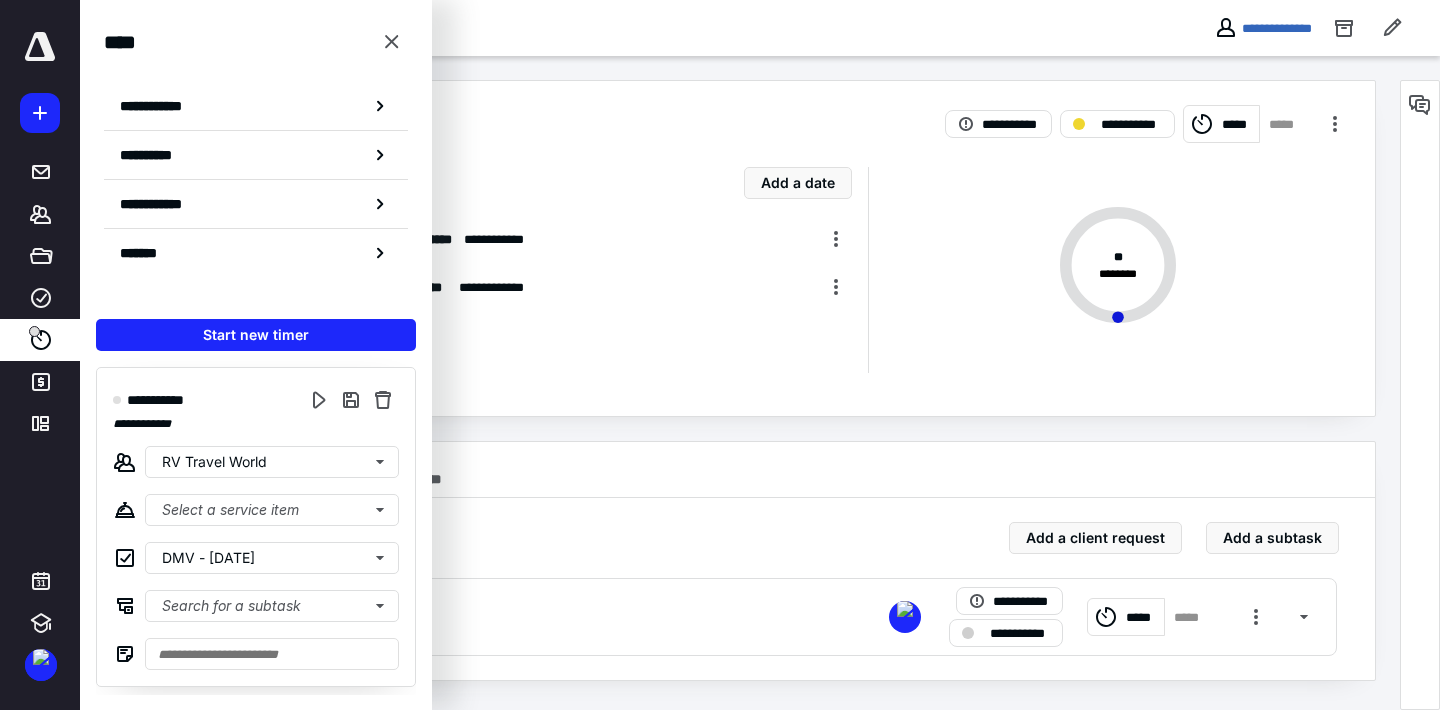 drag, startPoint x: 254, startPoint y: 319, endPoint x: 223, endPoint y: 361, distance: 52.201534 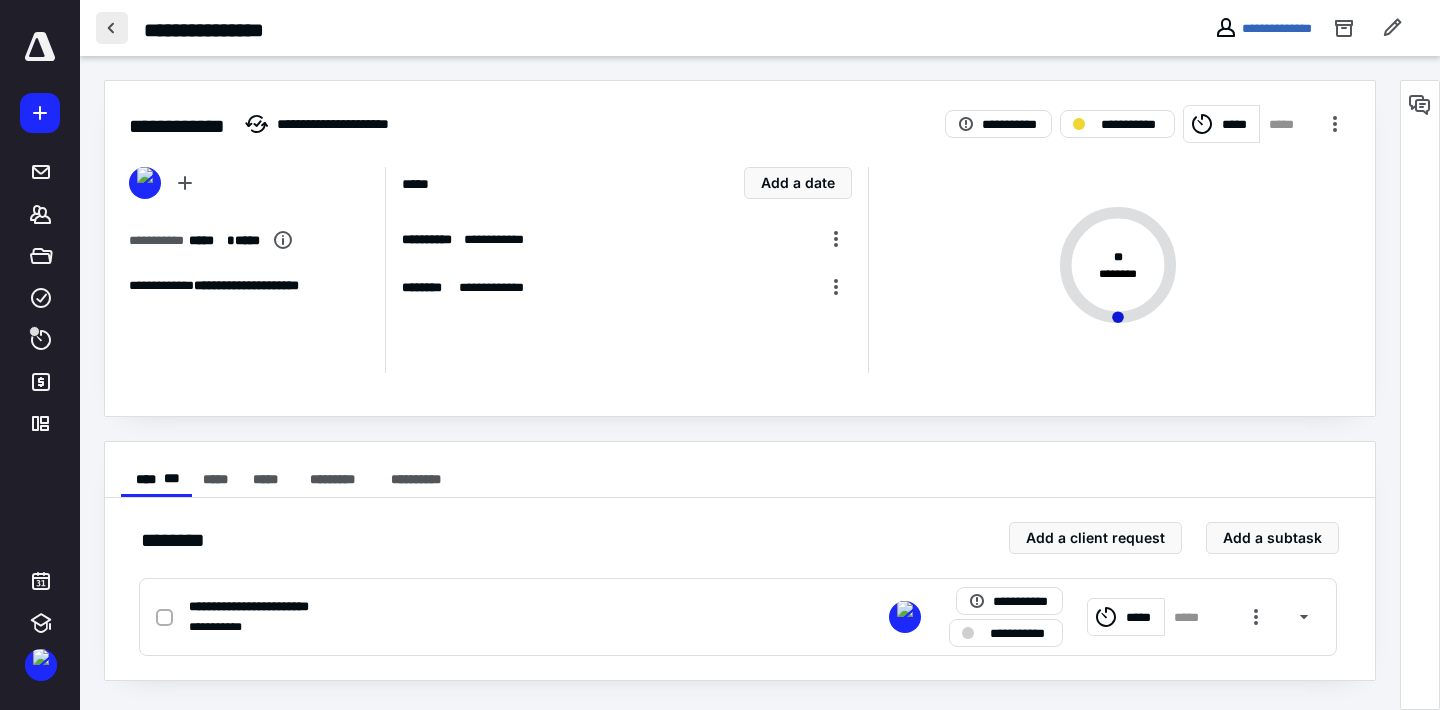 click at bounding box center (112, 28) 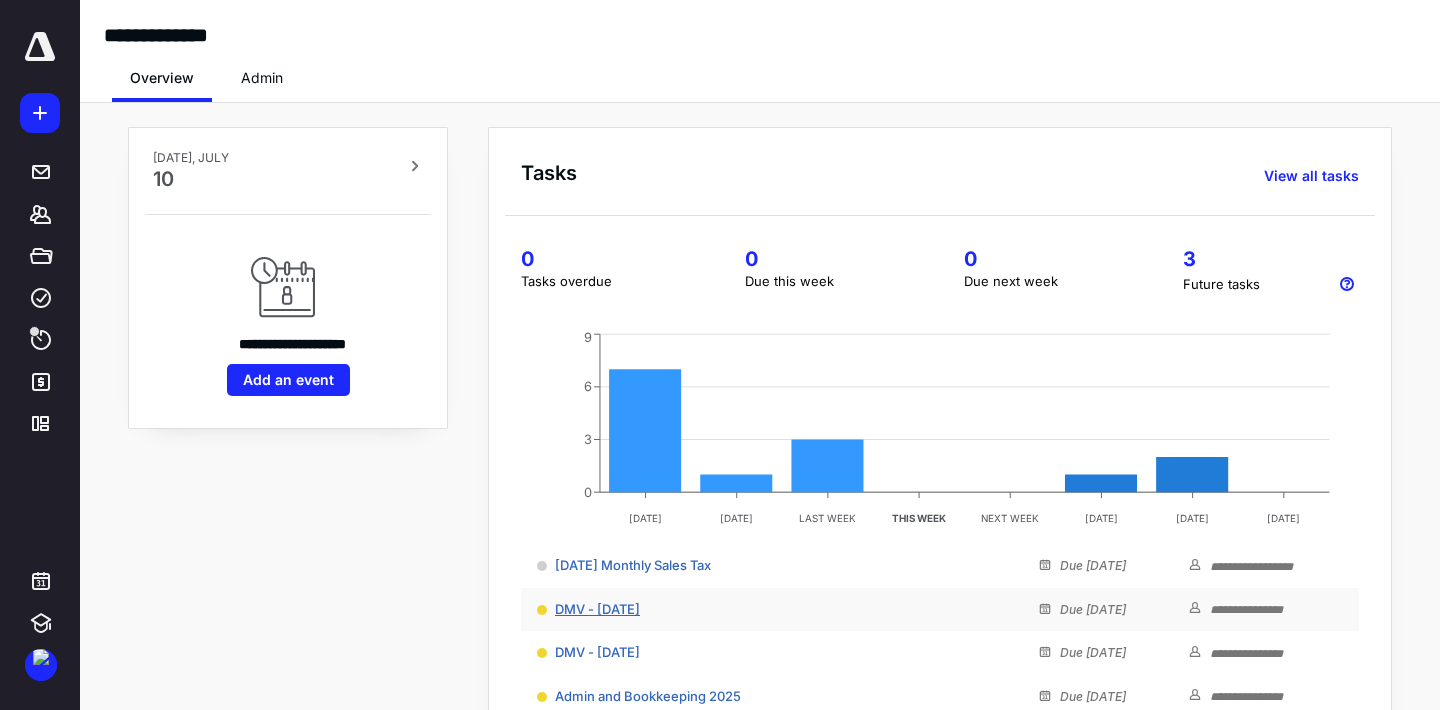 click on "DMV - [DATE]" at bounding box center (597, 609) 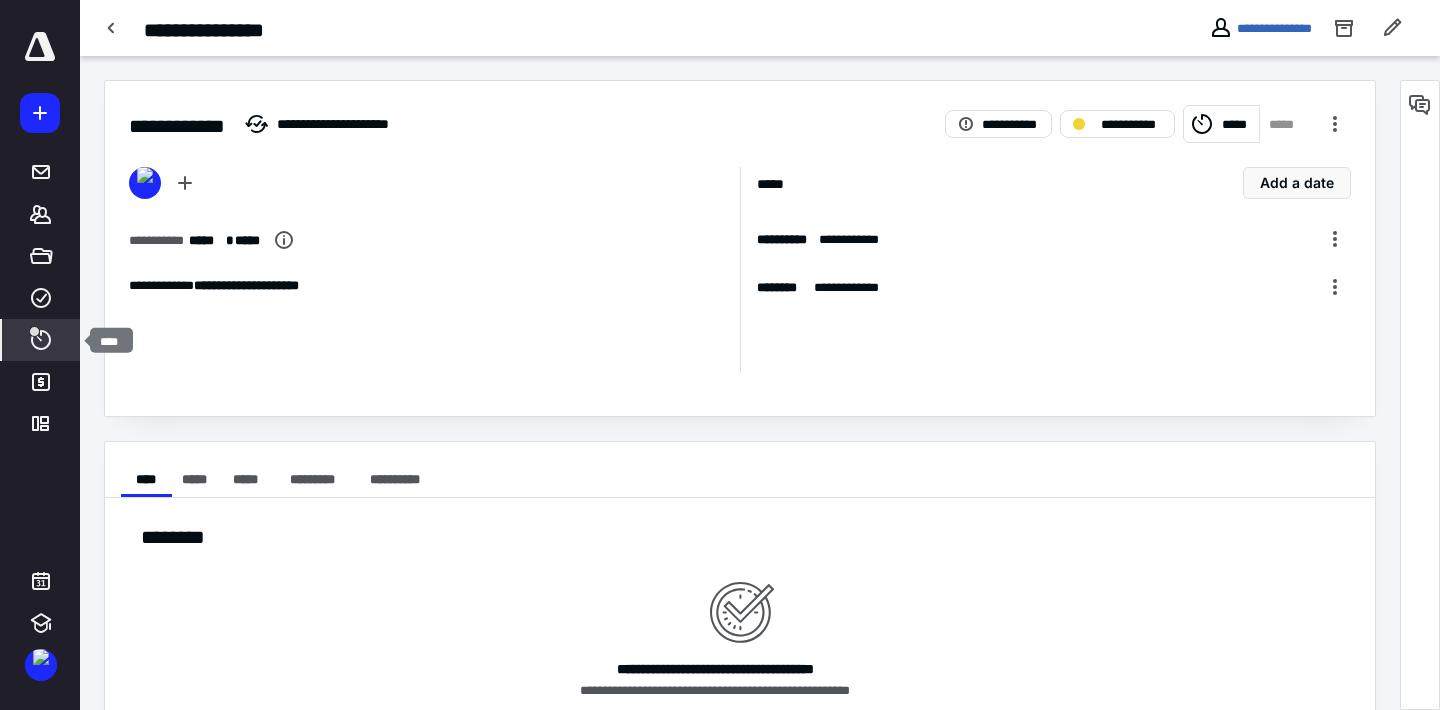 click 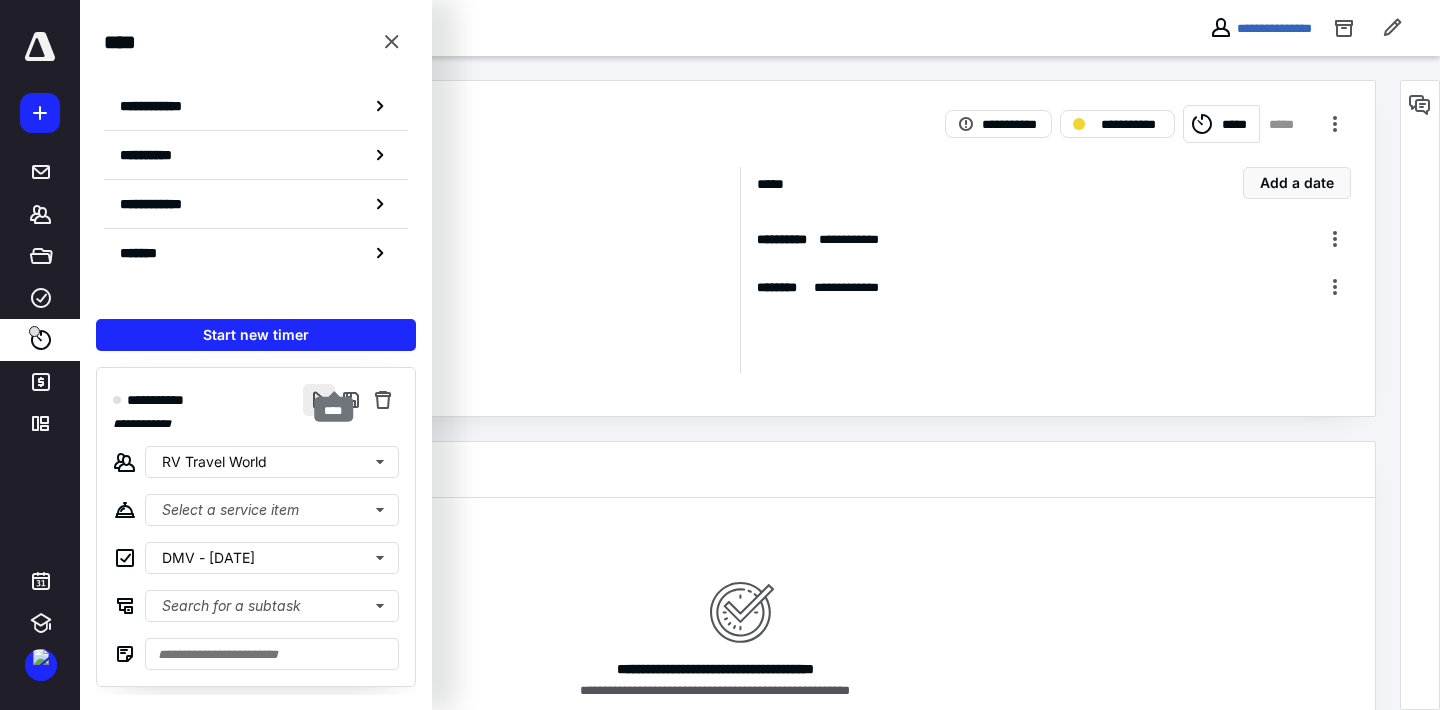 click at bounding box center (319, 400) 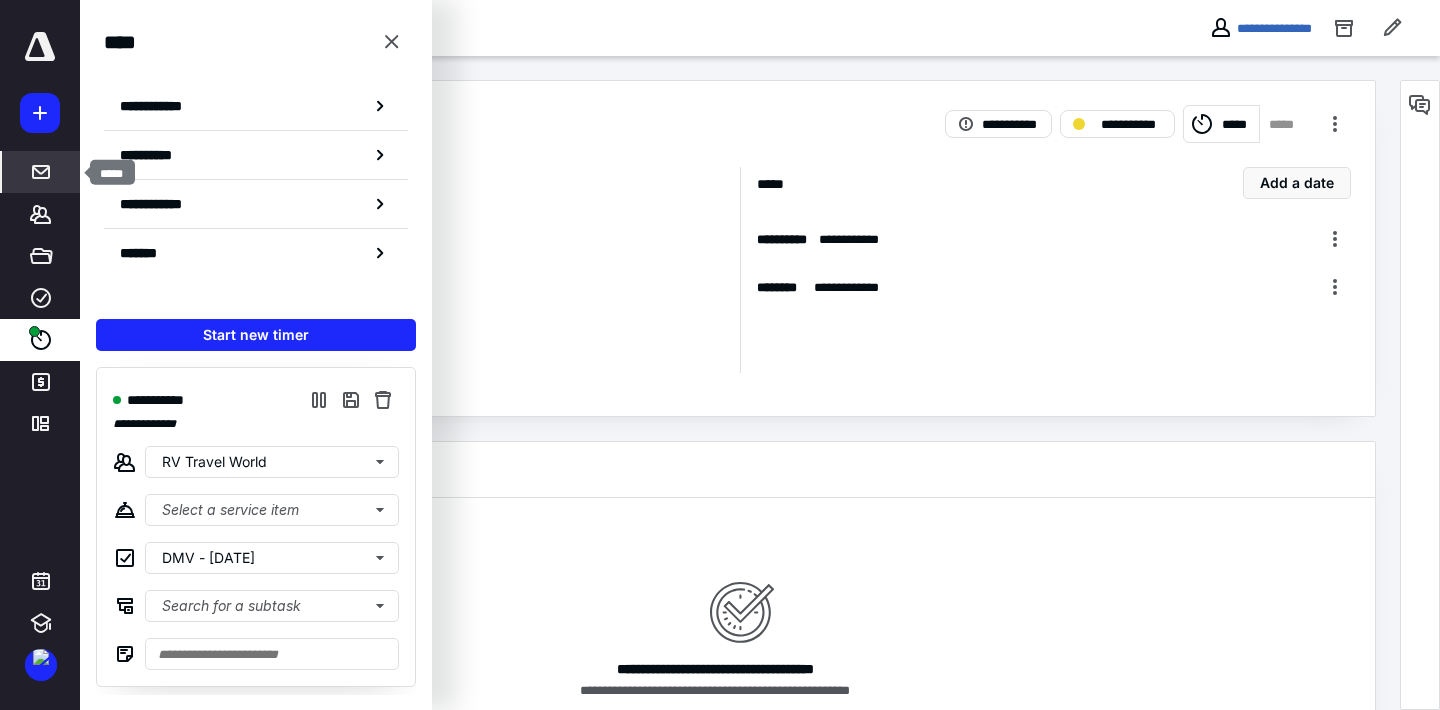 click 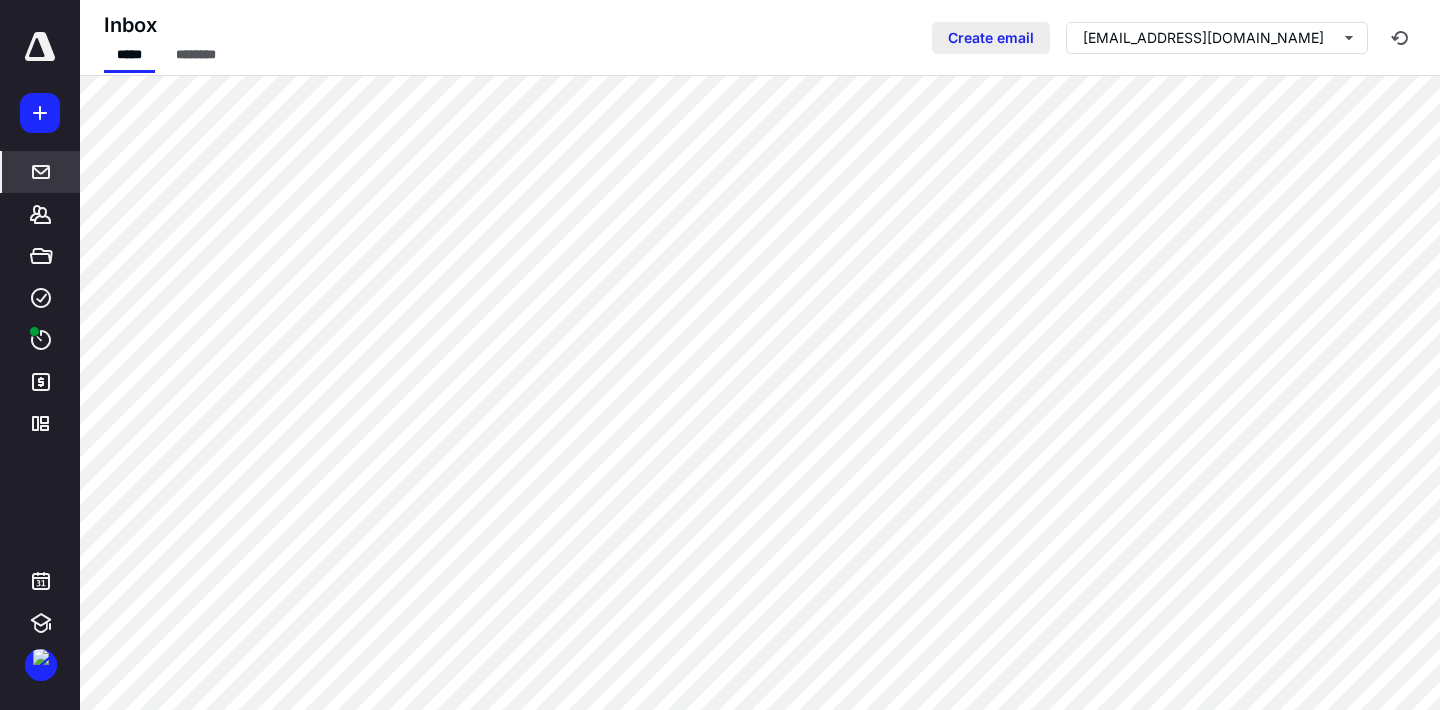click on "Create email" at bounding box center (991, 38) 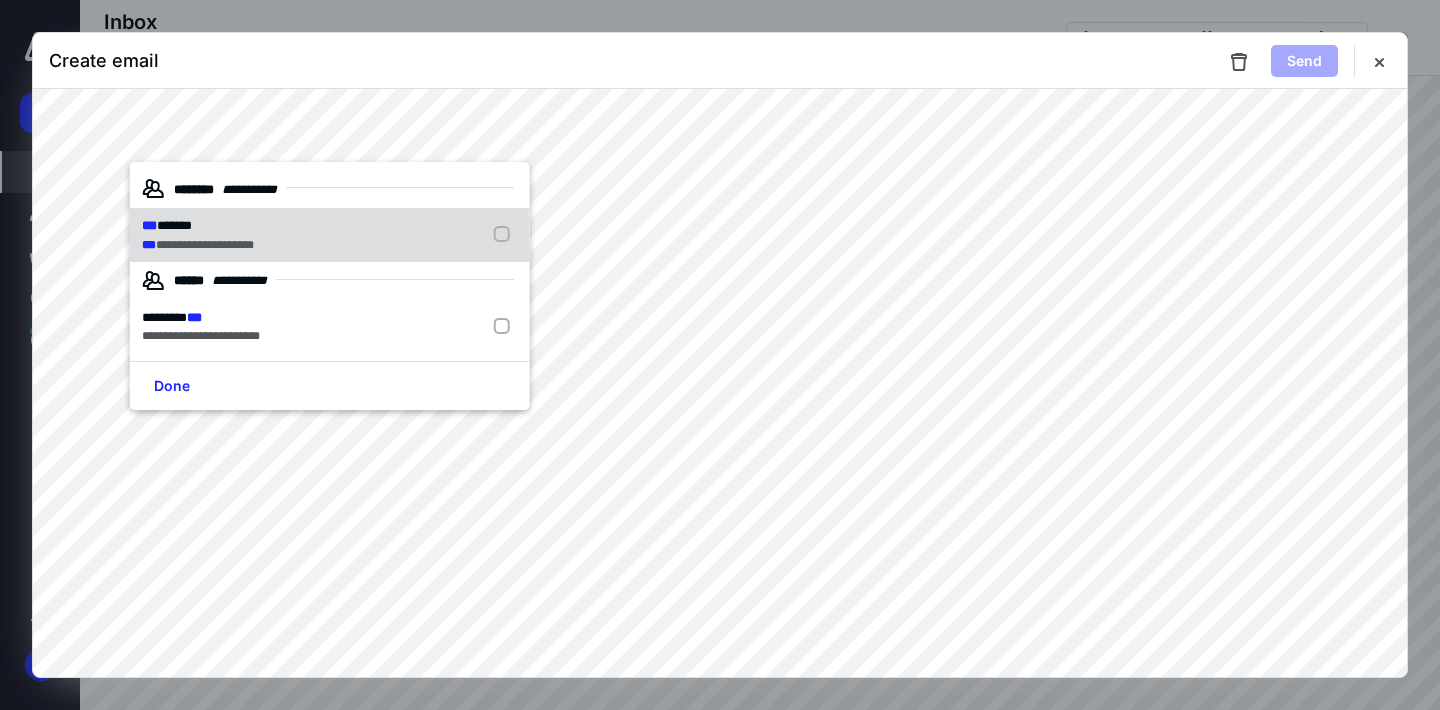 click at bounding box center (506, 235) 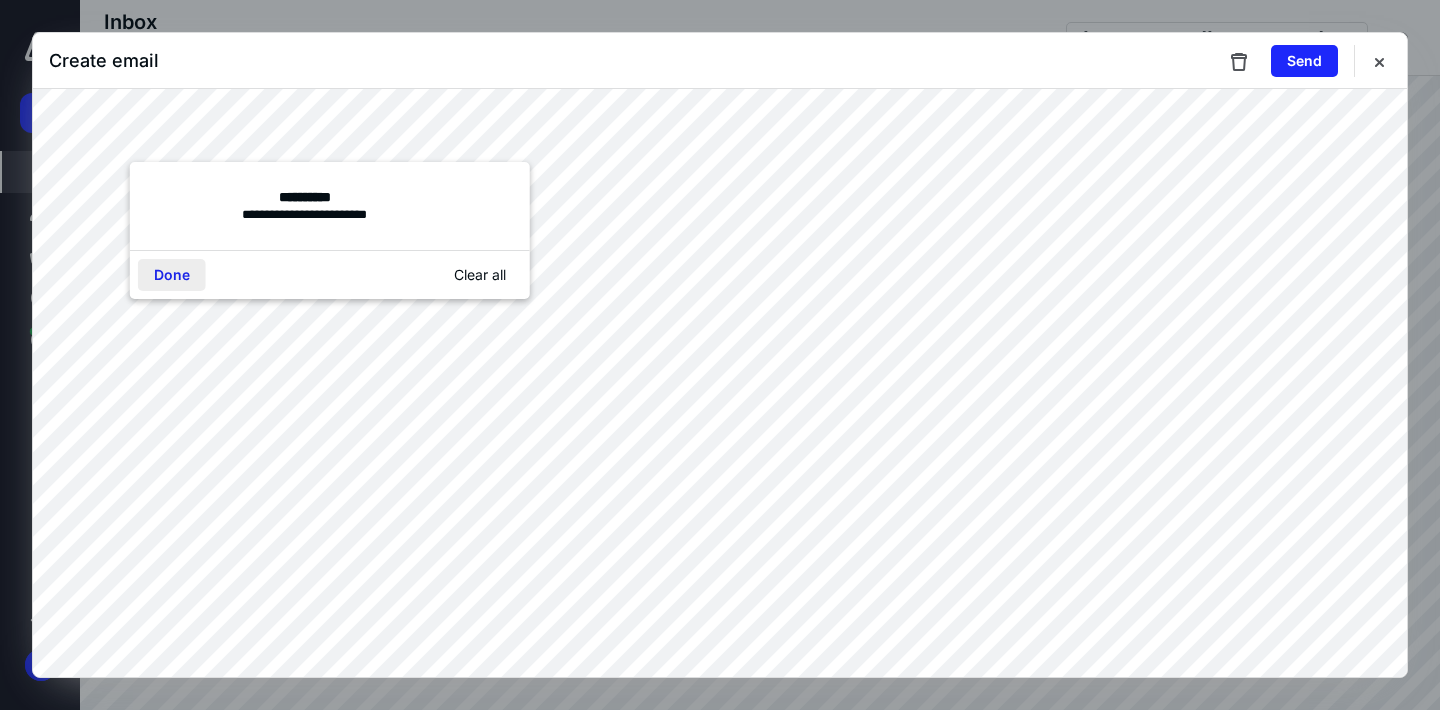 click on "Done" at bounding box center [172, 275] 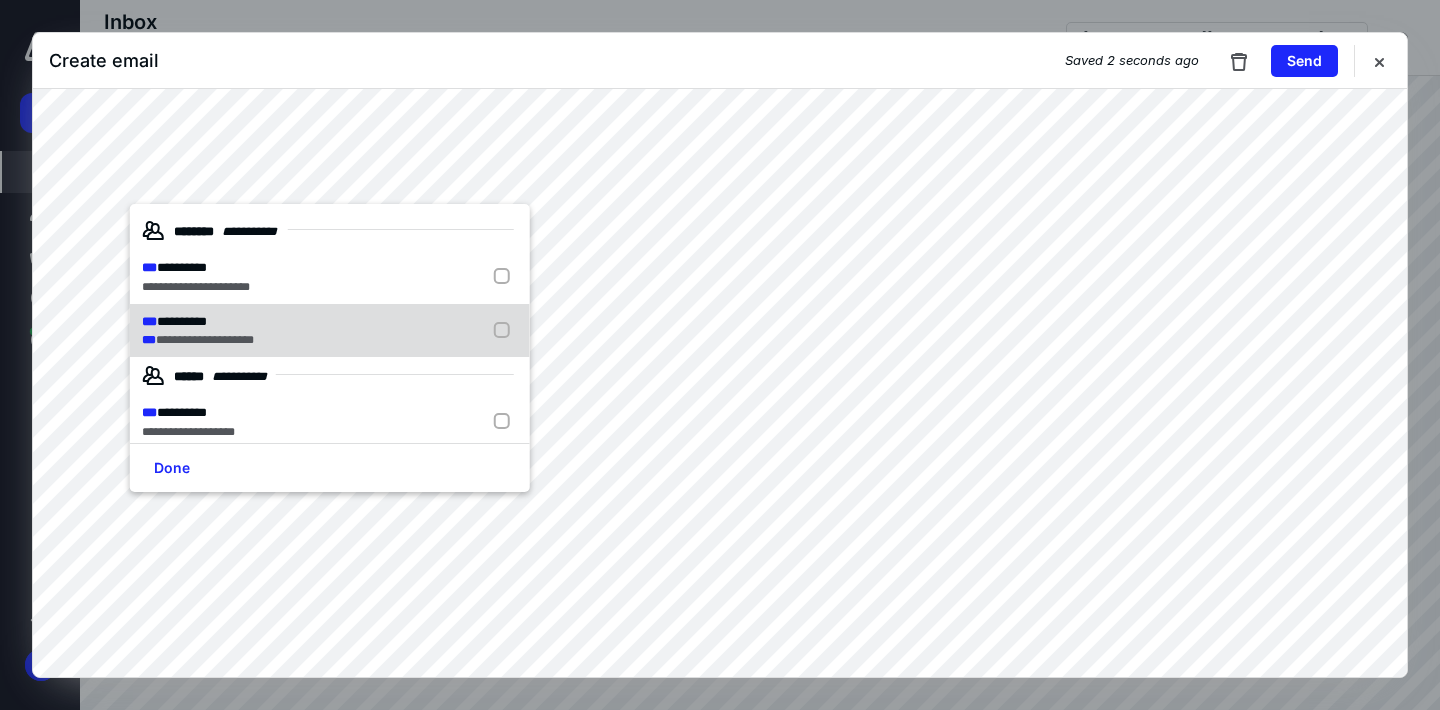 click at bounding box center (506, 331) 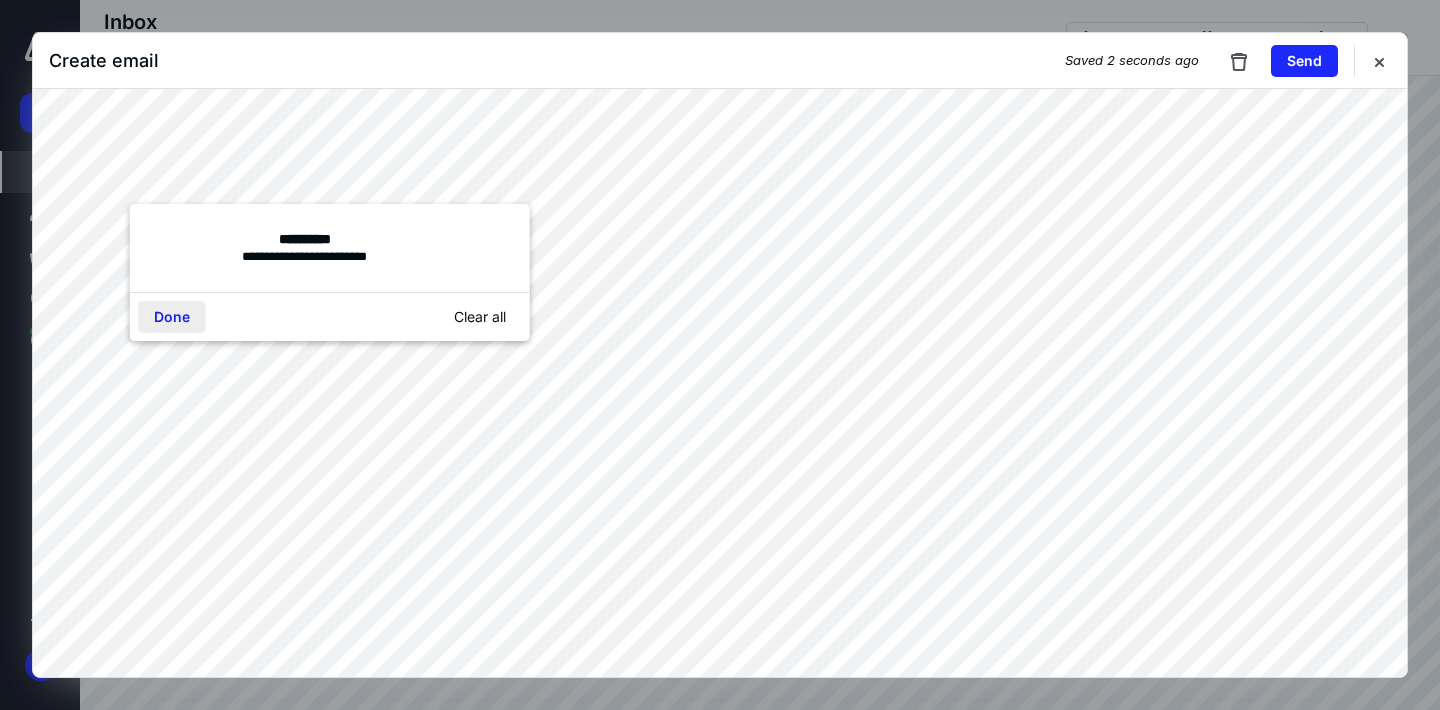 click on "Done" at bounding box center [172, 317] 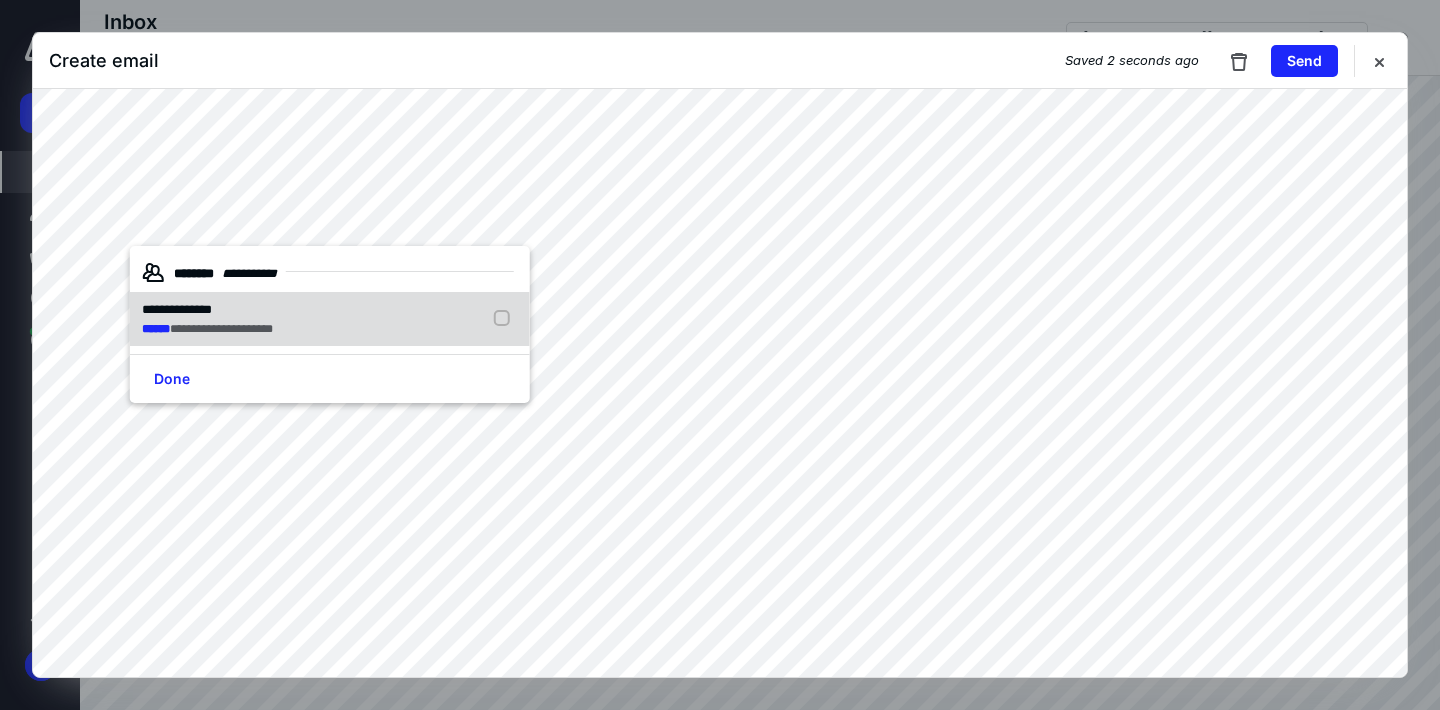 click at bounding box center (506, 319) 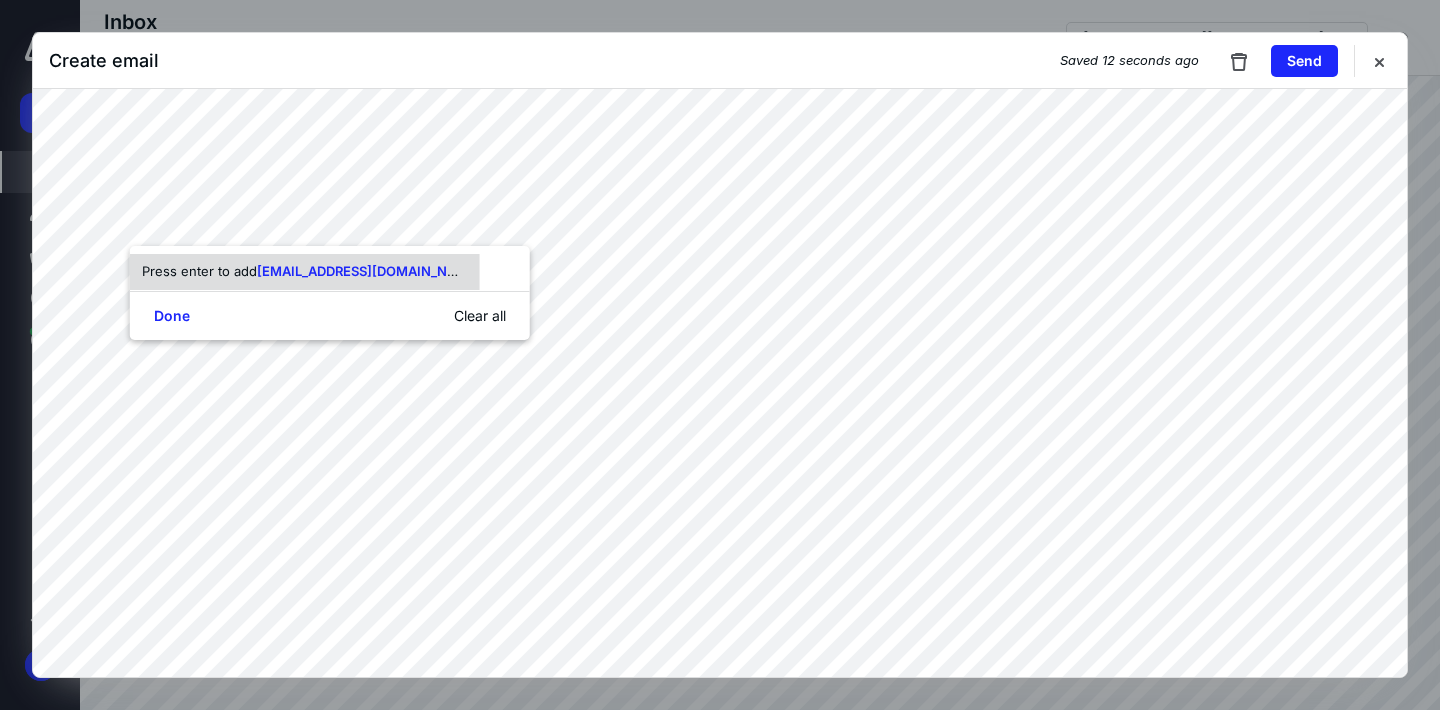 click on "[EMAIL_ADDRESS][DOMAIN_NAME]" at bounding box center (369, 271) 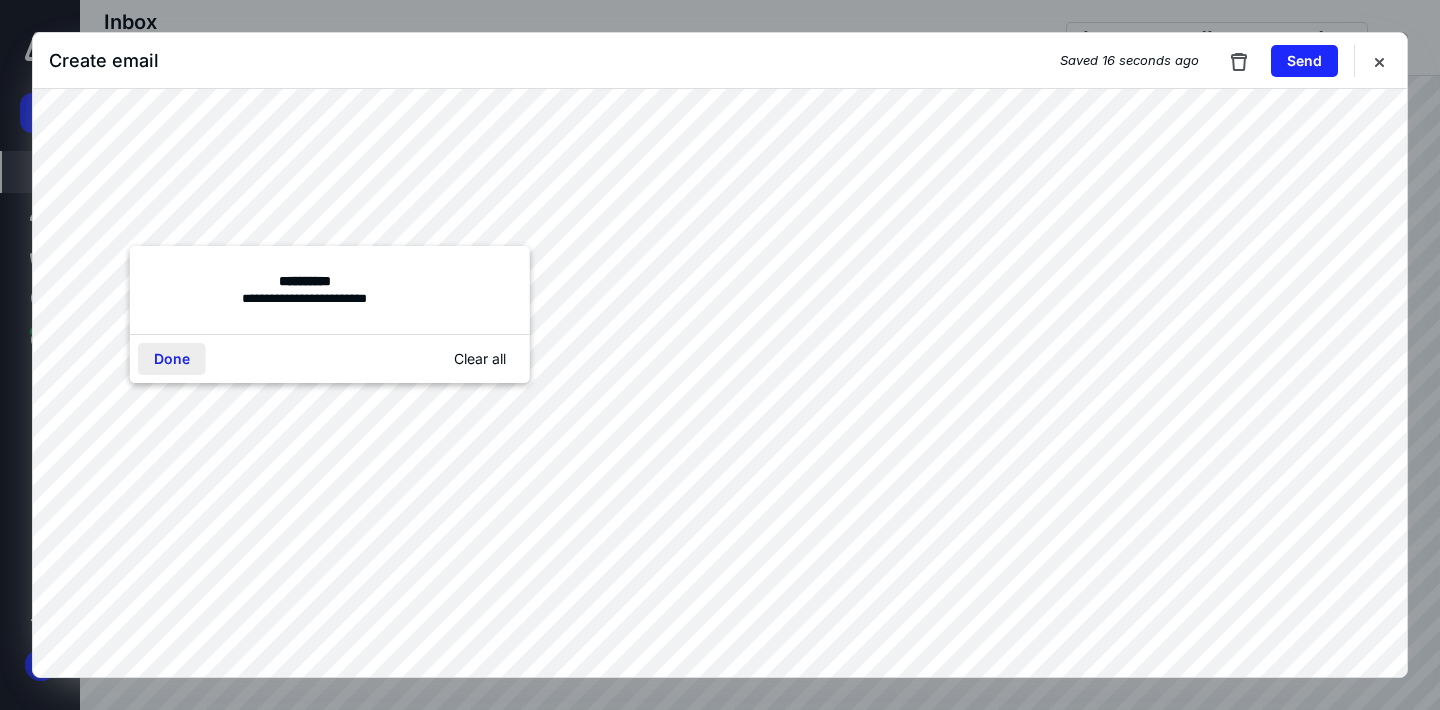 click on "Done" at bounding box center [172, 359] 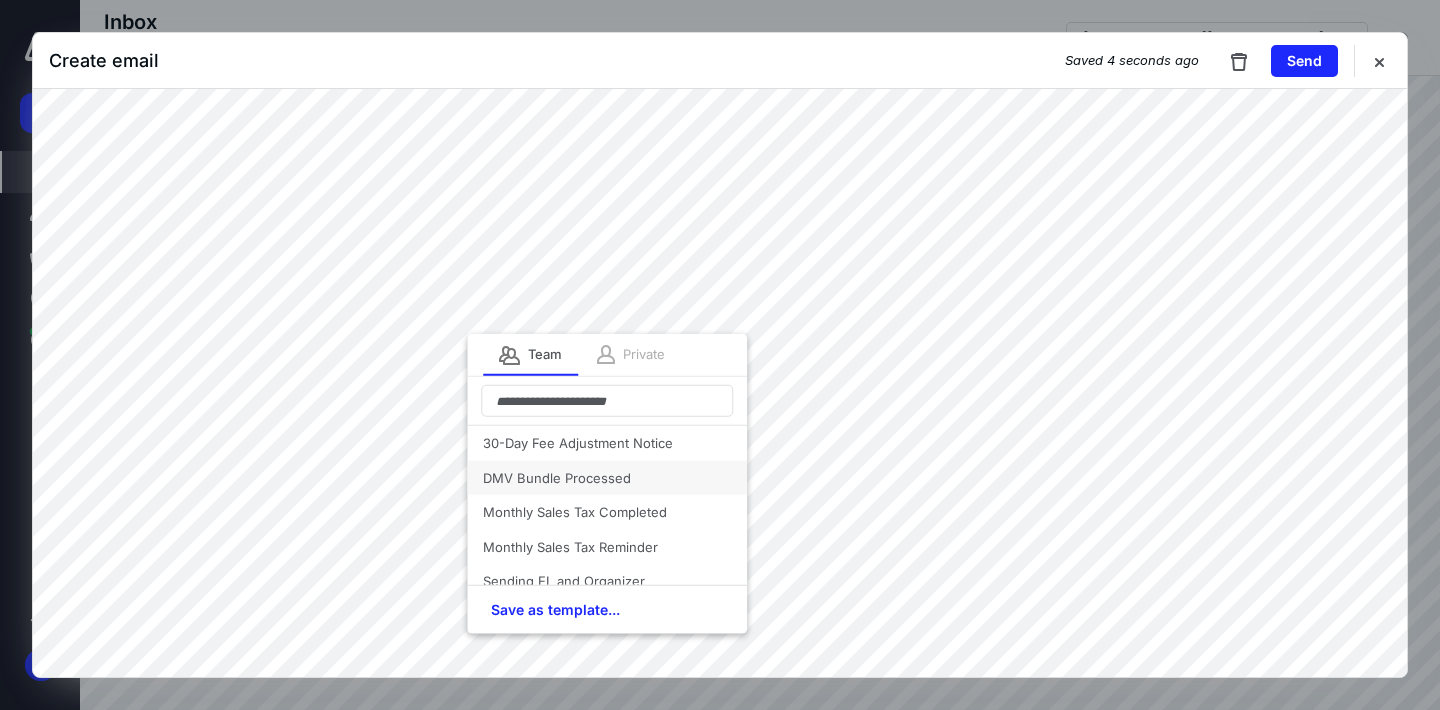 click on "DMV Bundle Processed" at bounding box center [607, 477] 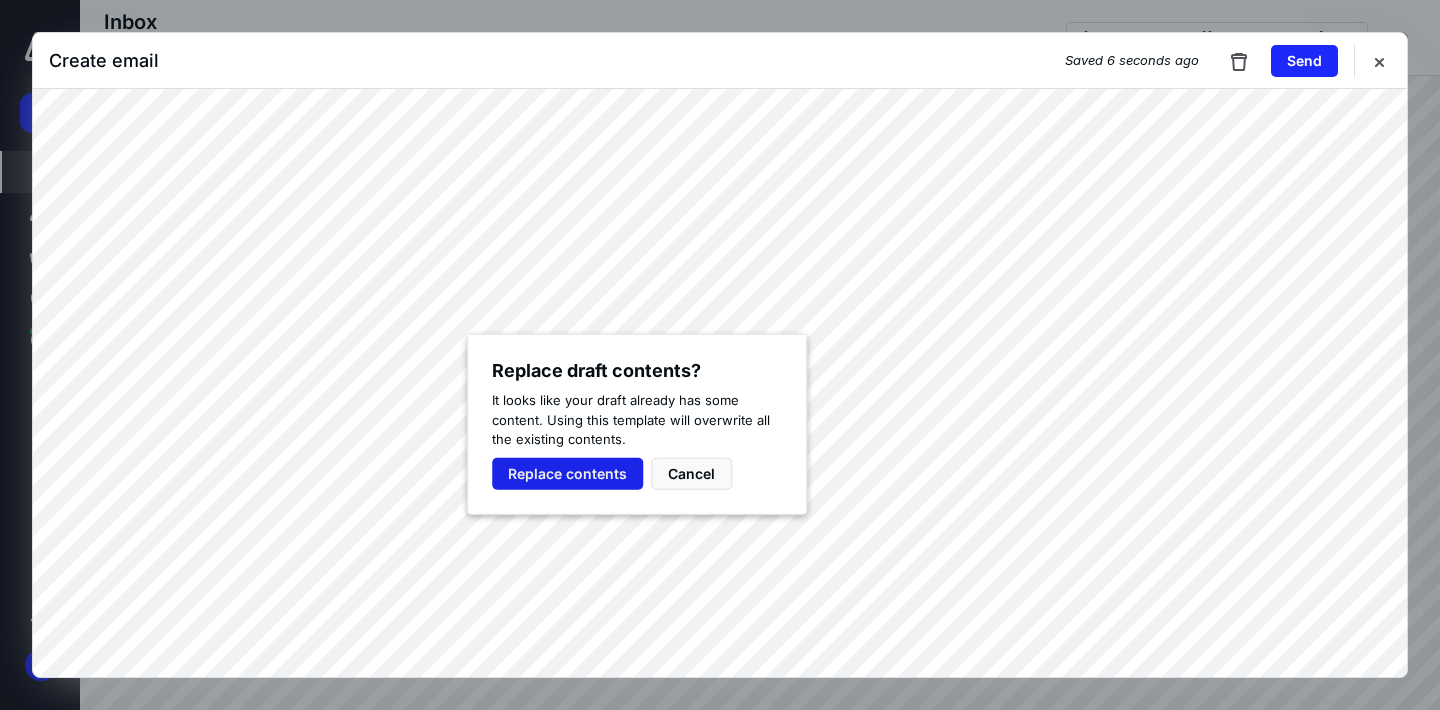 click on "Replace contents" at bounding box center [567, 473] 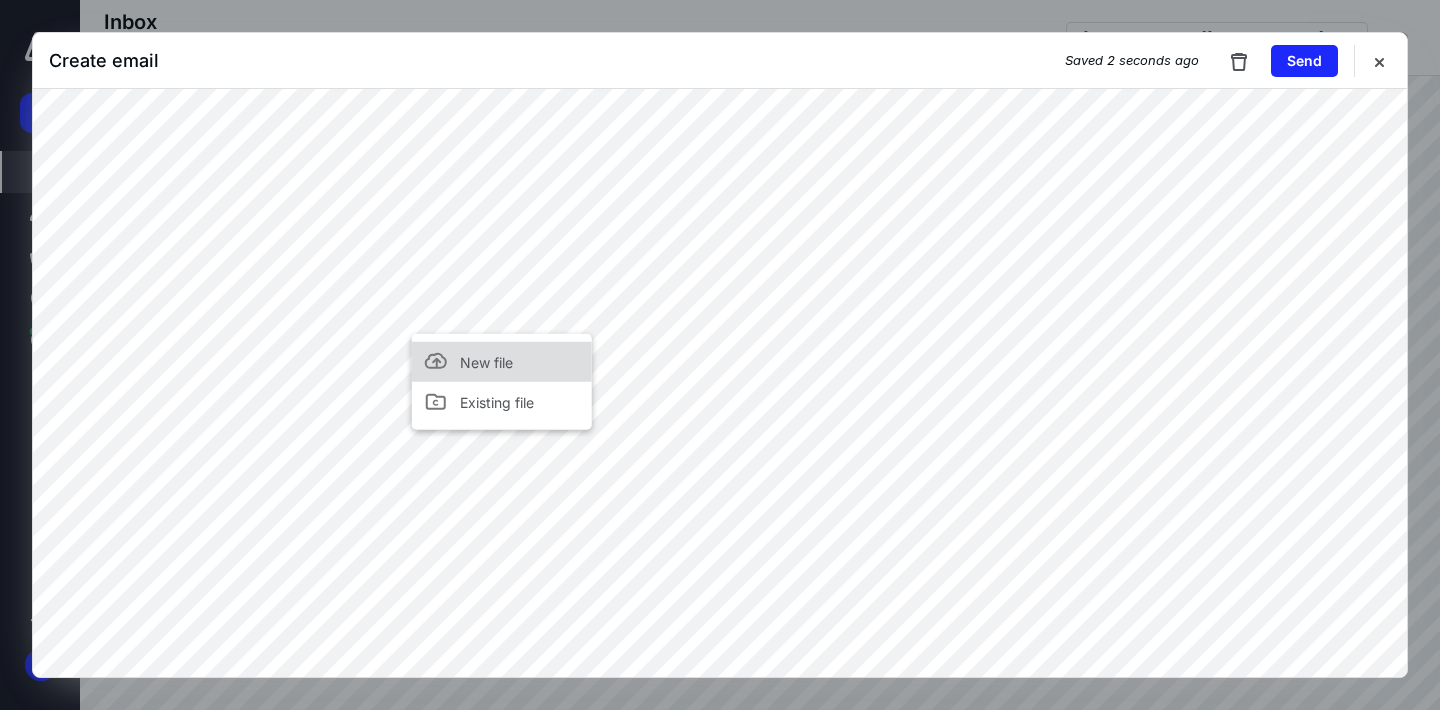 click on "New file" at bounding box center [502, 362] 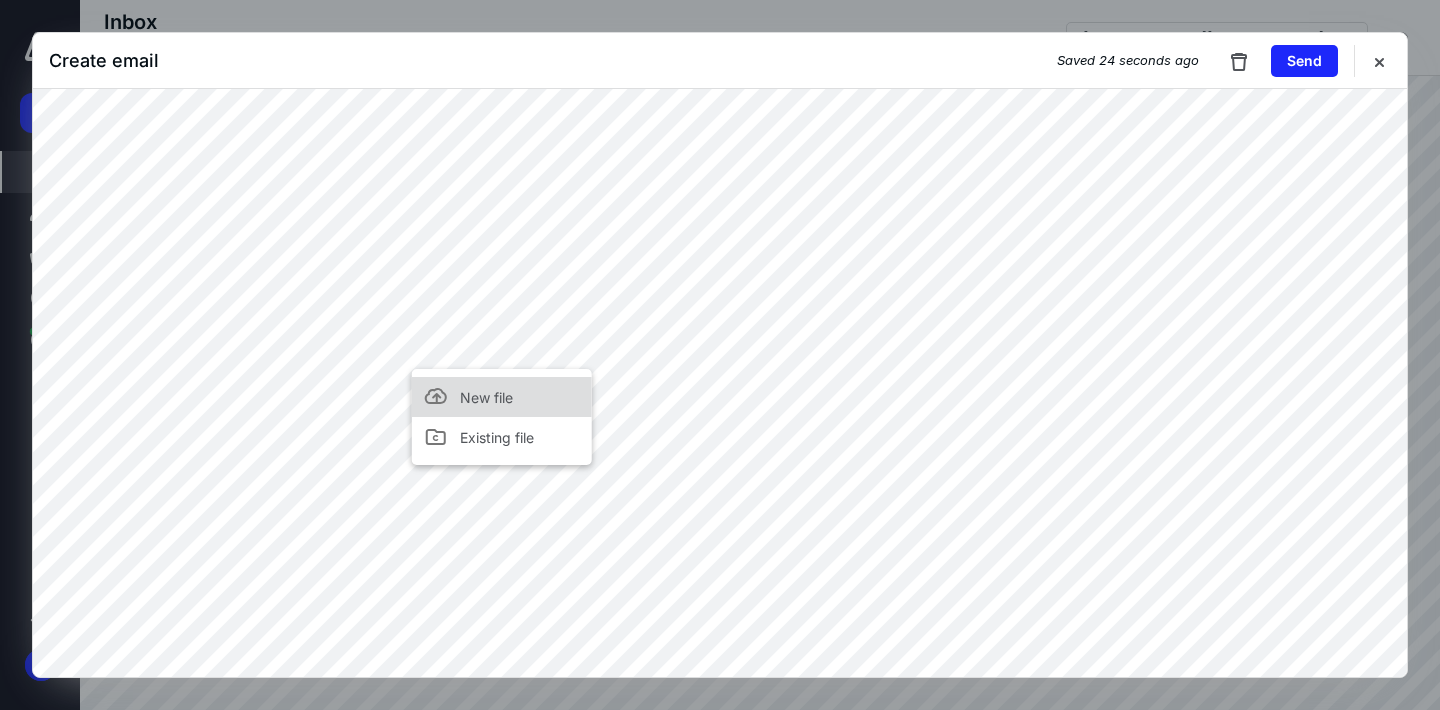 click on "New file" at bounding box center (502, 397) 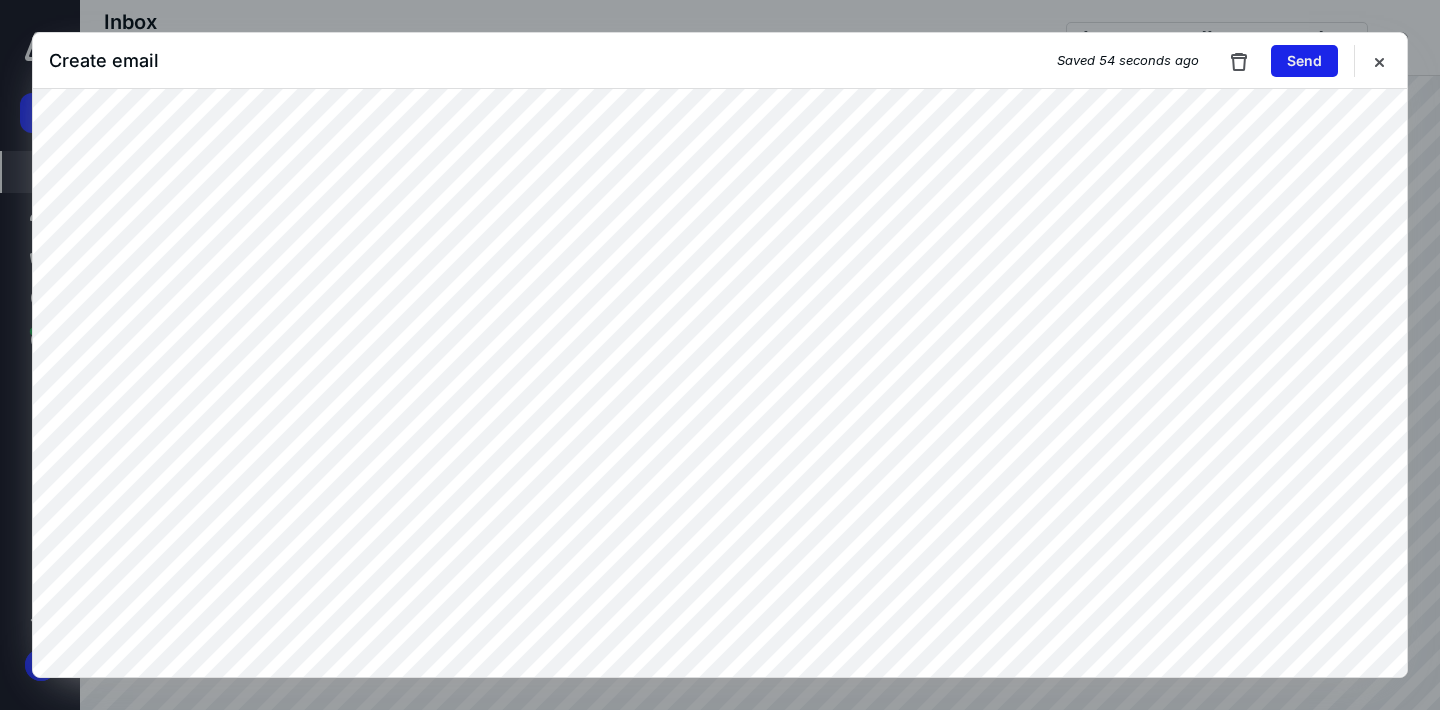 click on "Send" at bounding box center (1304, 61) 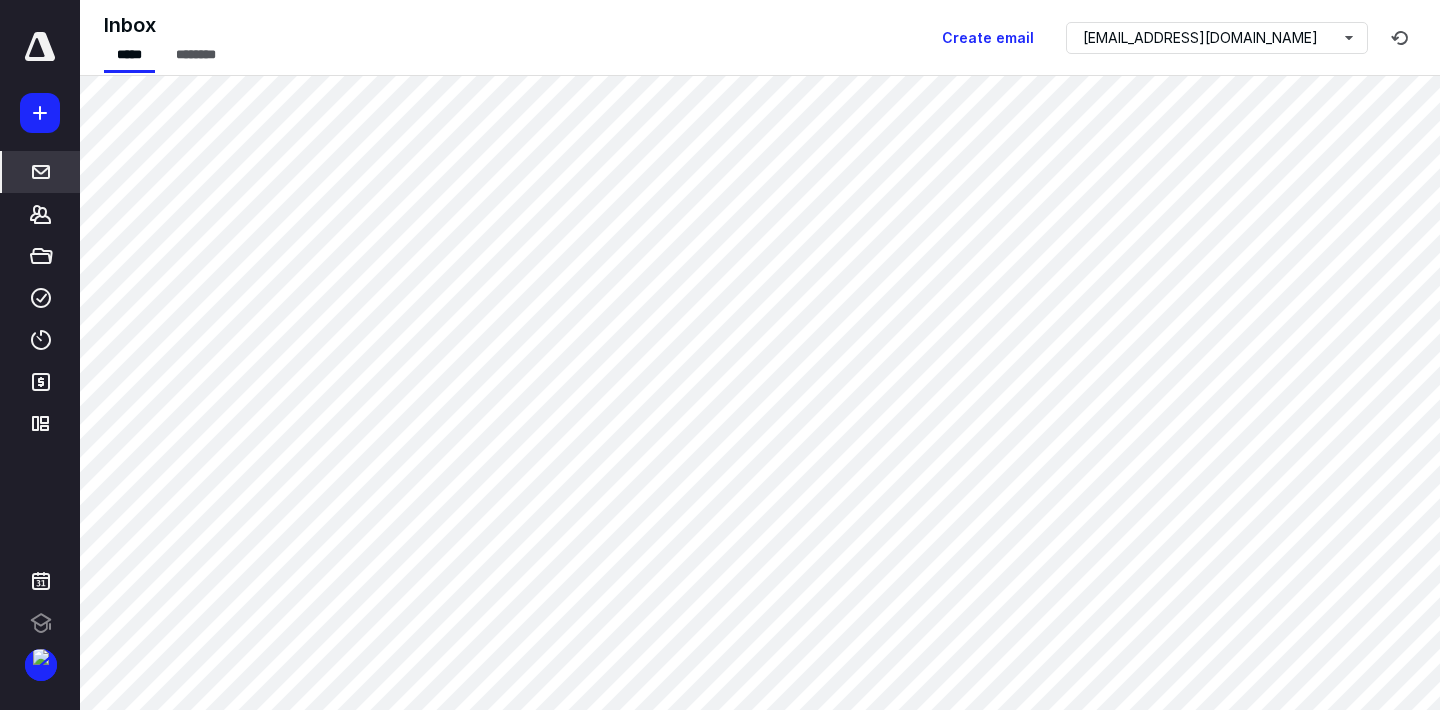 scroll, scrollTop: 0, scrollLeft: 0, axis: both 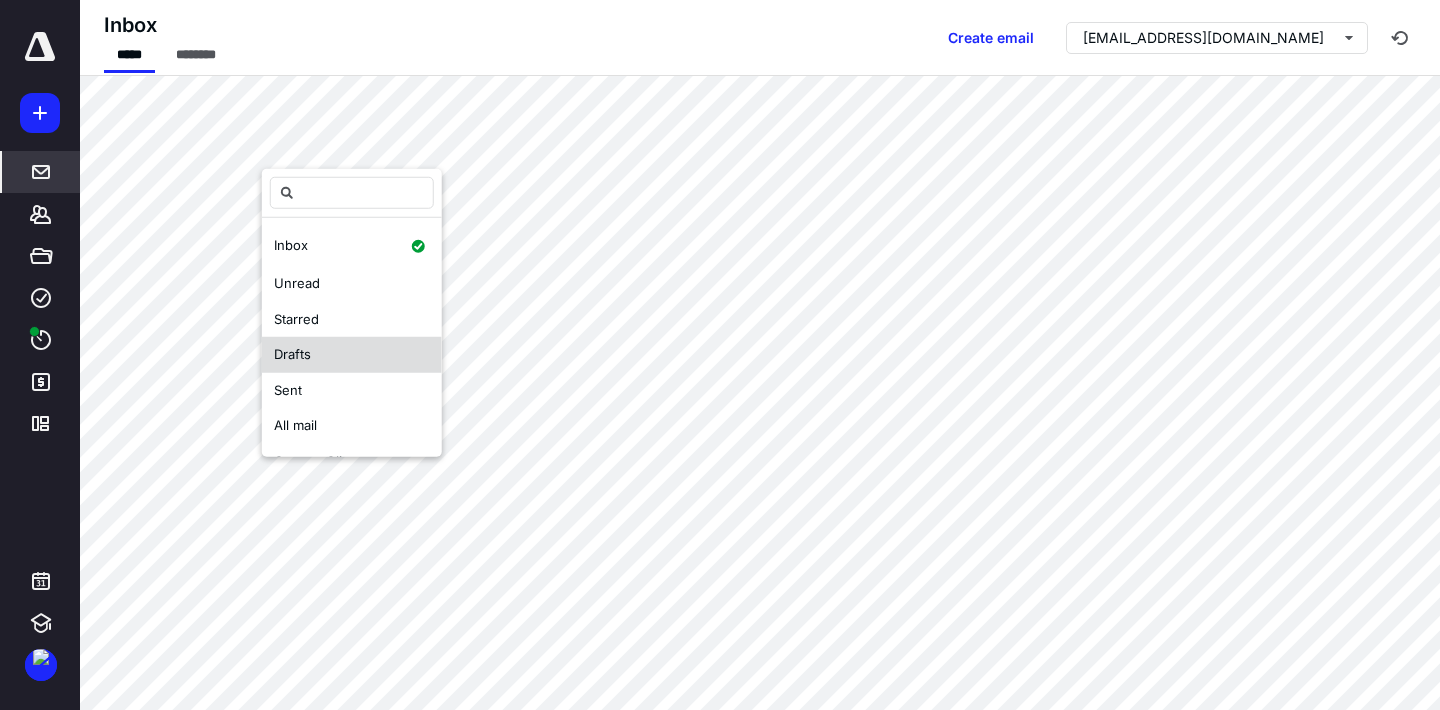 click on "Drafts" at bounding box center [352, 355] 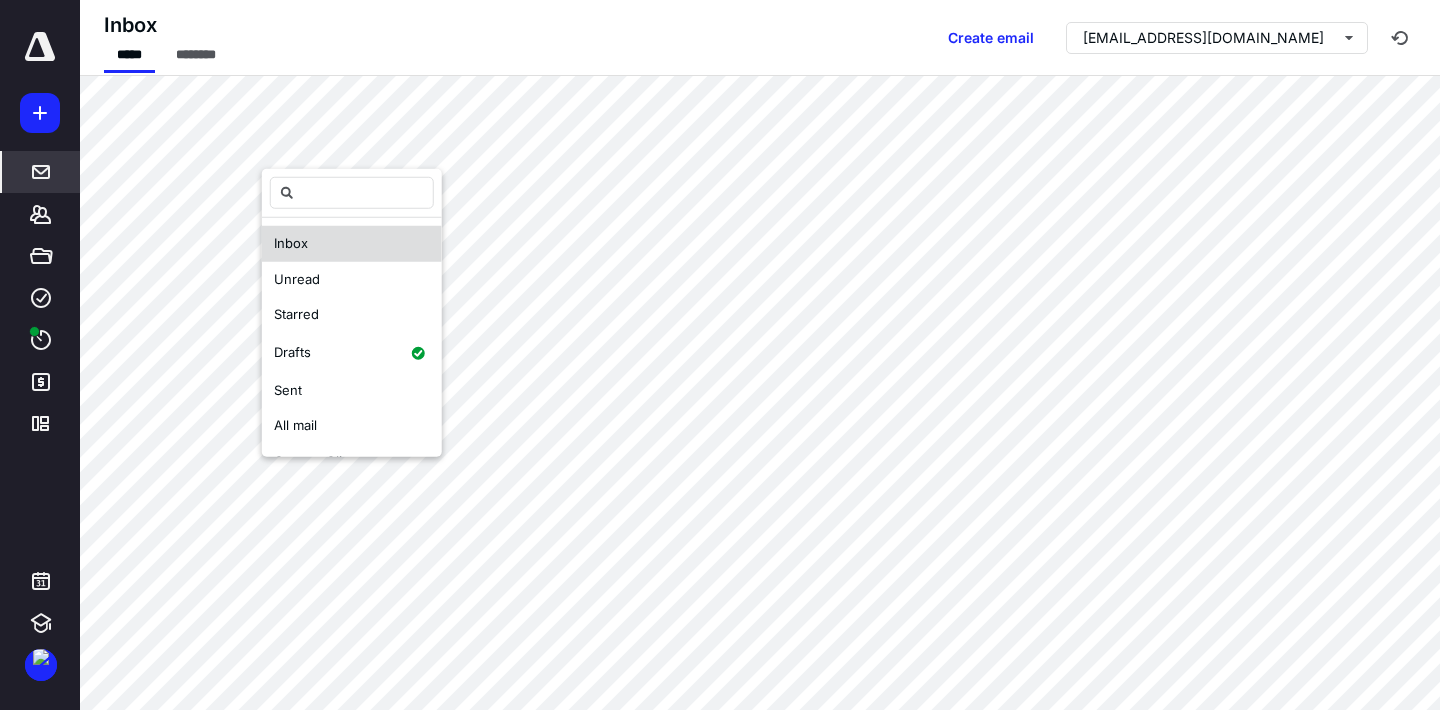 click on "Inbox" at bounding box center [352, 244] 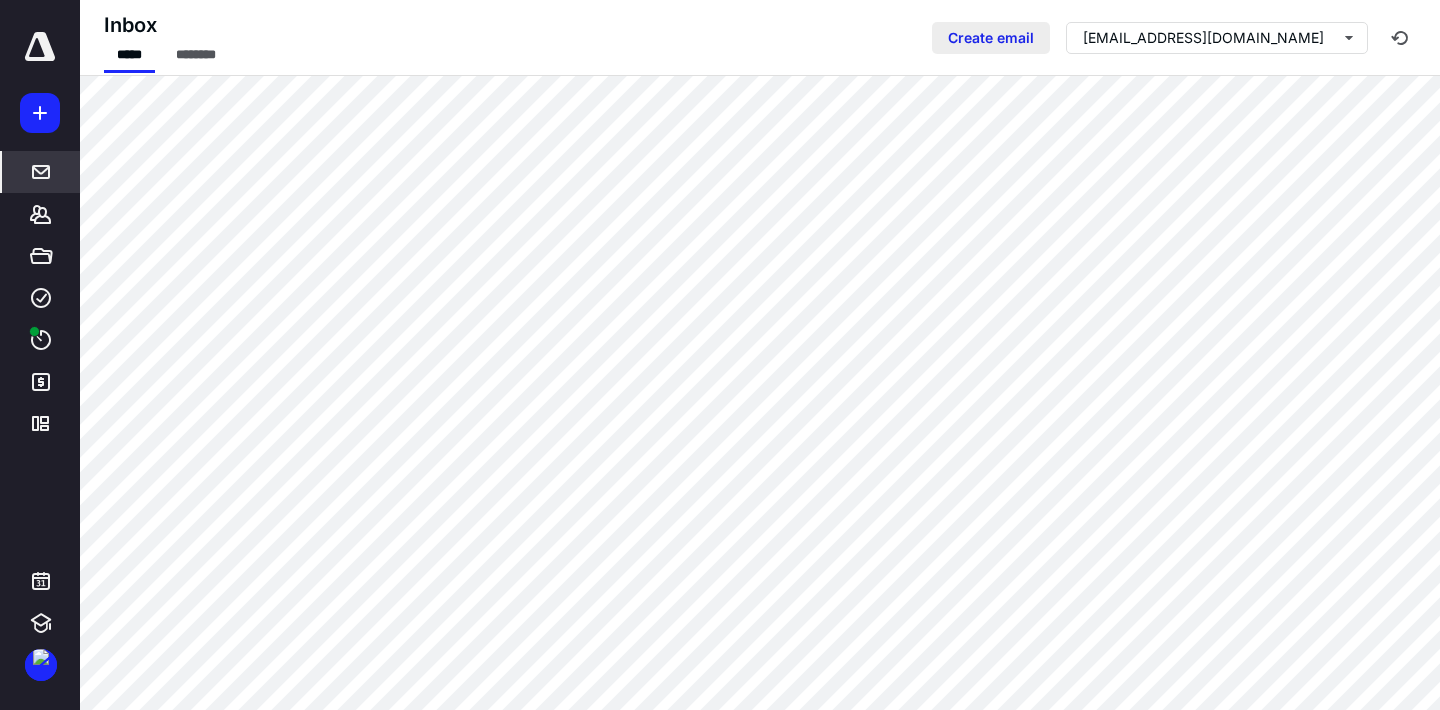 click on "Create email" at bounding box center [991, 38] 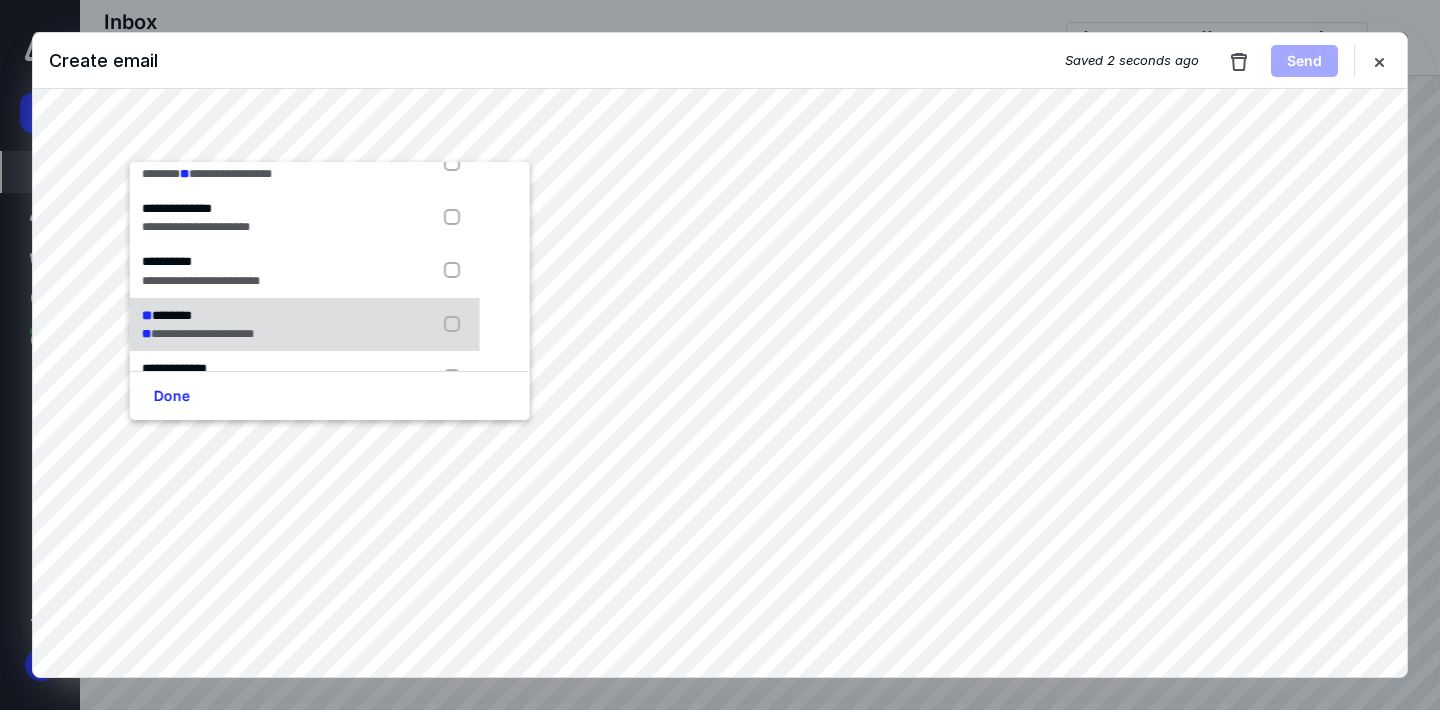 scroll, scrollTop: 86, scrollLeft: 0, axis: vertical 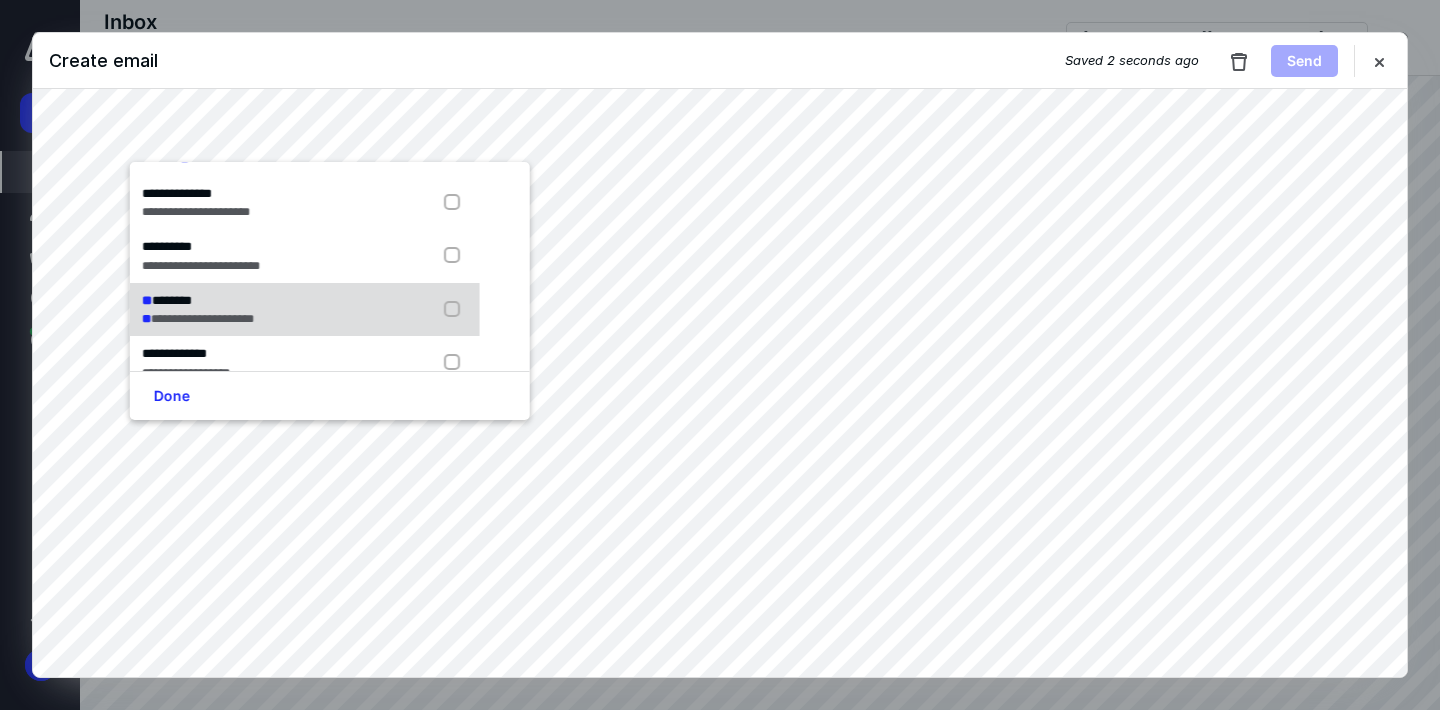 click at bounding box center (456, 310) 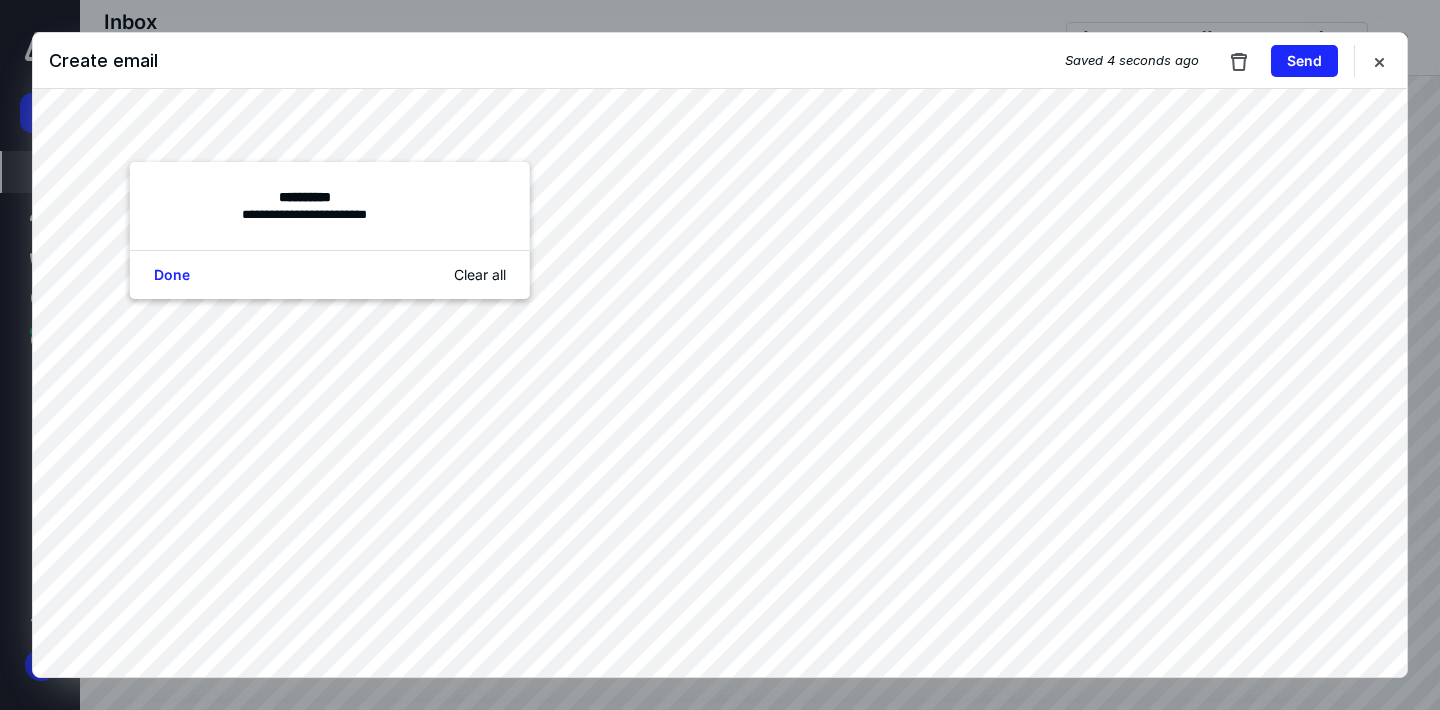scroll, scrollTop: 0, scrollLeft: 0, axis: both 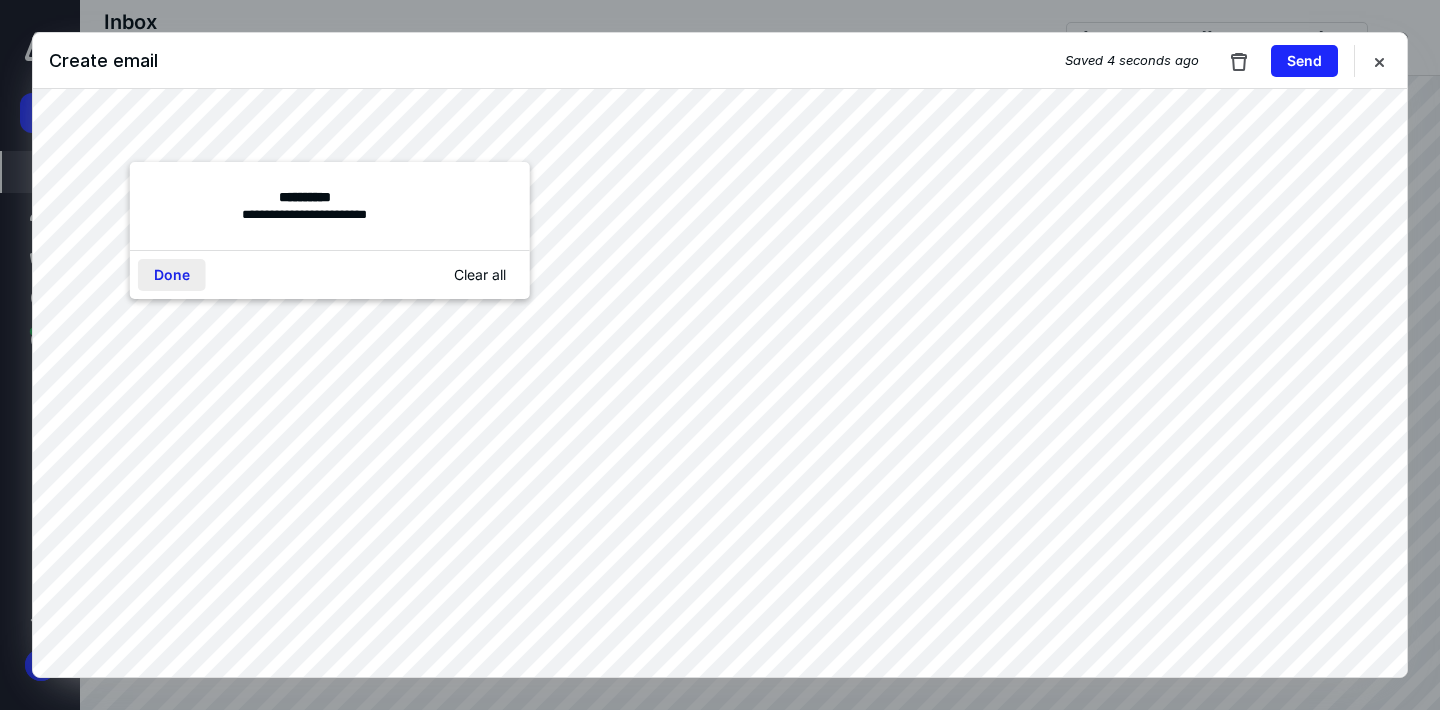 click on "Done" at bounding box center [172, 275] 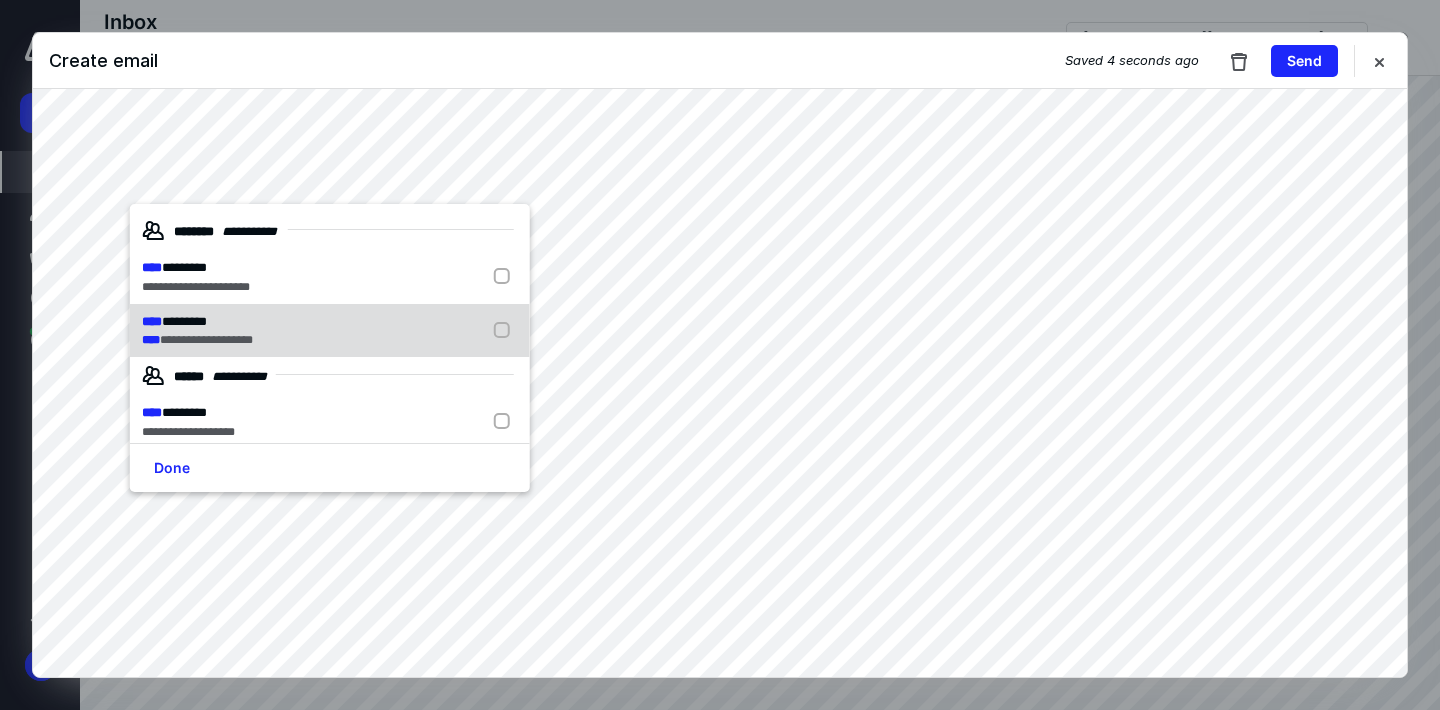 click at bounding box center [506, 331] 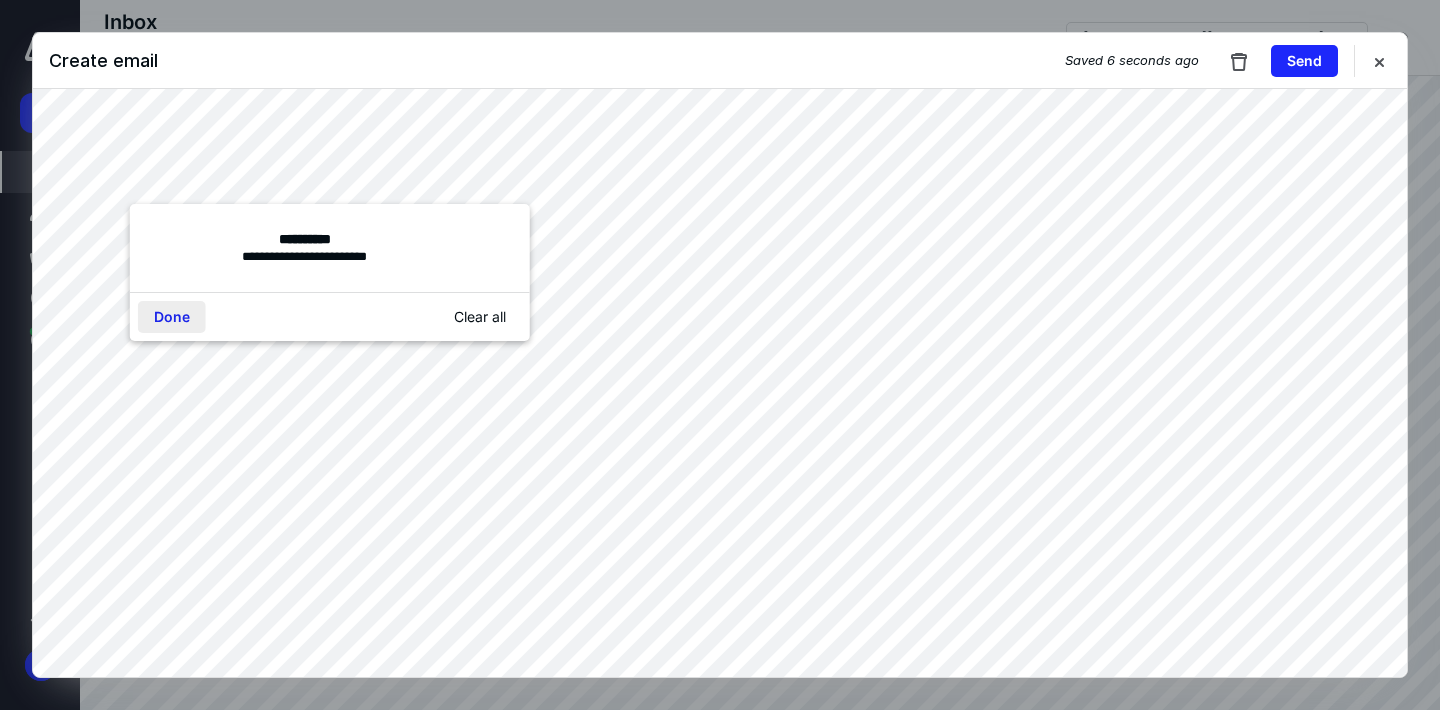click on "Done" at bounding box center [172, 317] 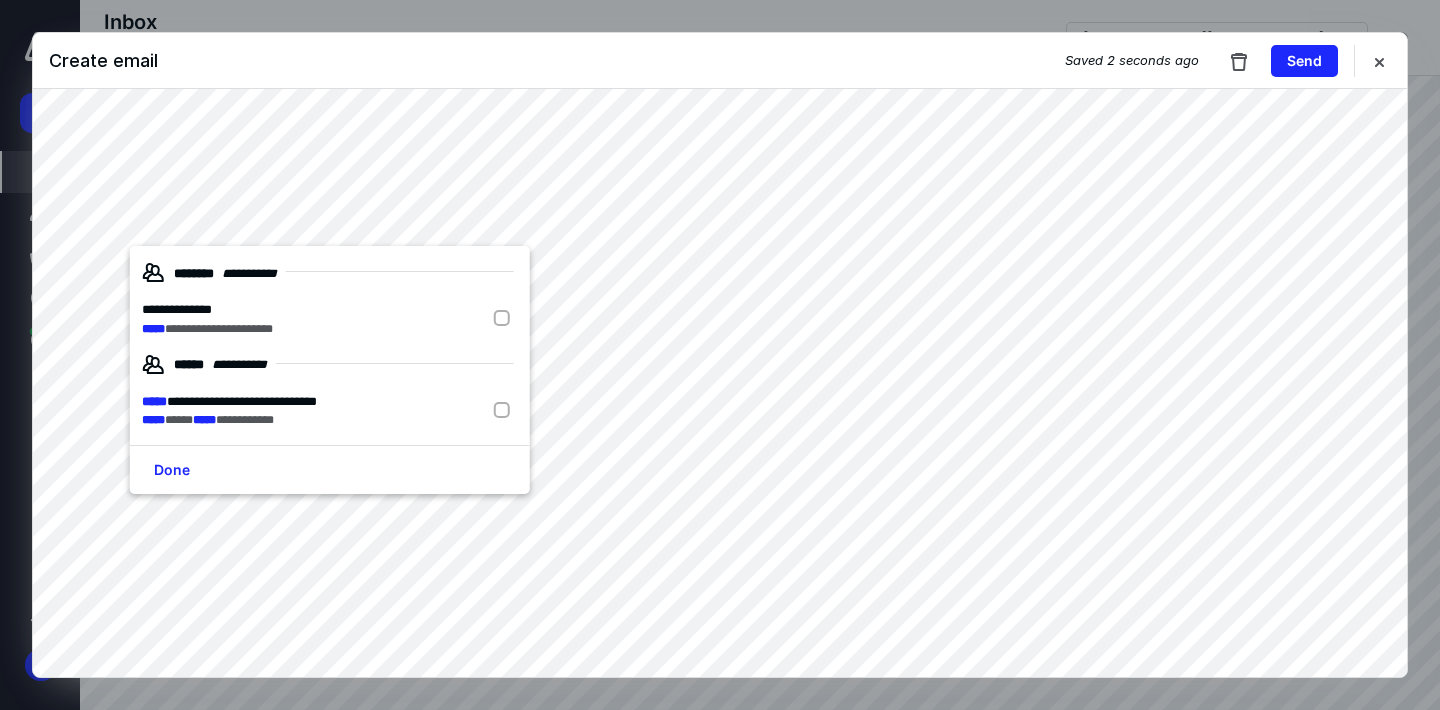 click at bounding box center (506, 319) 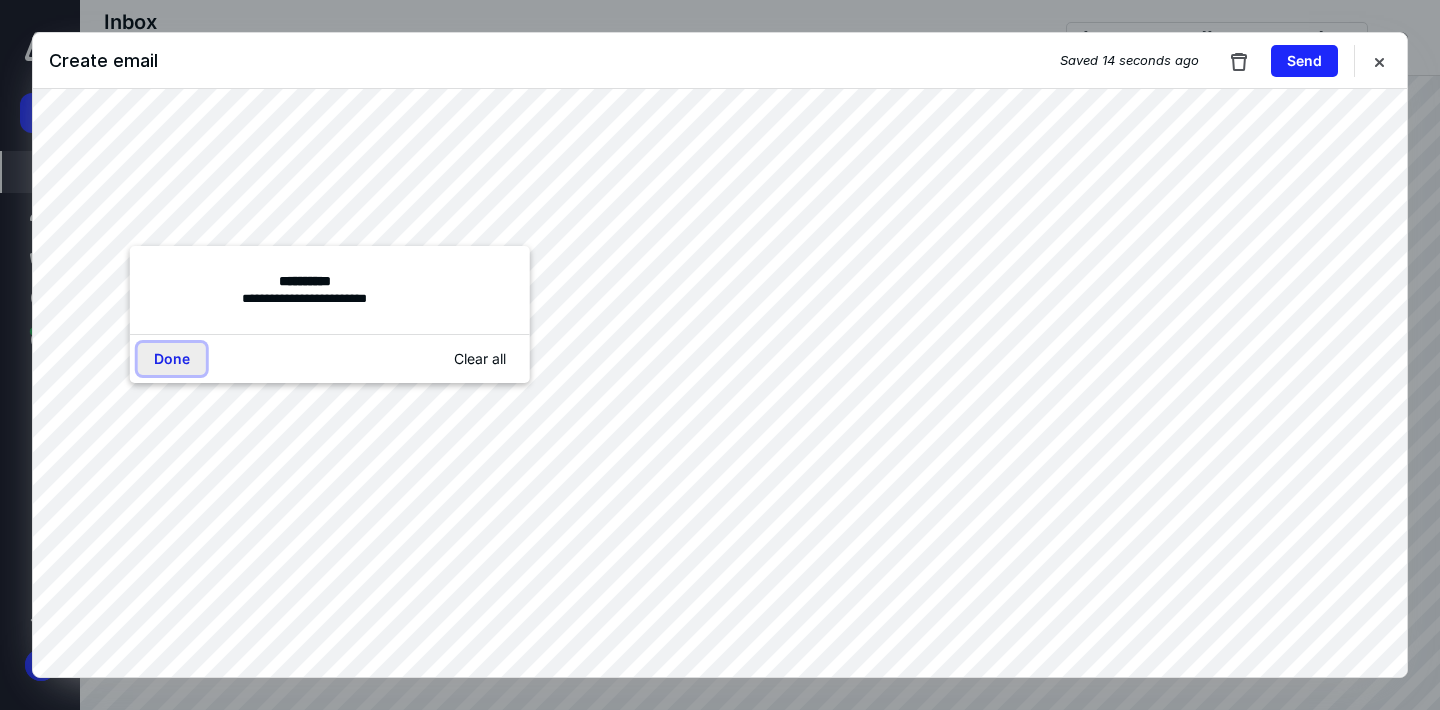 click on "Done" at bounding box center (172, 359) 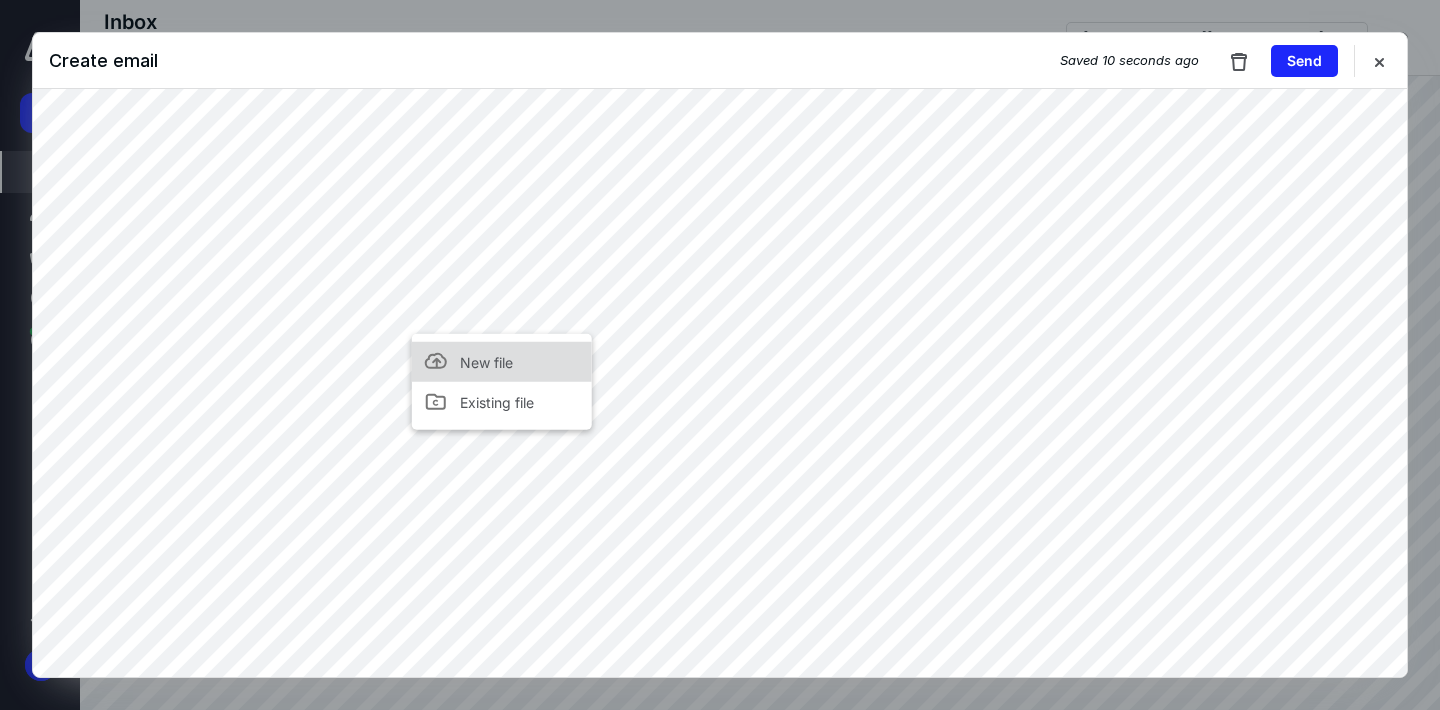 click on "New file" at bounding box center [486, 361] 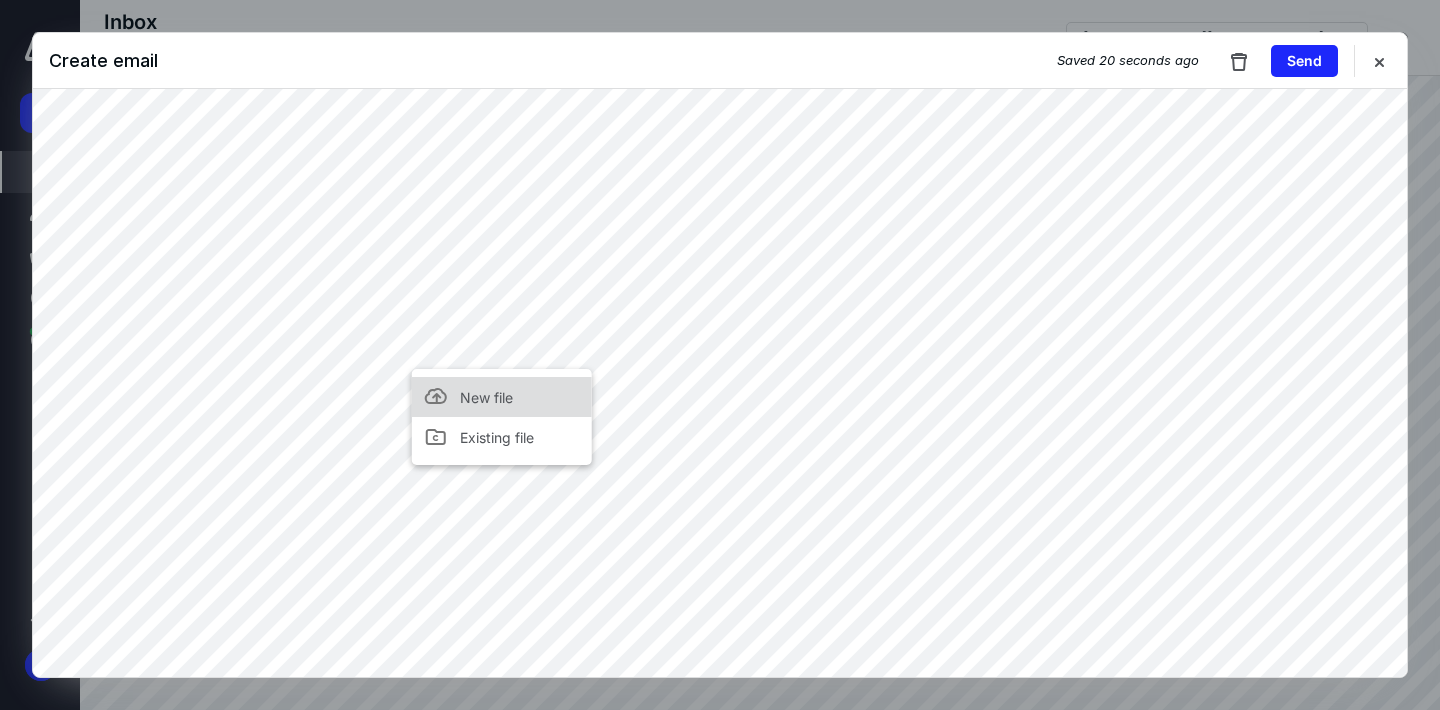 click on "New file" at bounding box center (486, 397) 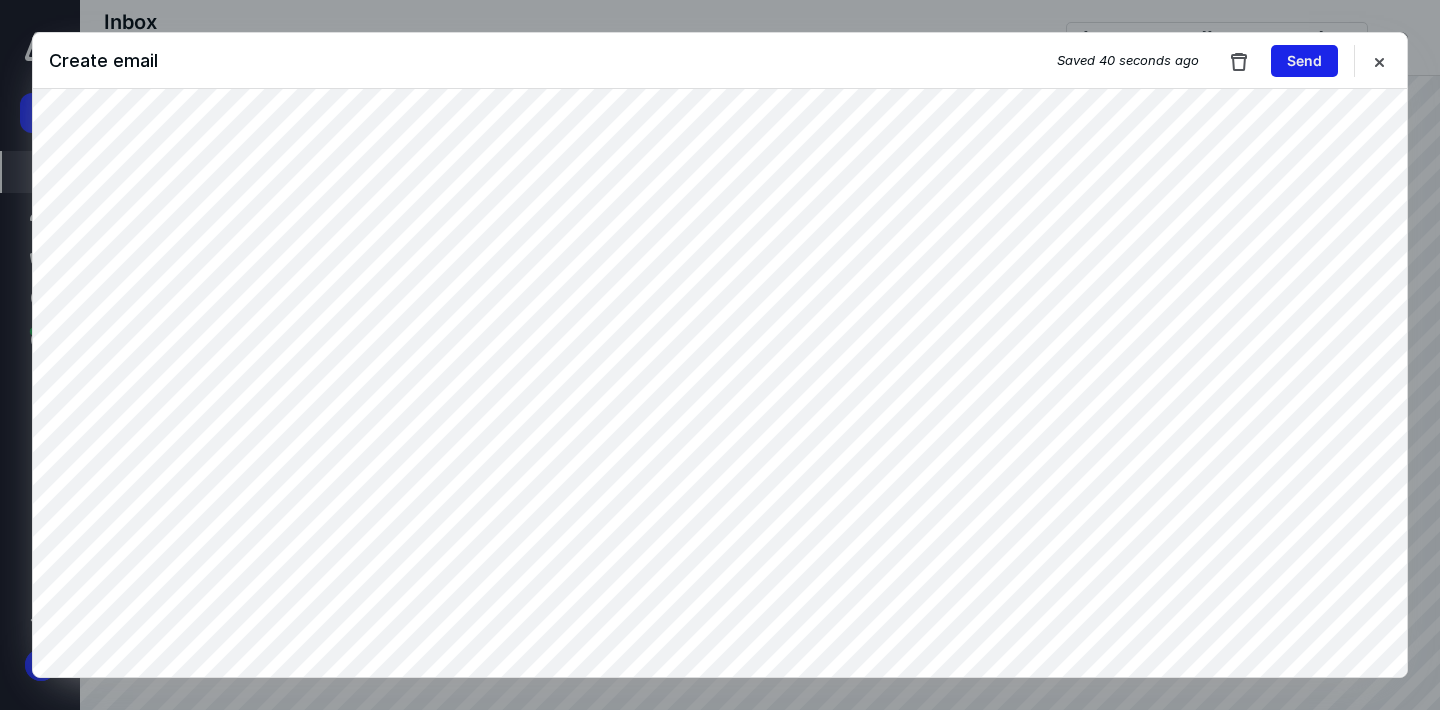 click on "Send" at bounding box center [1304, 61] 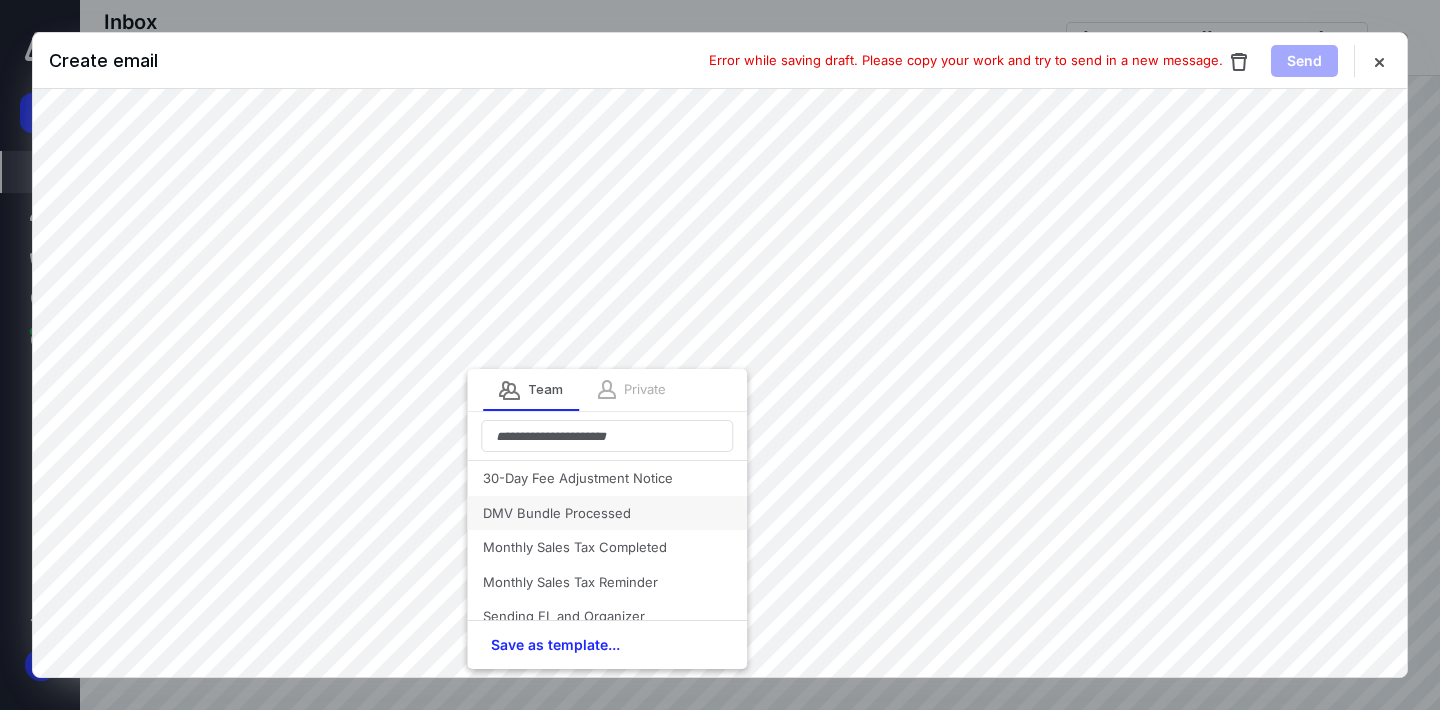 click on "DMV Bundle Processed" at bounding box center (607, 513) 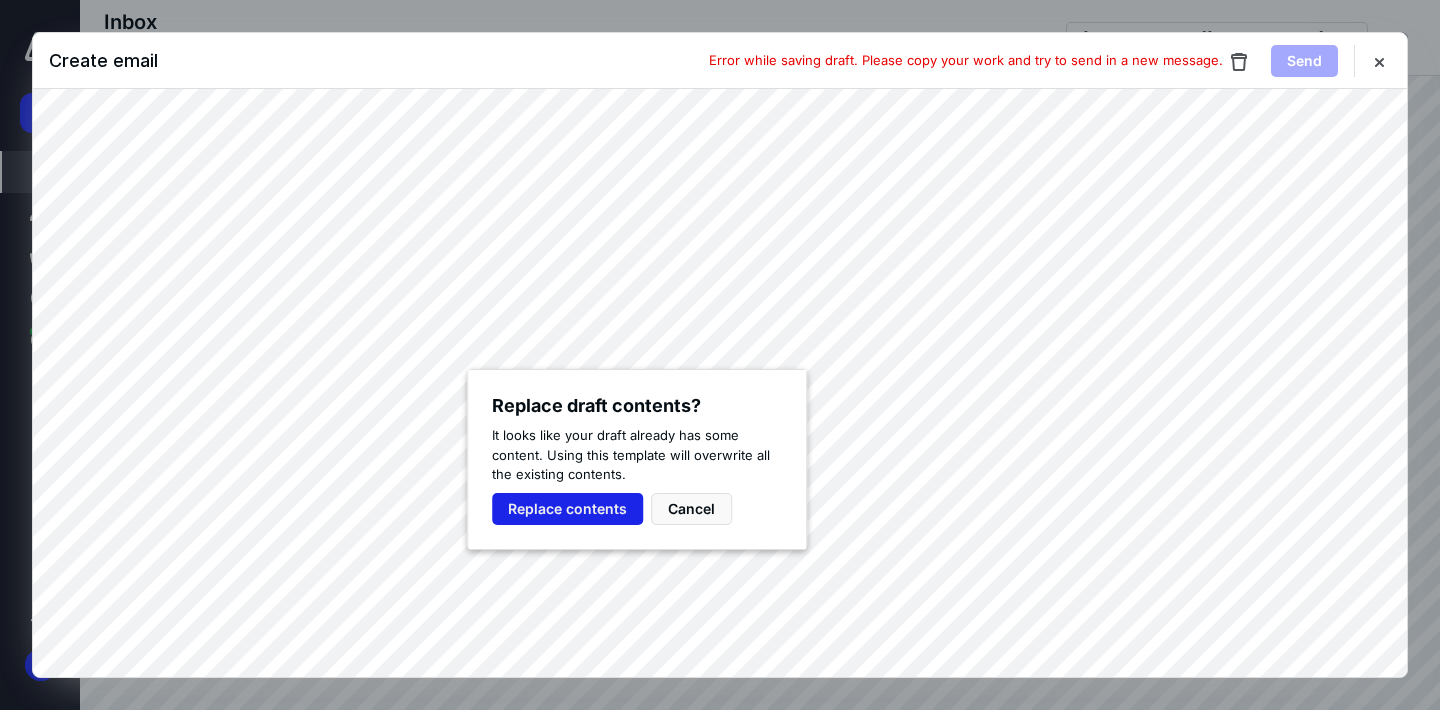 click on "Replace contents" at bounding box center (567, 509) 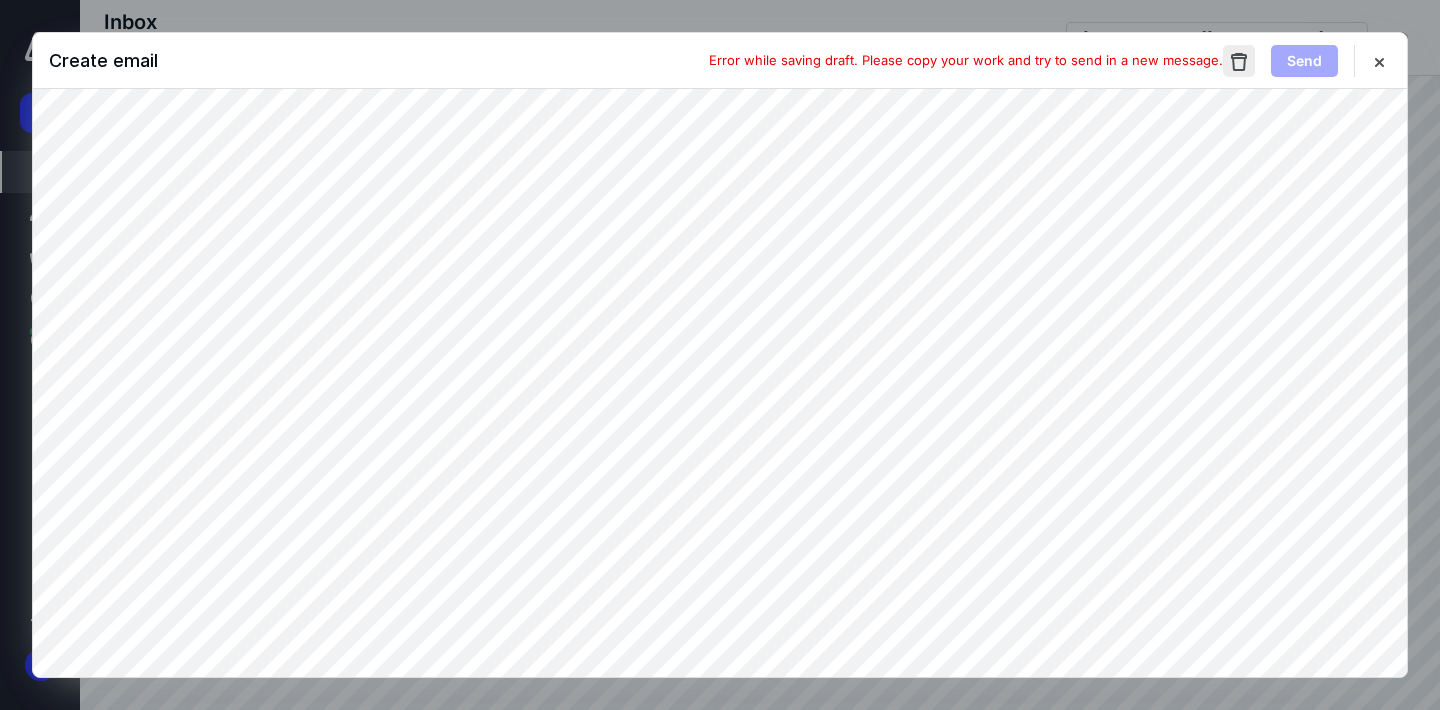 click at bounding box center [1239, 61] 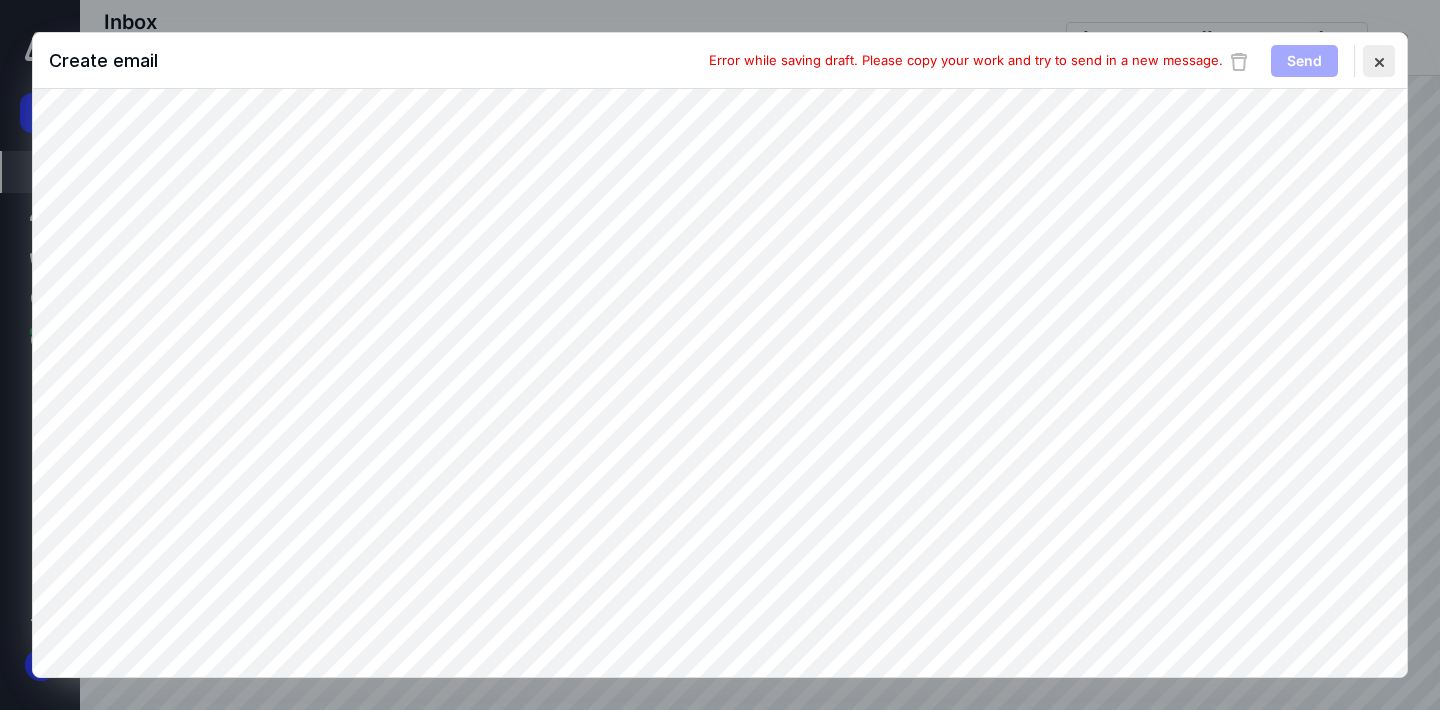 click at bounding box center [1379, 61] 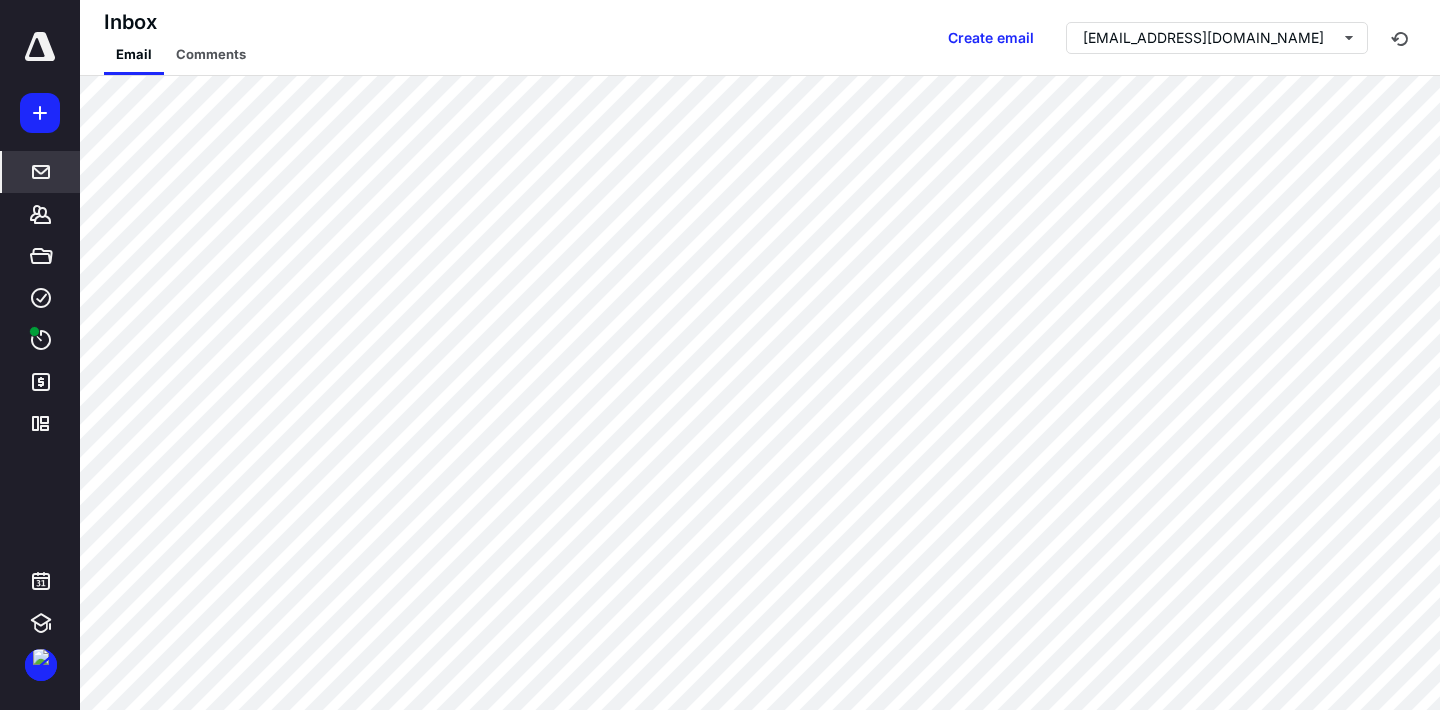 click at bounding box center (40, 47) 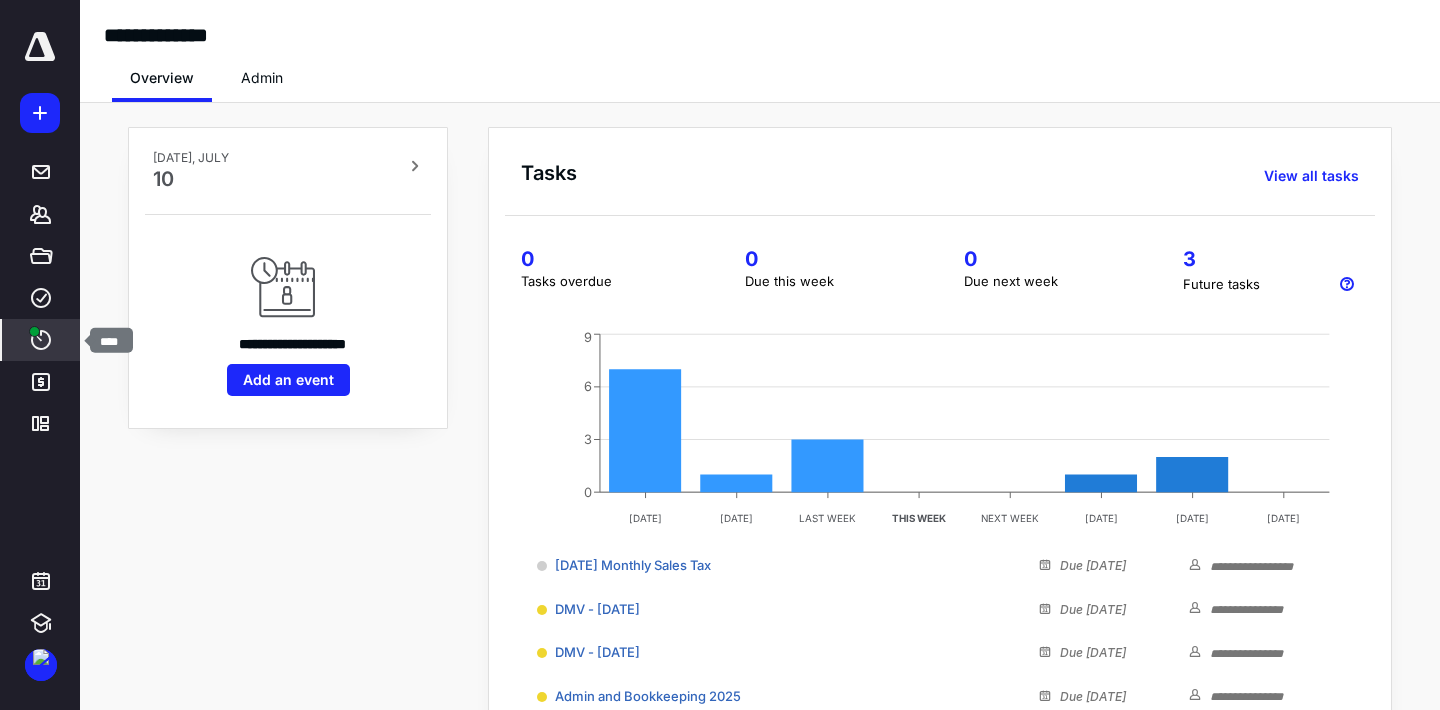 click on "****" at bounding box center [41, 340] 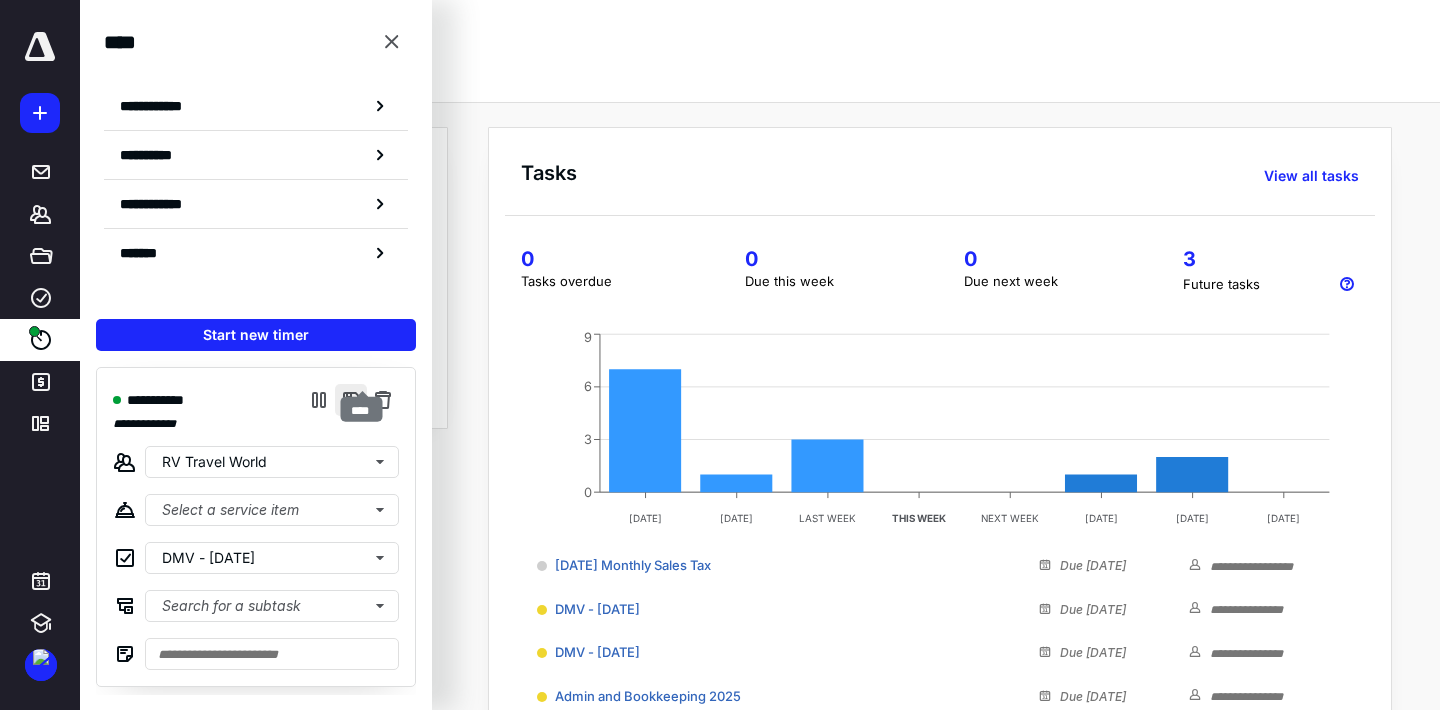 click at bounding box center [351, 400] 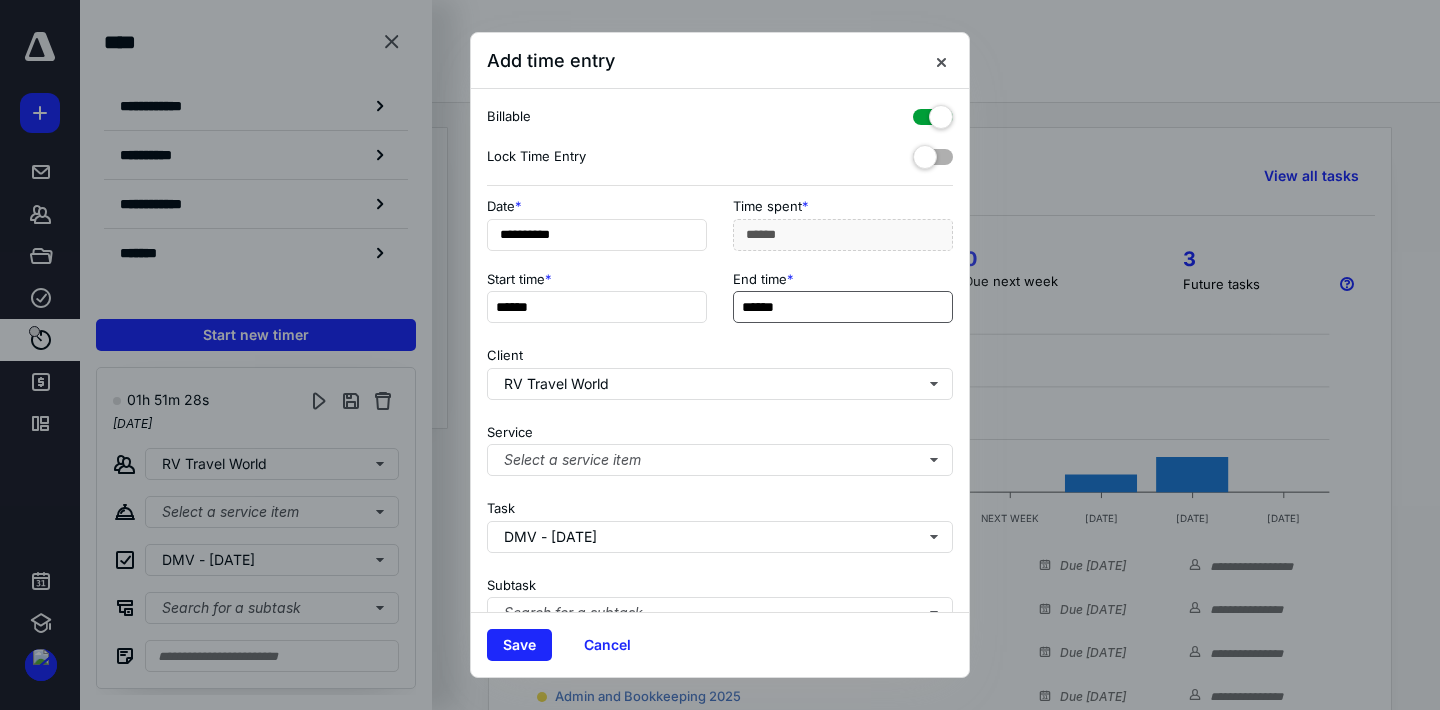click on "******" at bounding box center (843, 307) 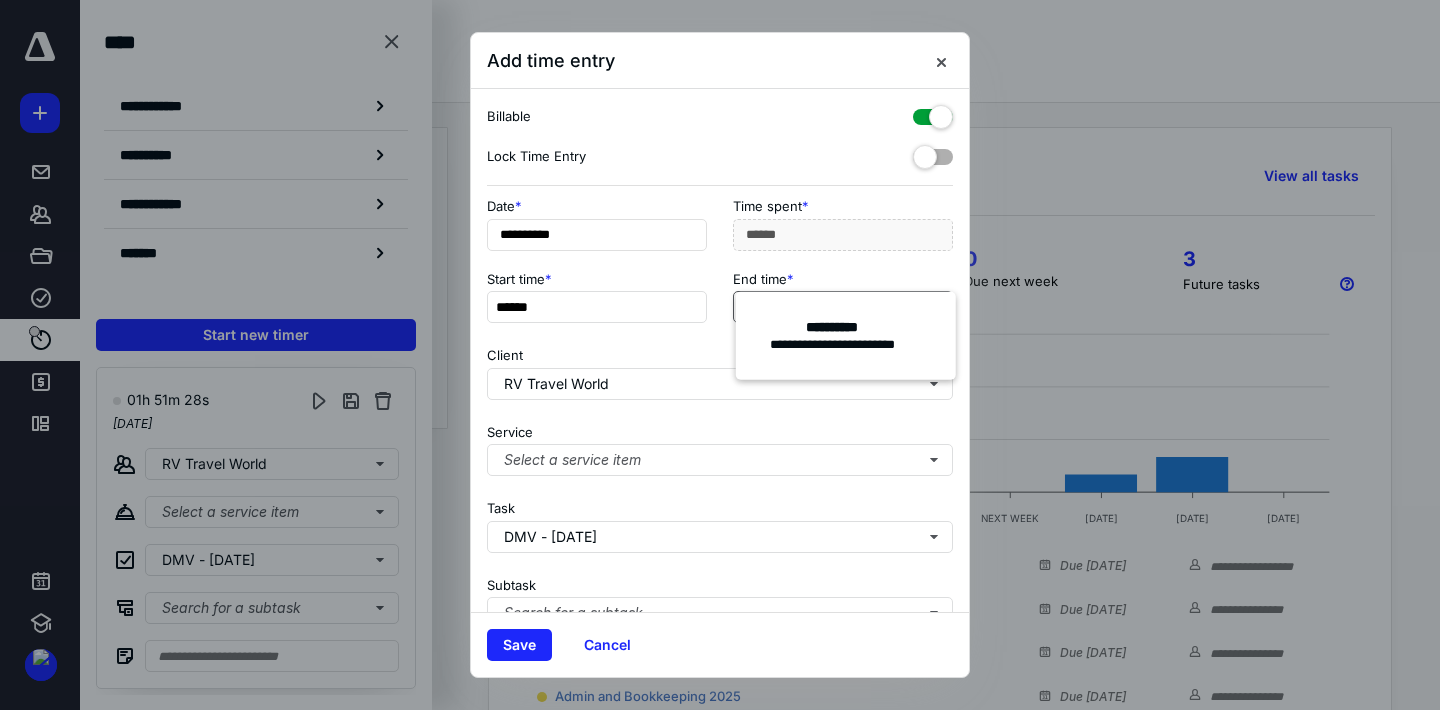 type on "******" 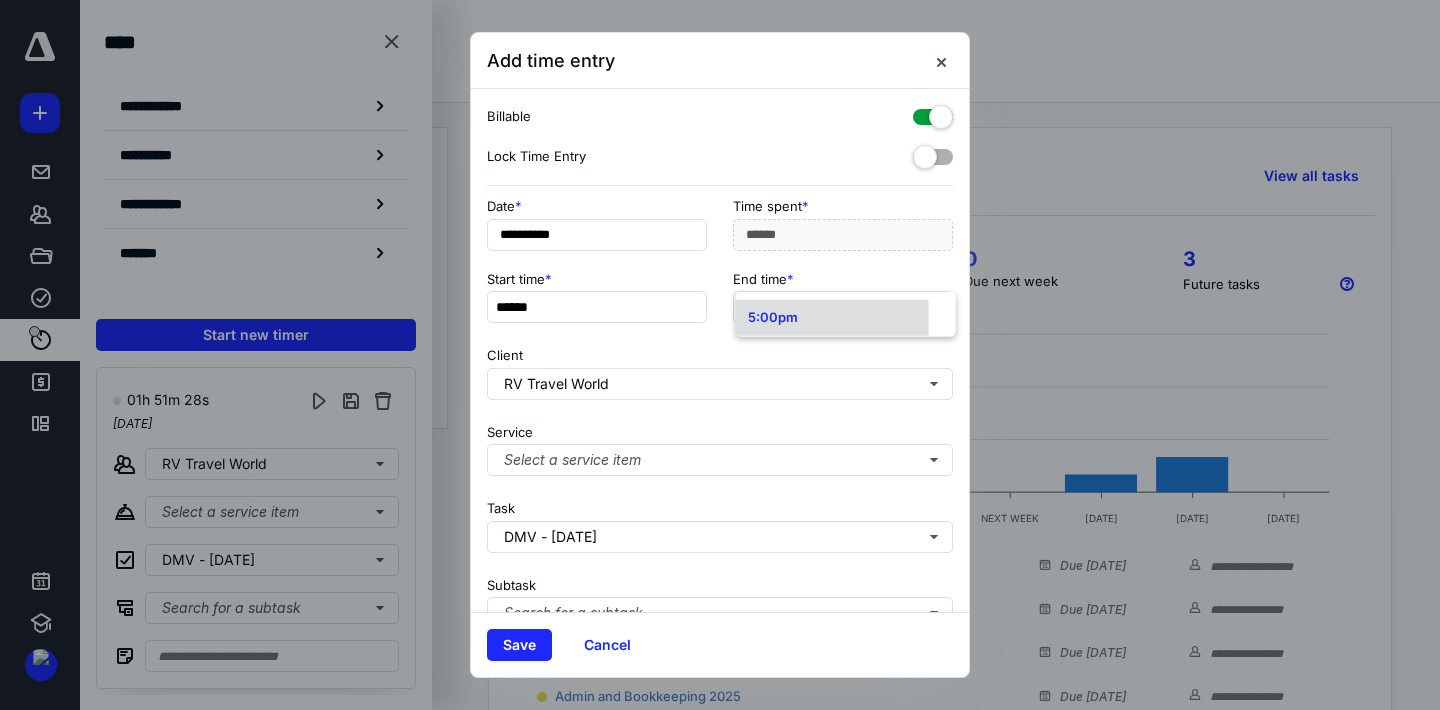 click on "5:00pm" at bounding box center (832, 318) 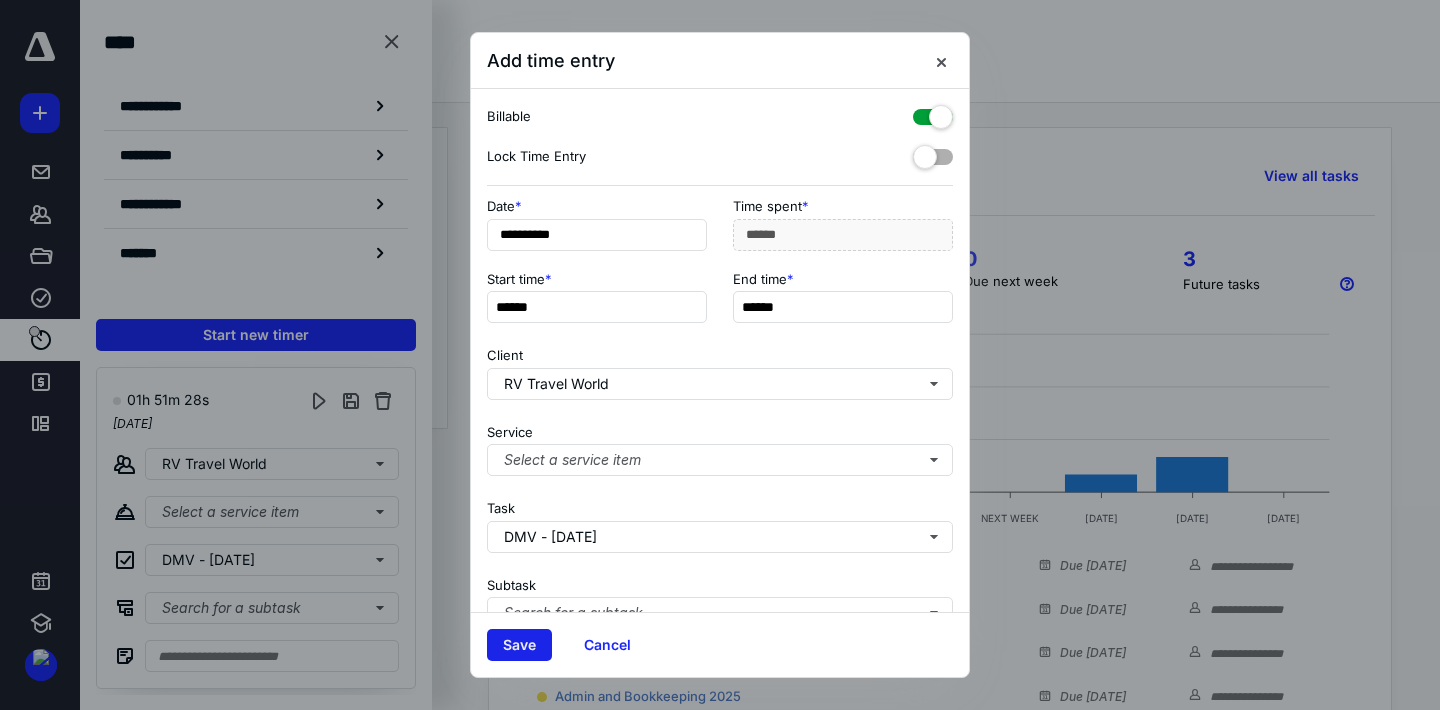 type on "******" 